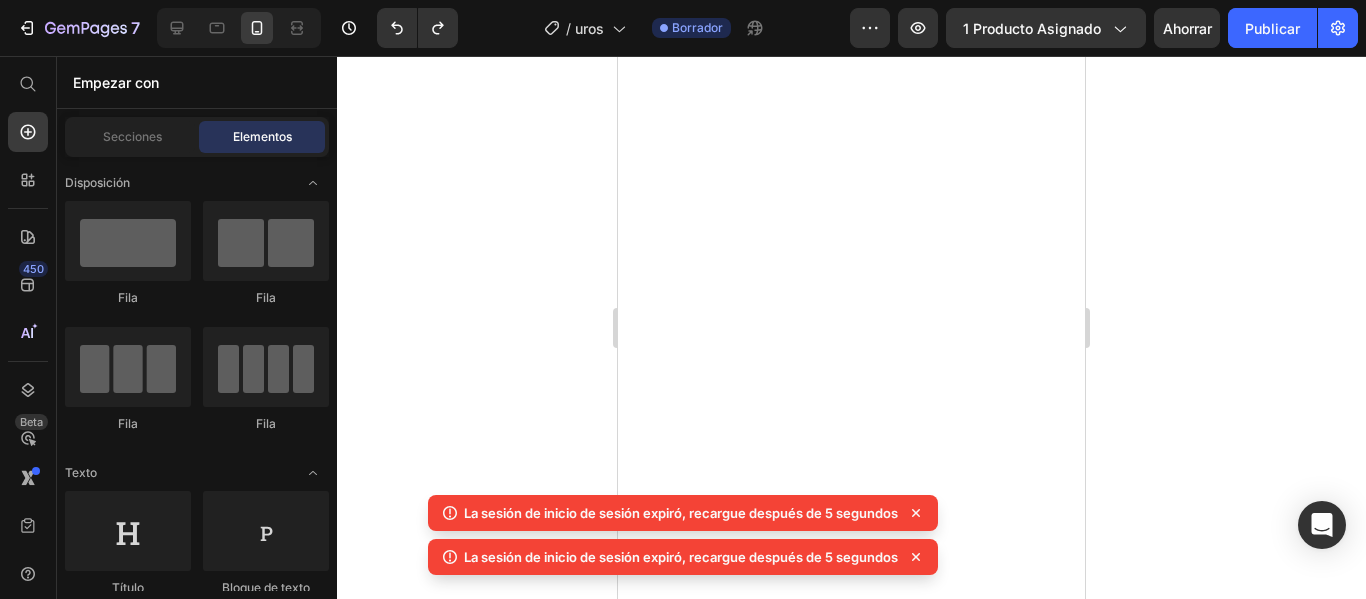 scroll, scrollTop: 0, scrollLeft: 0, axis: both 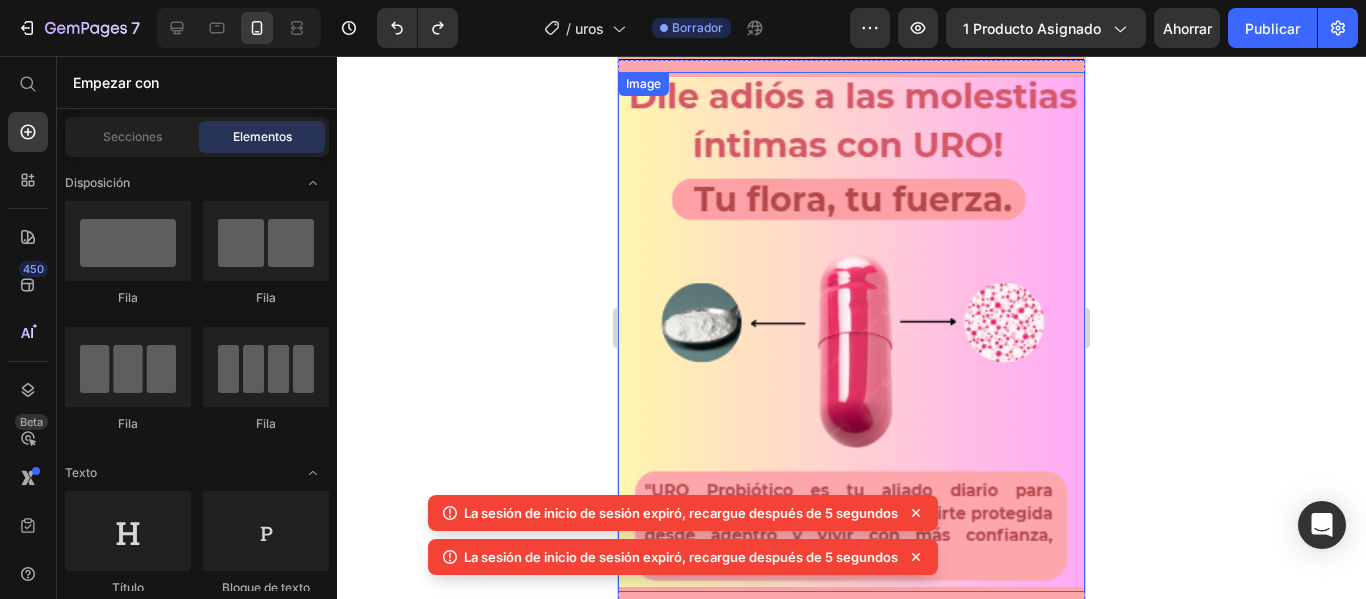 click at bounding box center (851, 332) 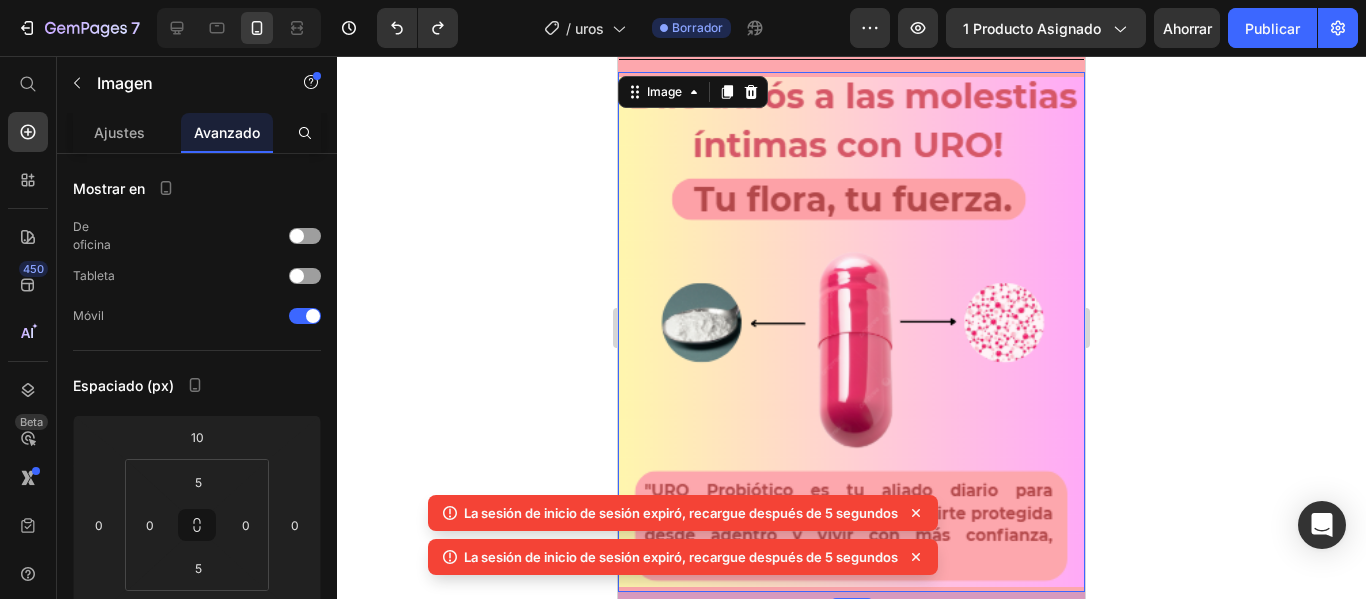 click 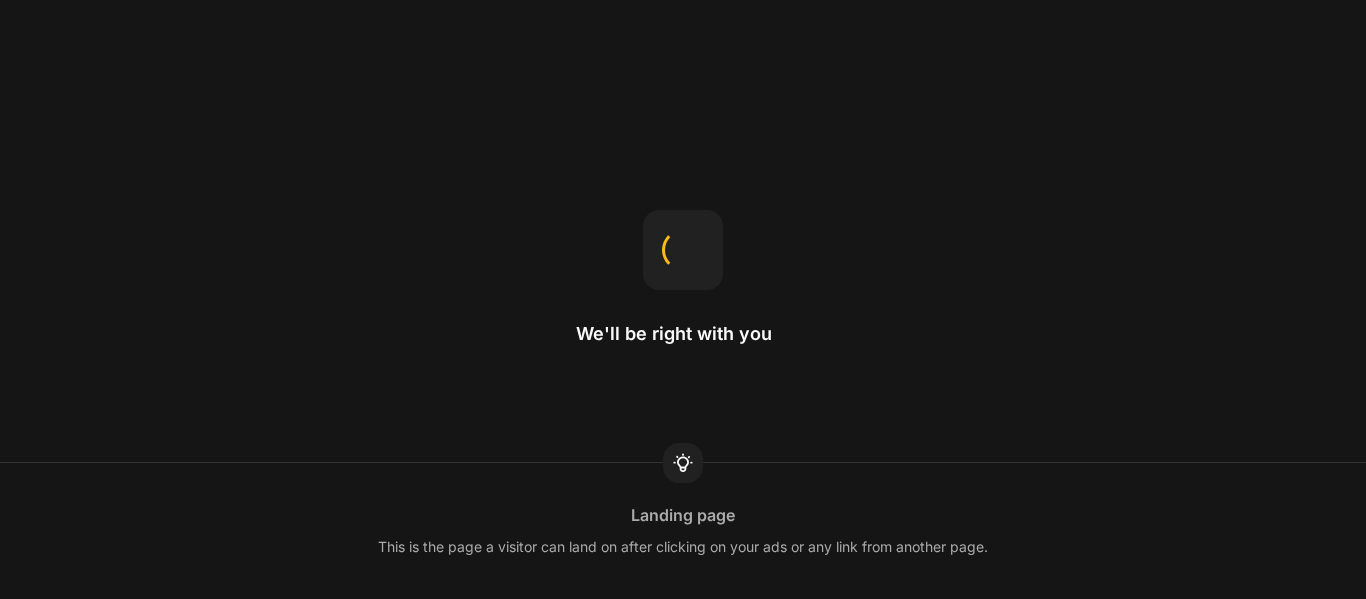 scroll, scrollTop: 0, scrollLeft: 0, axis: both 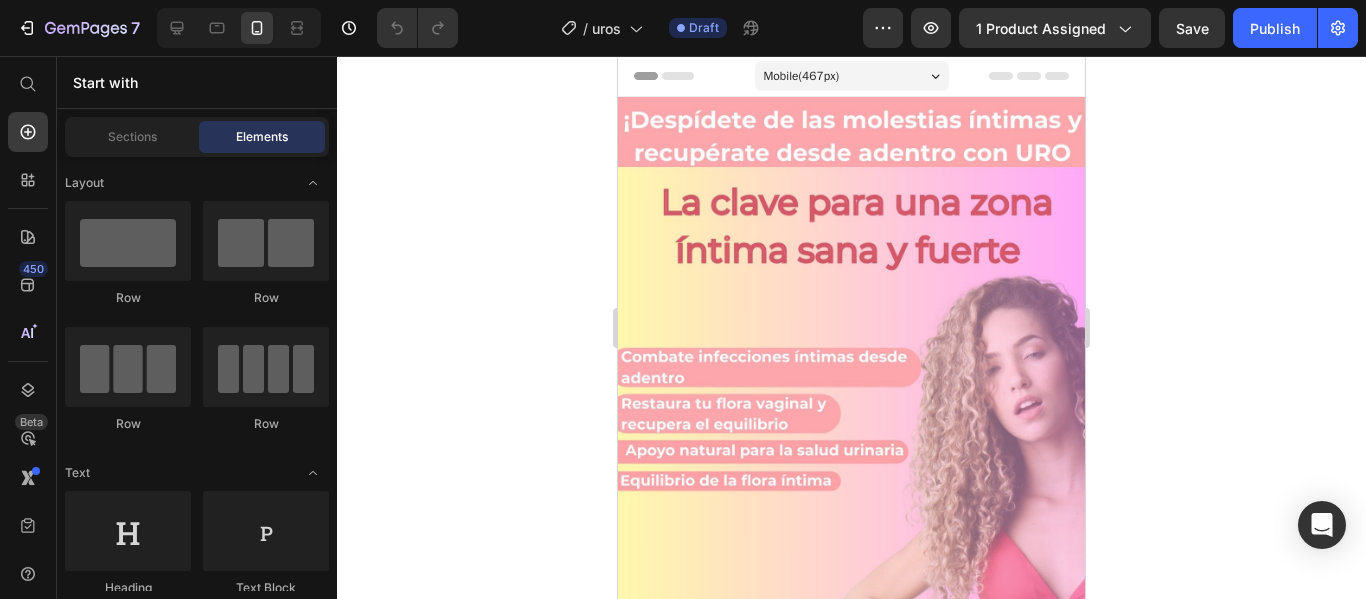 click 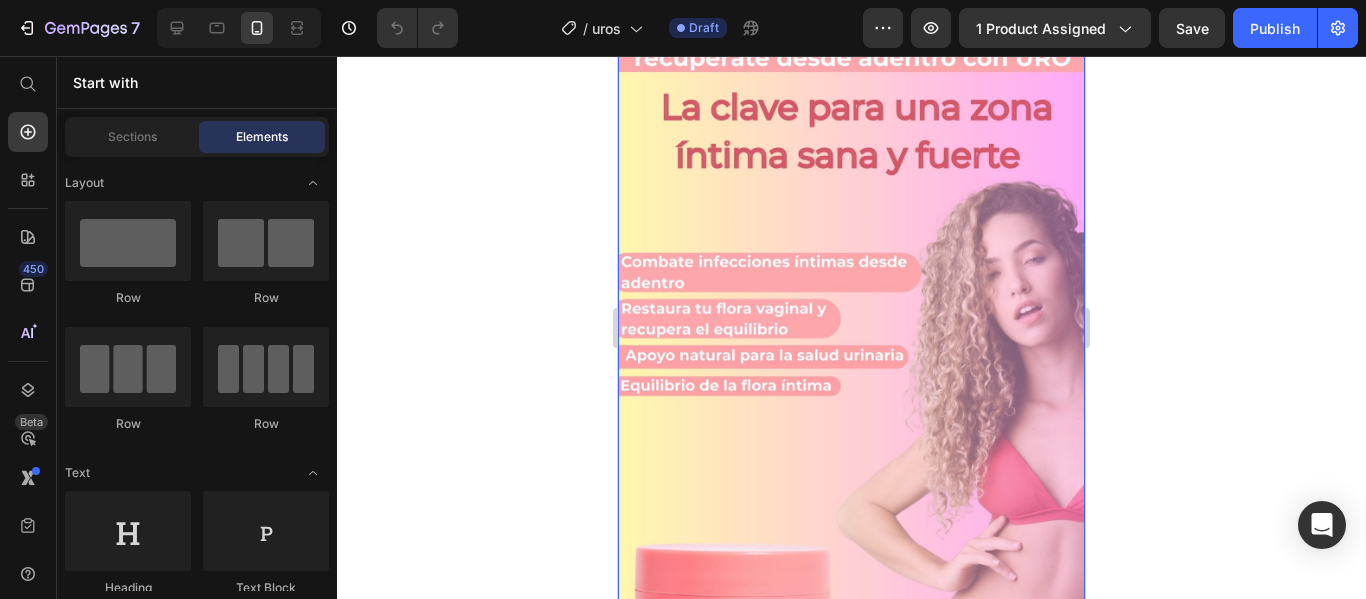 scroll, scrollTop: 0, scrollLeft: 0, axis: both 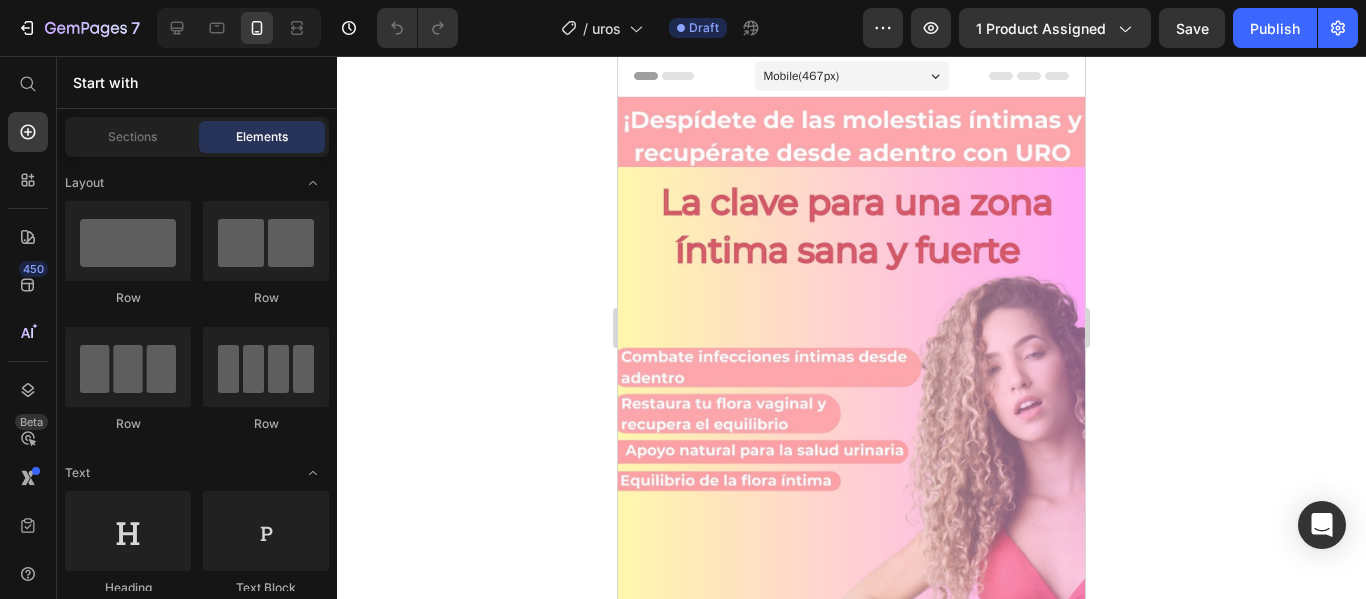 click on "Mobile  ( 467 px)" at bounding box center (852, 76) 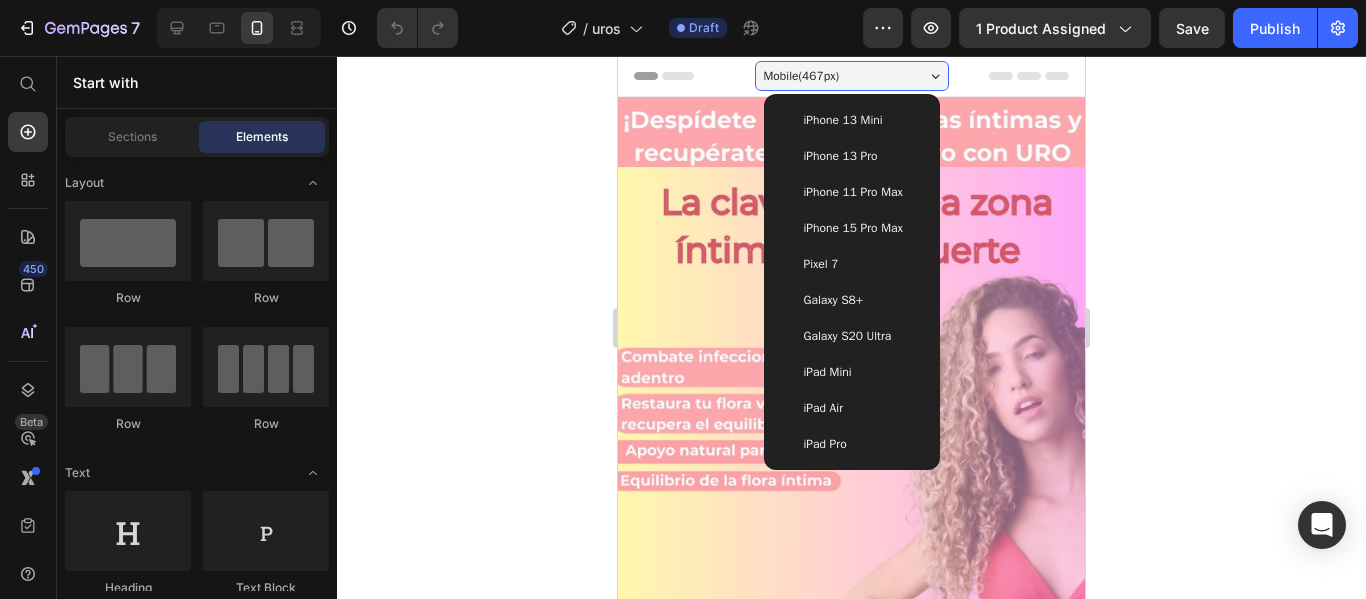 click on "iPhone 13 Pro" at bounding box center (841, 156) 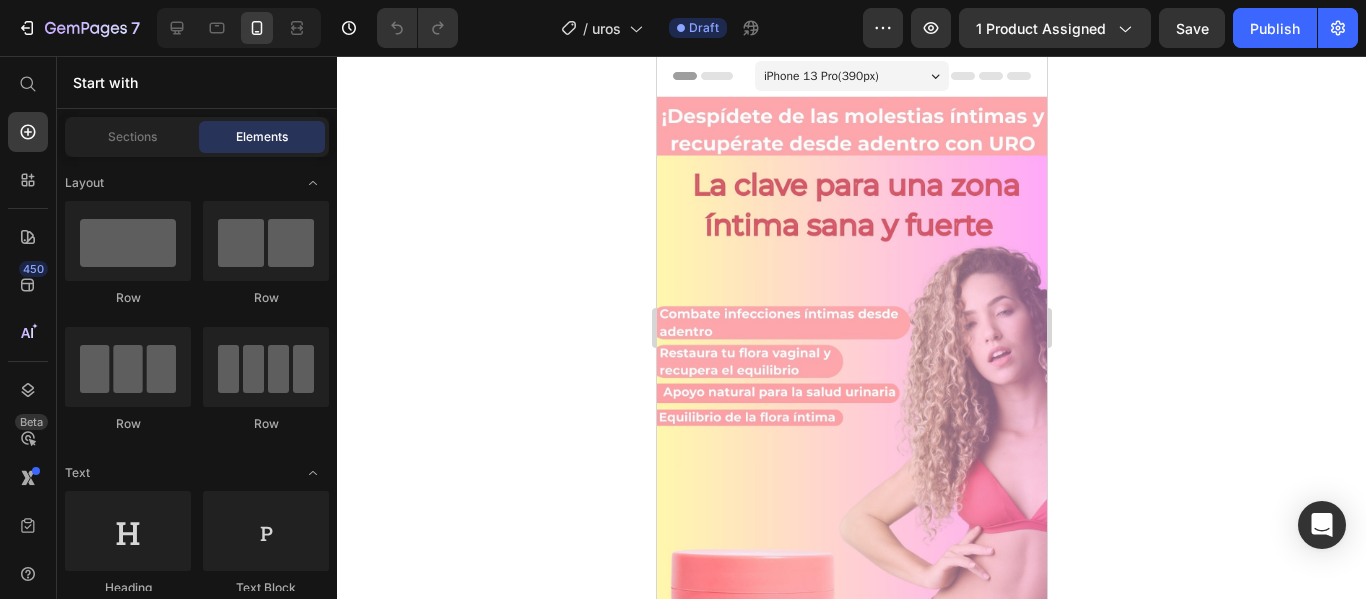 click 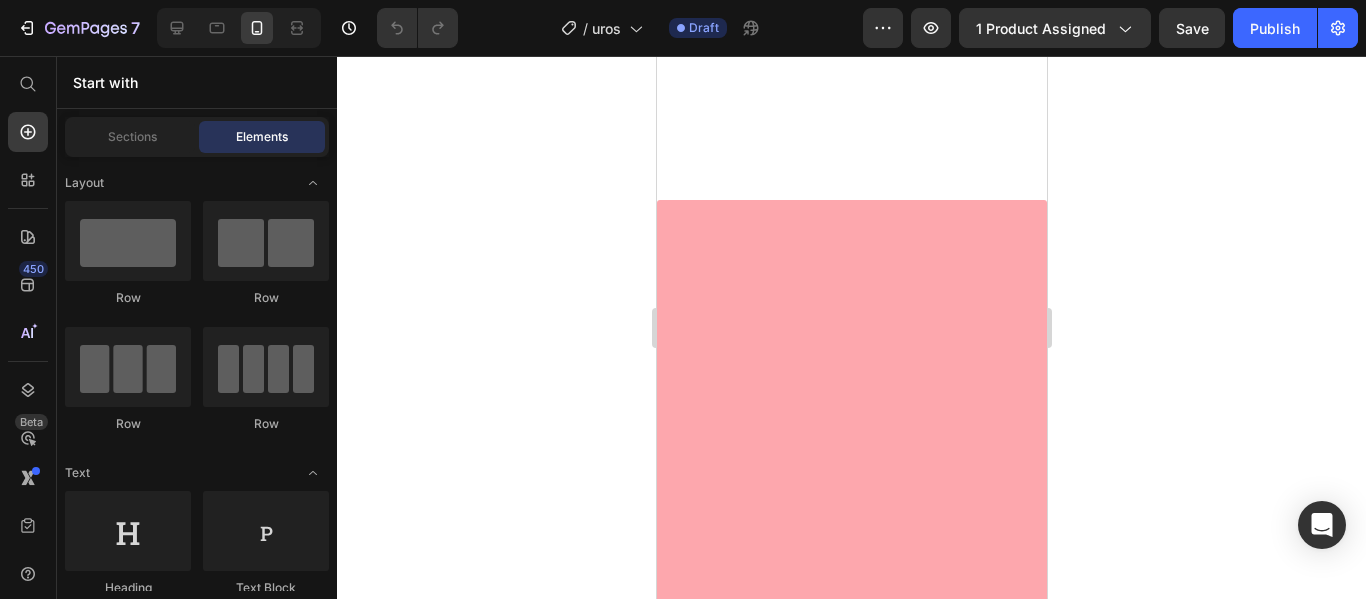 scroll, scrollTop: 1800, scrollLeft: 0, axis: vertical 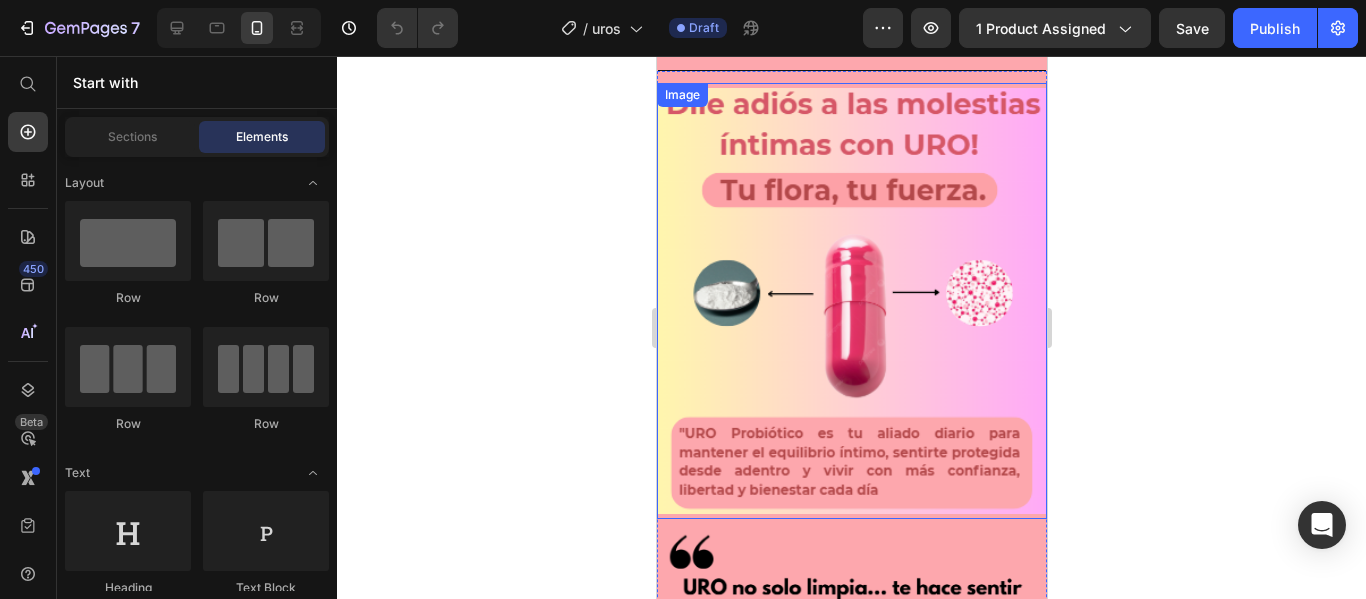 click at bounding box center [851, 301] 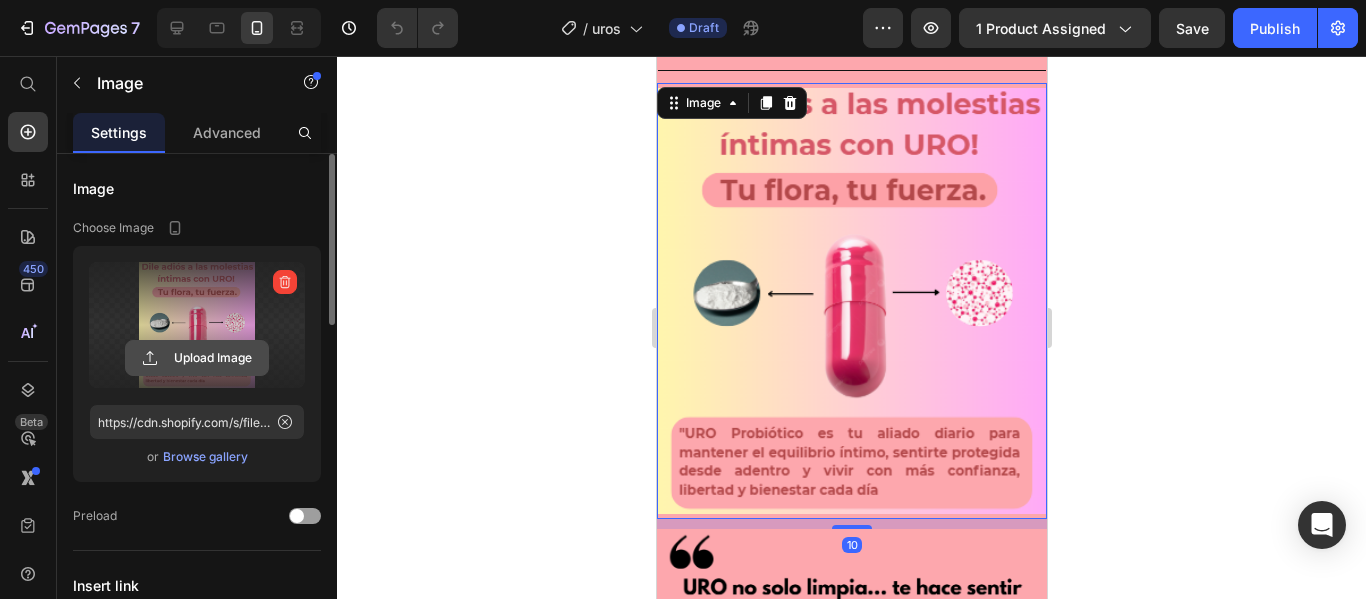 click 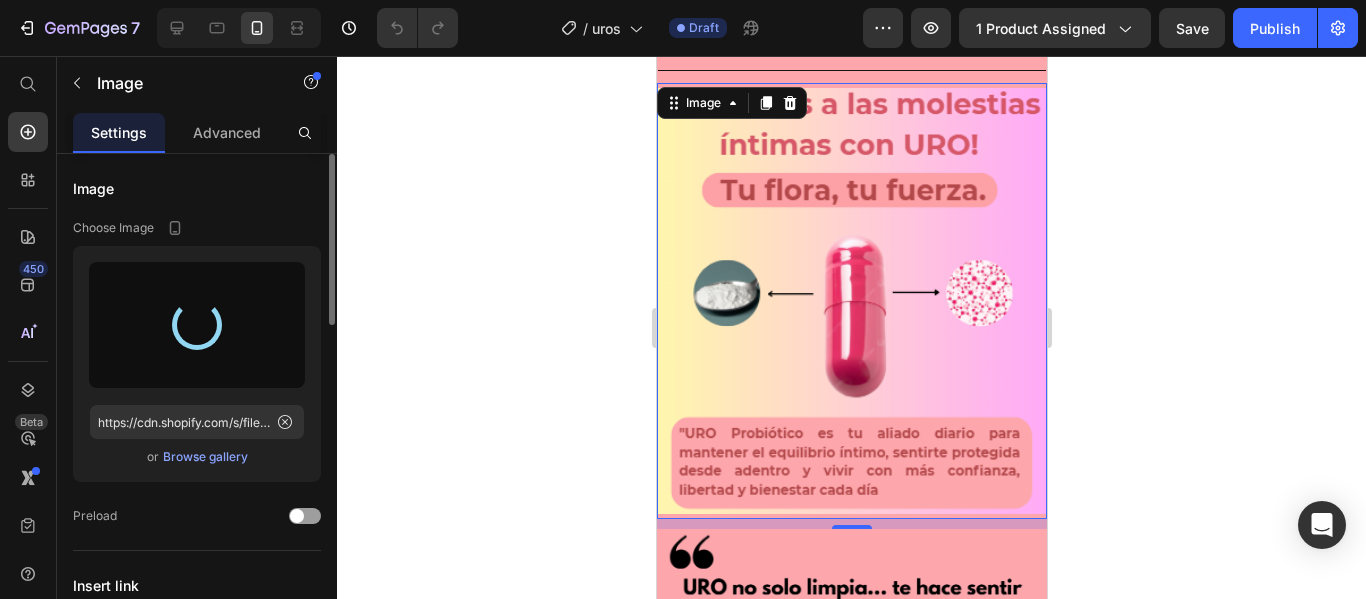 type on "https://cdn.shopify.com/s/files/1/0705/1493/3897/files/gempages_570415304547500928-1a703851-7d55-45e4-b367-182528f3fc2d.png" 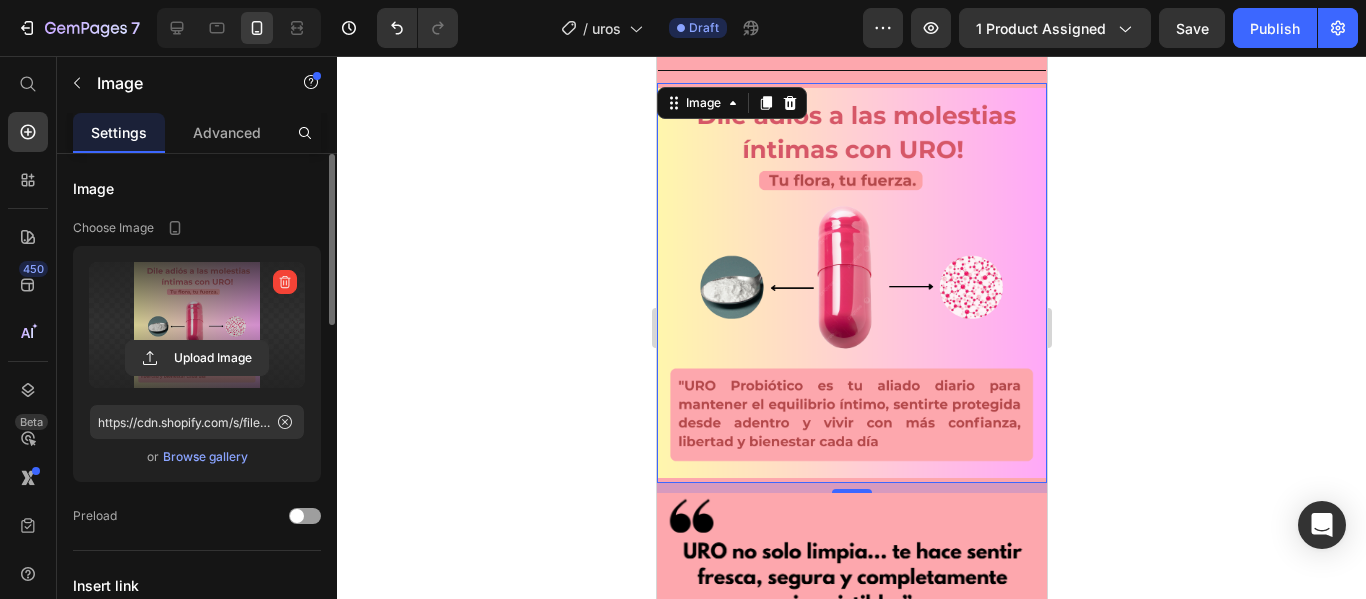 click 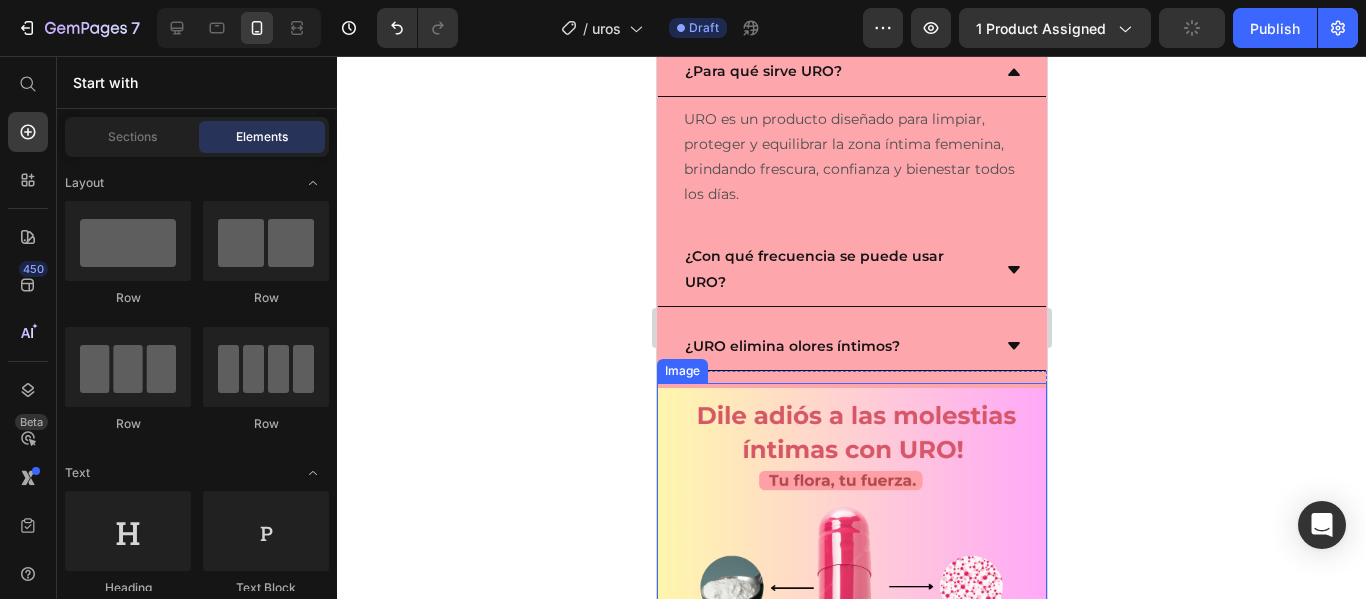 scroll, scrollTop: 1400, scrollLeft: 0, axis: vertical 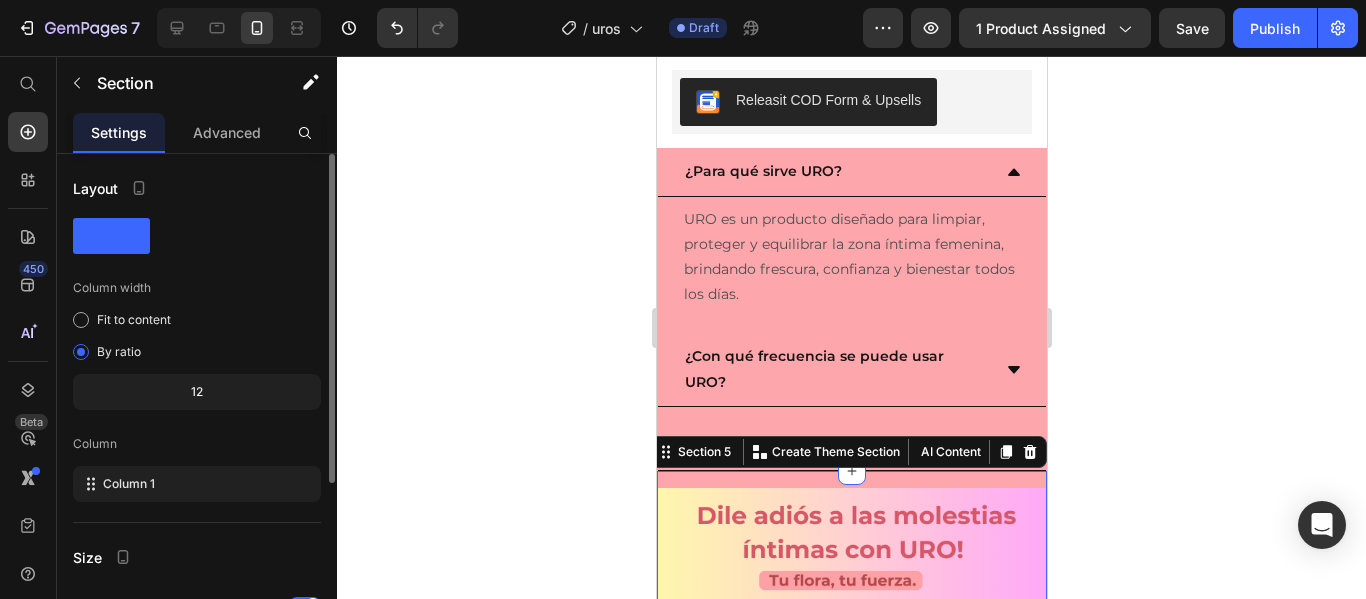 click on "Image Image" at bounding box center [851, 756] 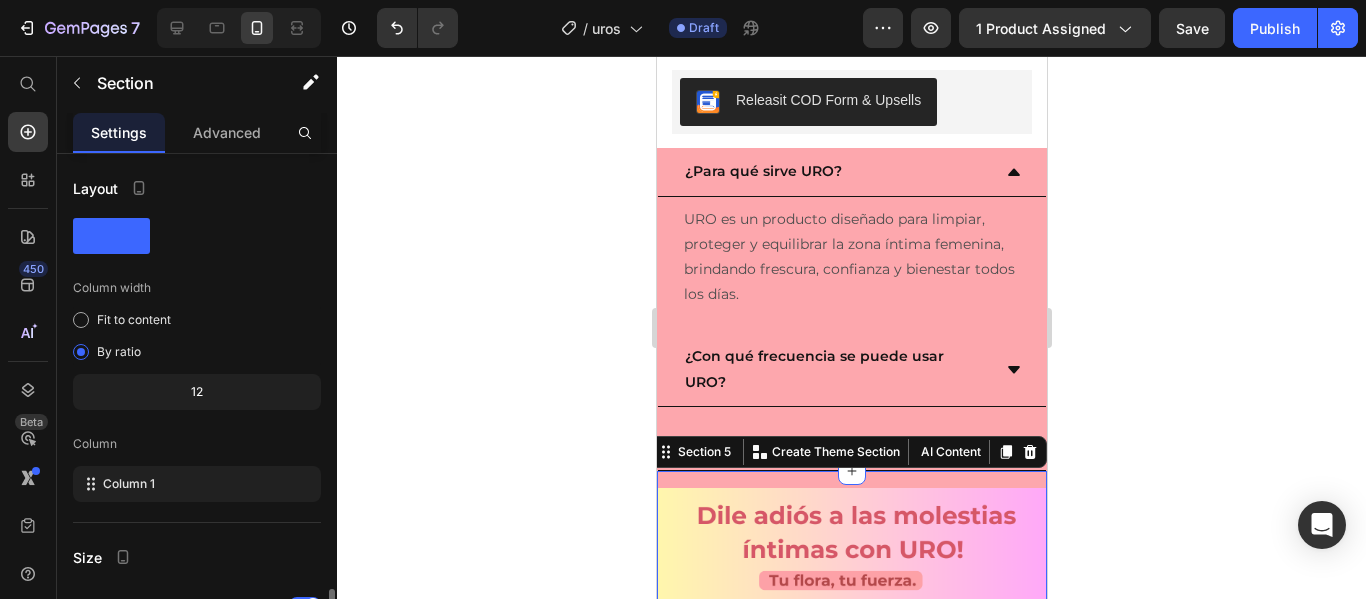 scroll, scrollTop: 262, scrollLeft: 0, axis: vertical 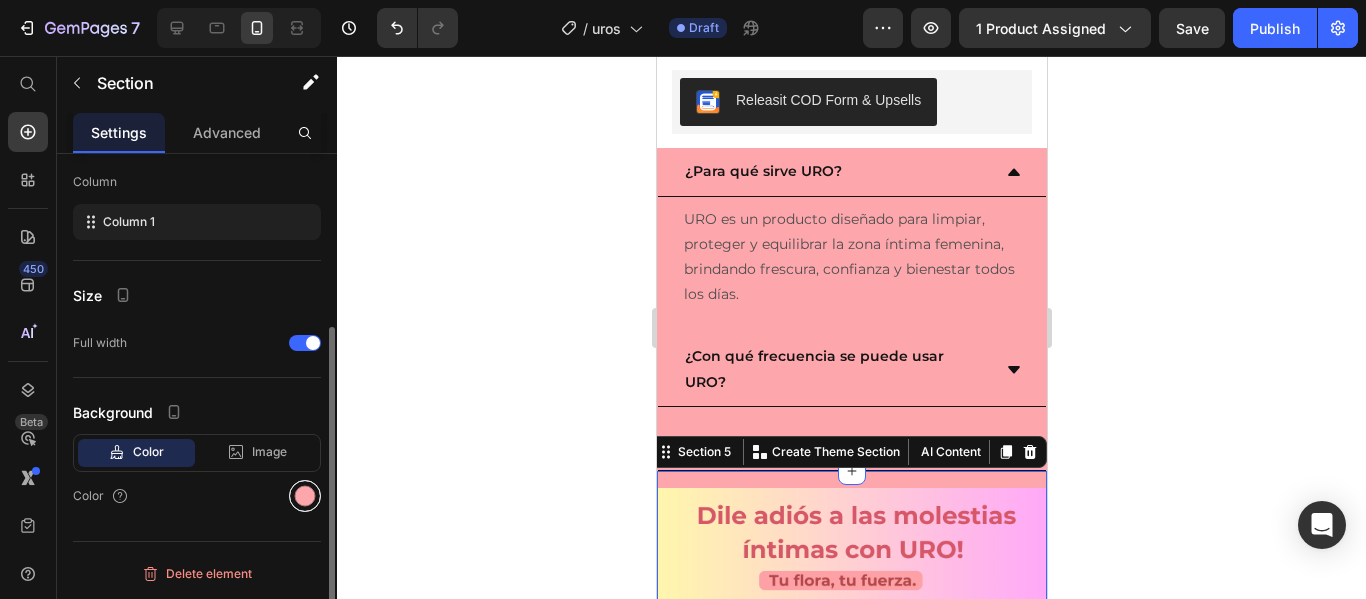click at bounding box center (305, 496) 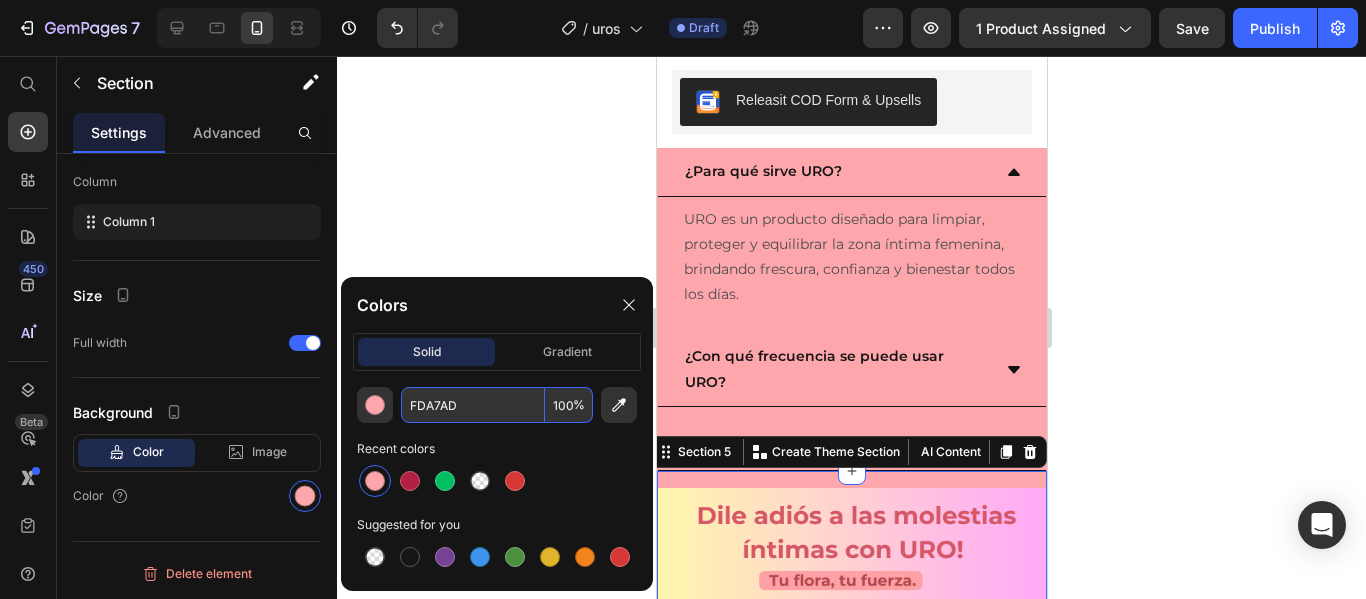 click on "FDA7AD" at bounding box center (473, 405) 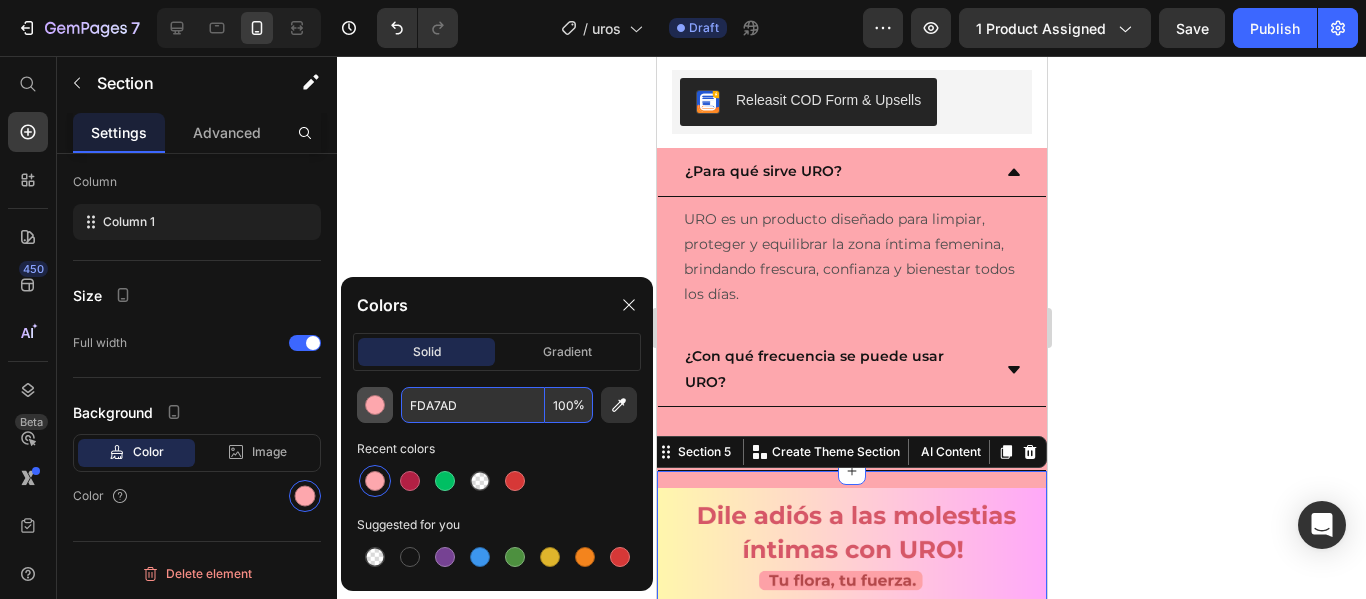 drag, startPoint x: 504, startPoint y: 414, endPoint x: 387, endPoint y: 399, distance: 117.95762 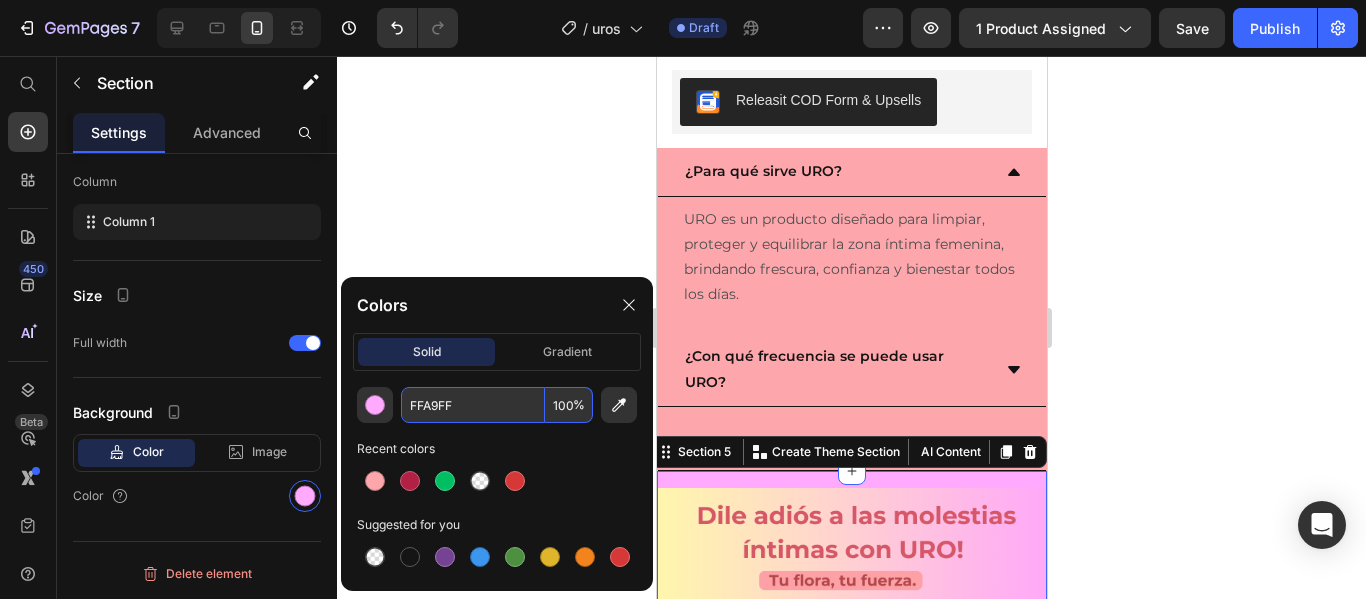 type on "FFA9FF" 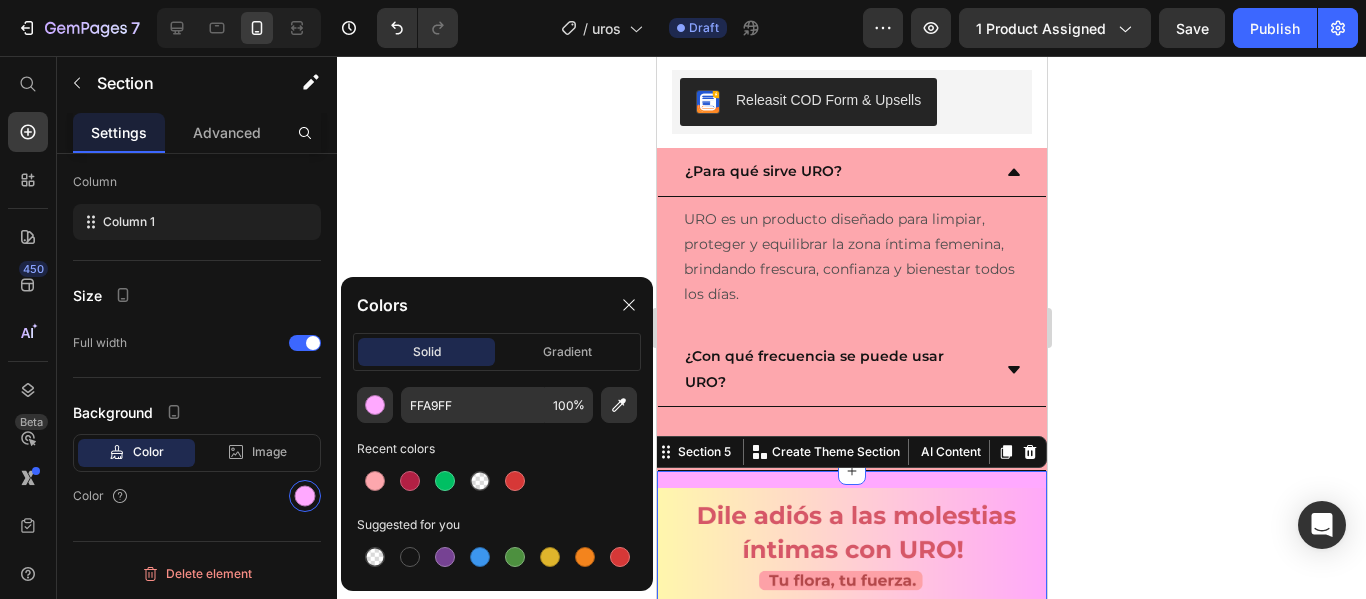 click 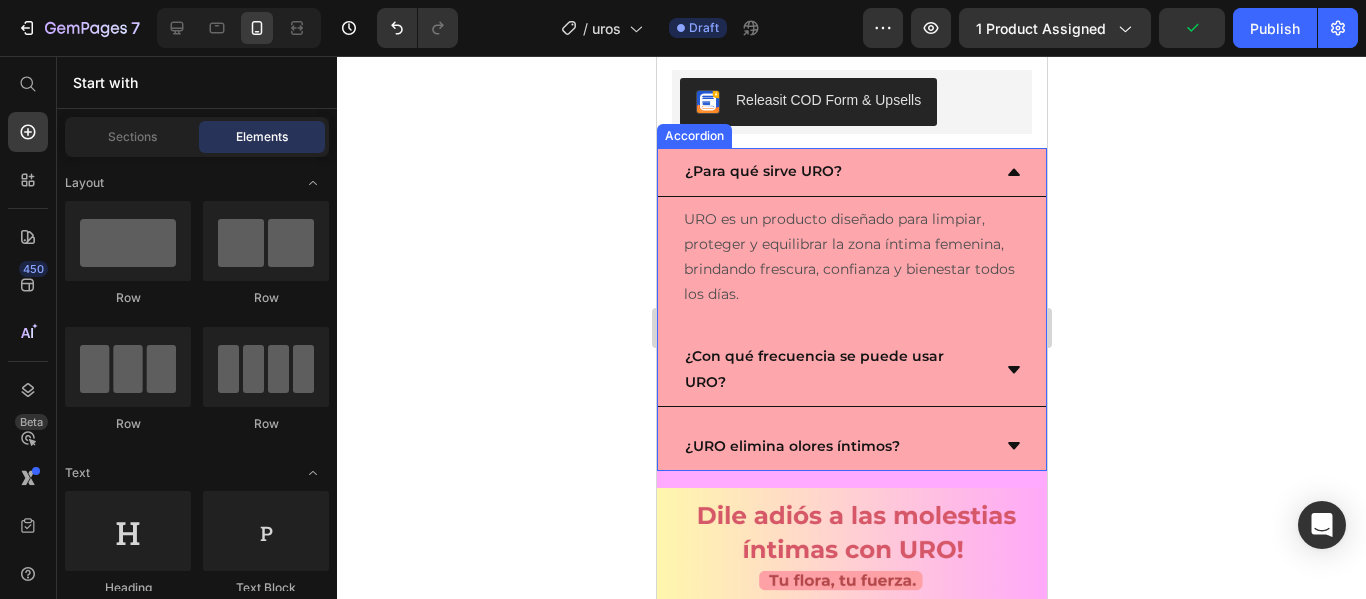 click on "URO es un producto diseñado para limpiar, proteger y equilibrar la zona íntima femenina, brindando frescura, confianza y bienestar todos los días. Text Block" at bounding box center [851, 257] 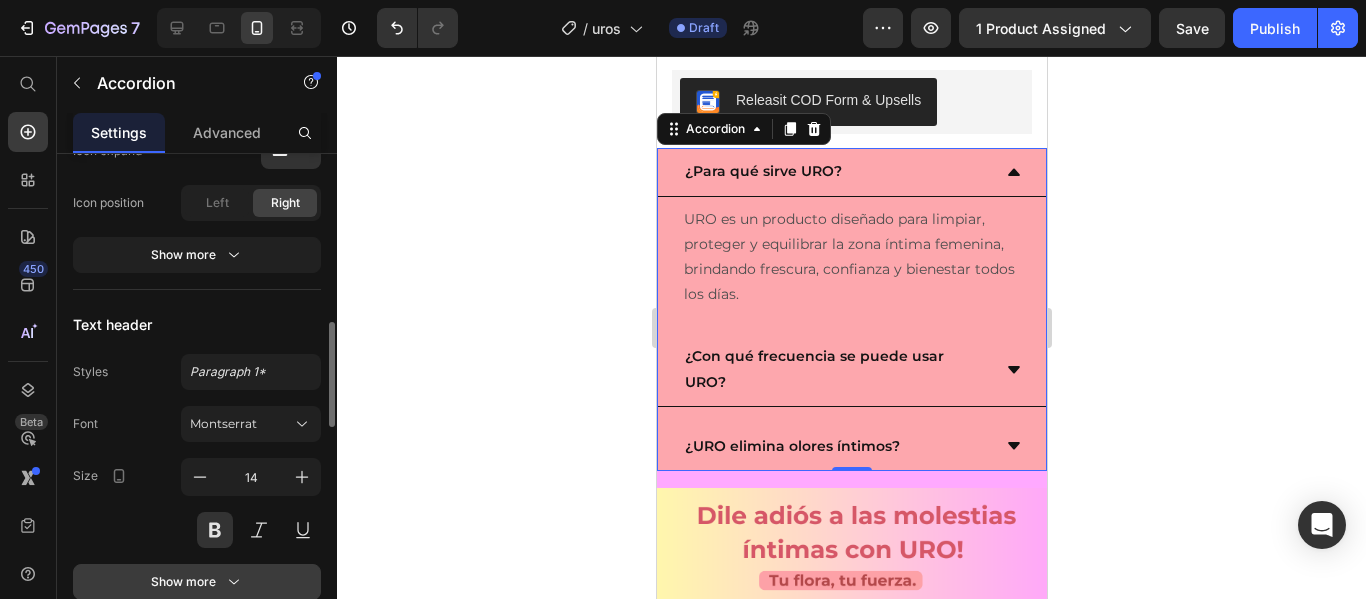scroll, scrollTop: 1200, scrollLeft: 0, axis: vertical 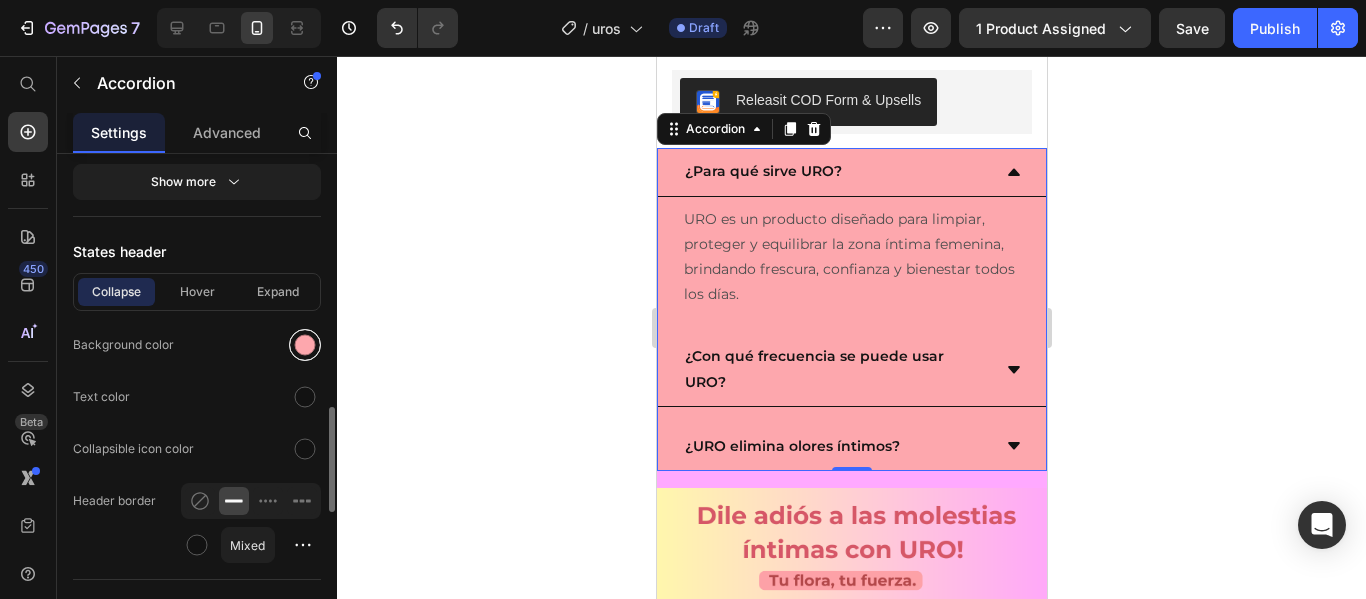 click at bounding box center (305, 345) 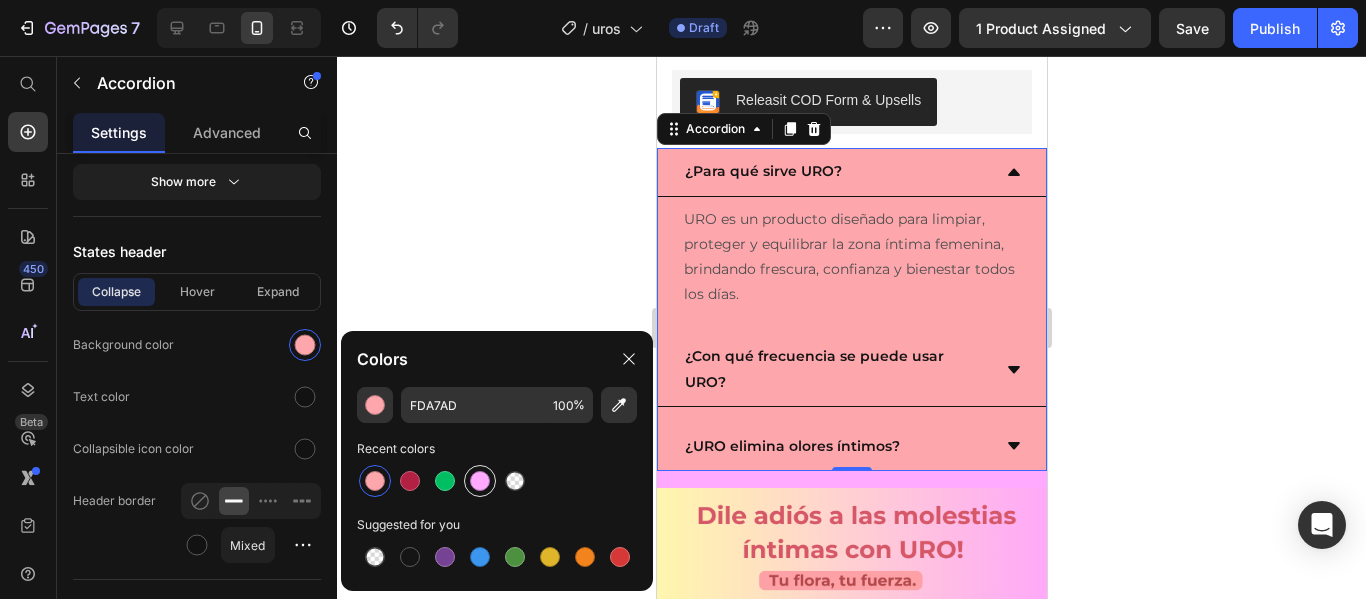 click at bounding box center [480, 481] 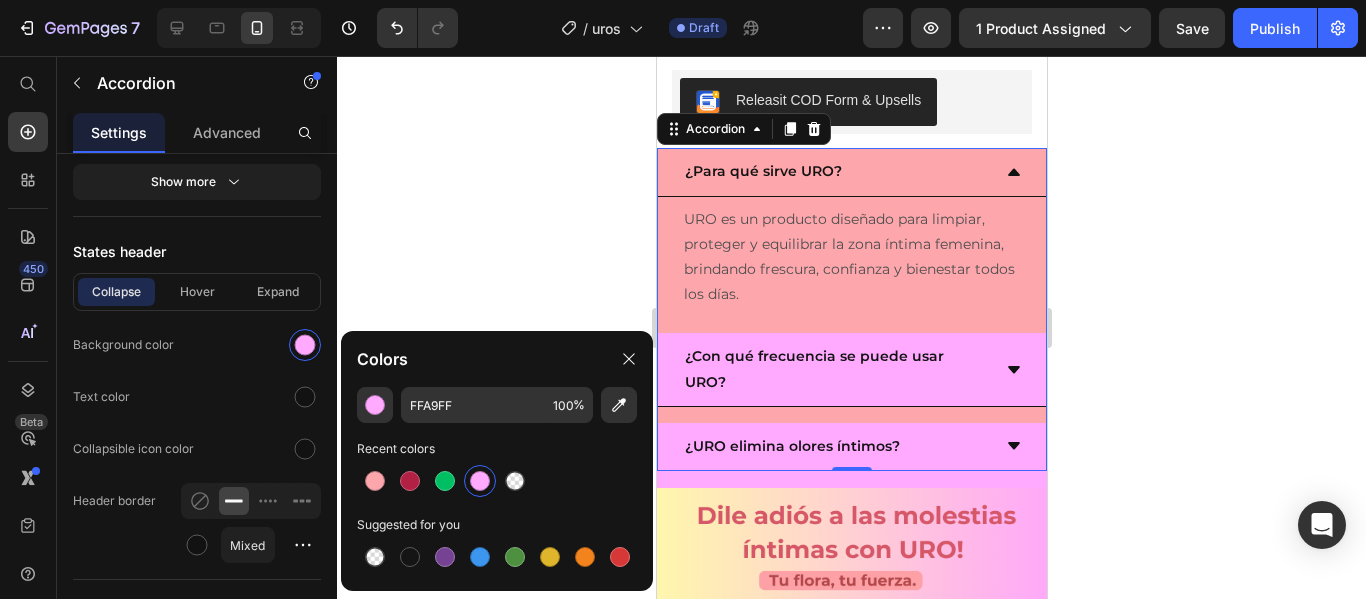 click on "URO es un producto diseñado para limpiar, proteger y equilibrar la zona íntima femenina, brindando frescura, confianza y bienestar todos los días. Text Block" at bounding box center [851, 257] 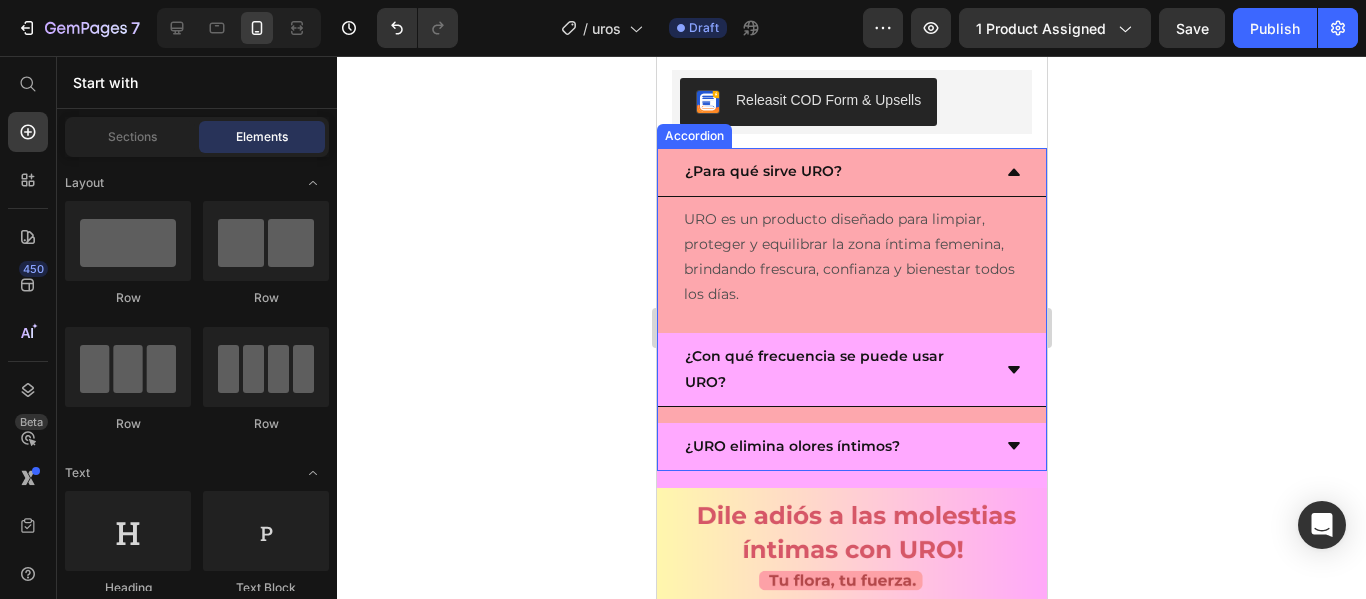 click on "¿Para qué sirve URO?" at bounding box center (851, 172) 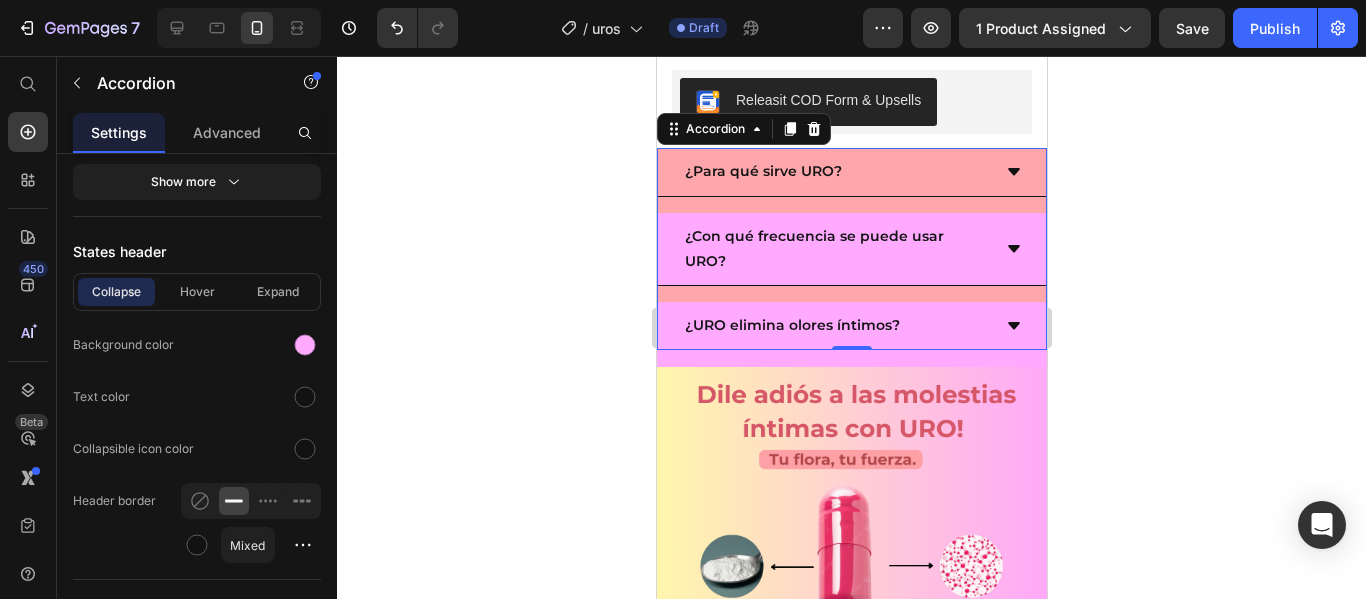 click on "¿Para qué sirve URO?" at bounding box center (851, 172) 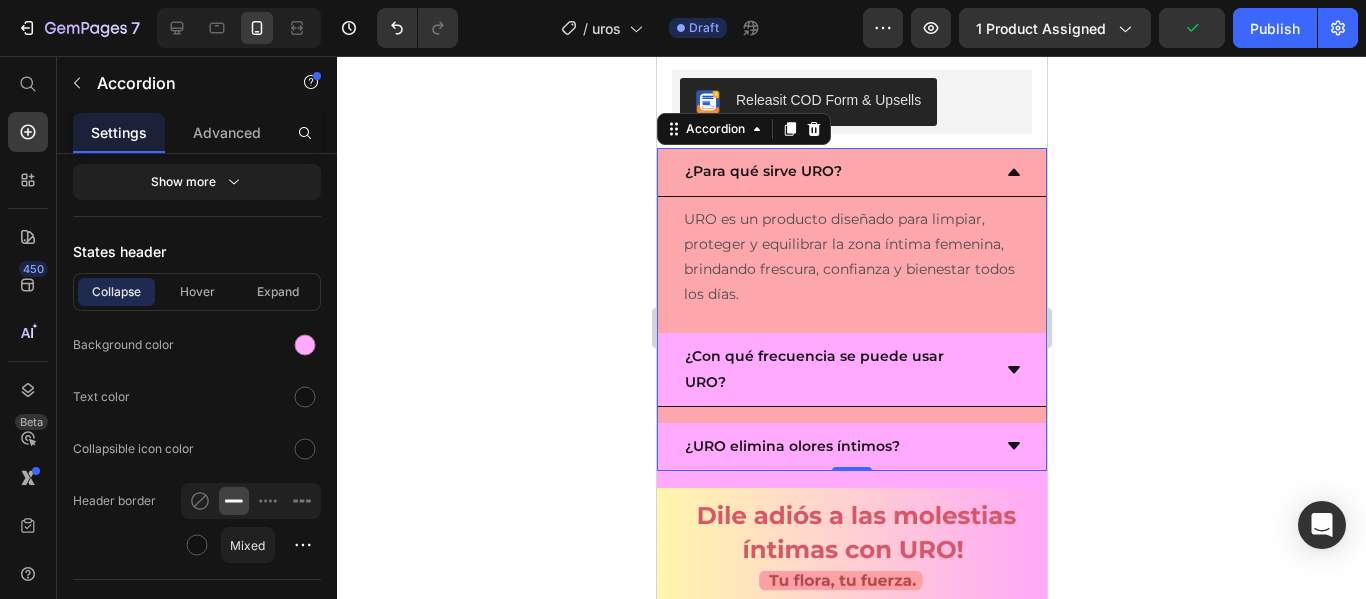 click on "¿Para qué sirve URO?" at bounding box center (851, 172) 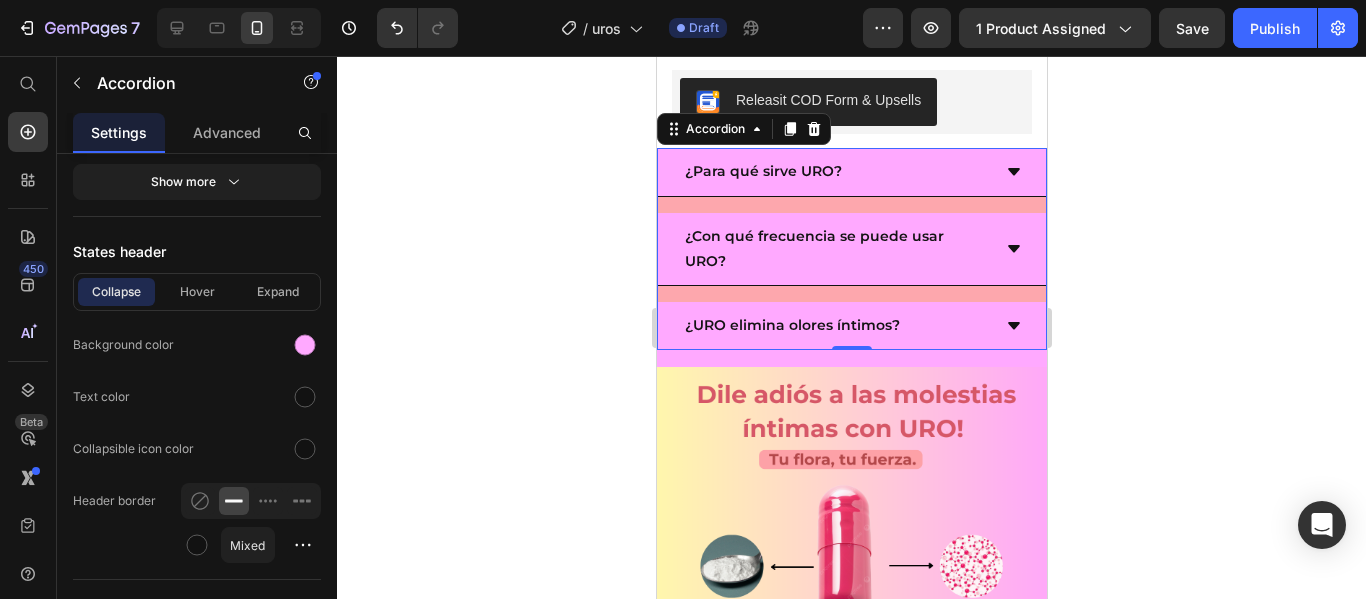 click on "¿Para qué sirve URO?
¿Con qué frecuencia se puede usar URO?
¿URO elimina olores íntimos?" at bounding box center [851, 249] 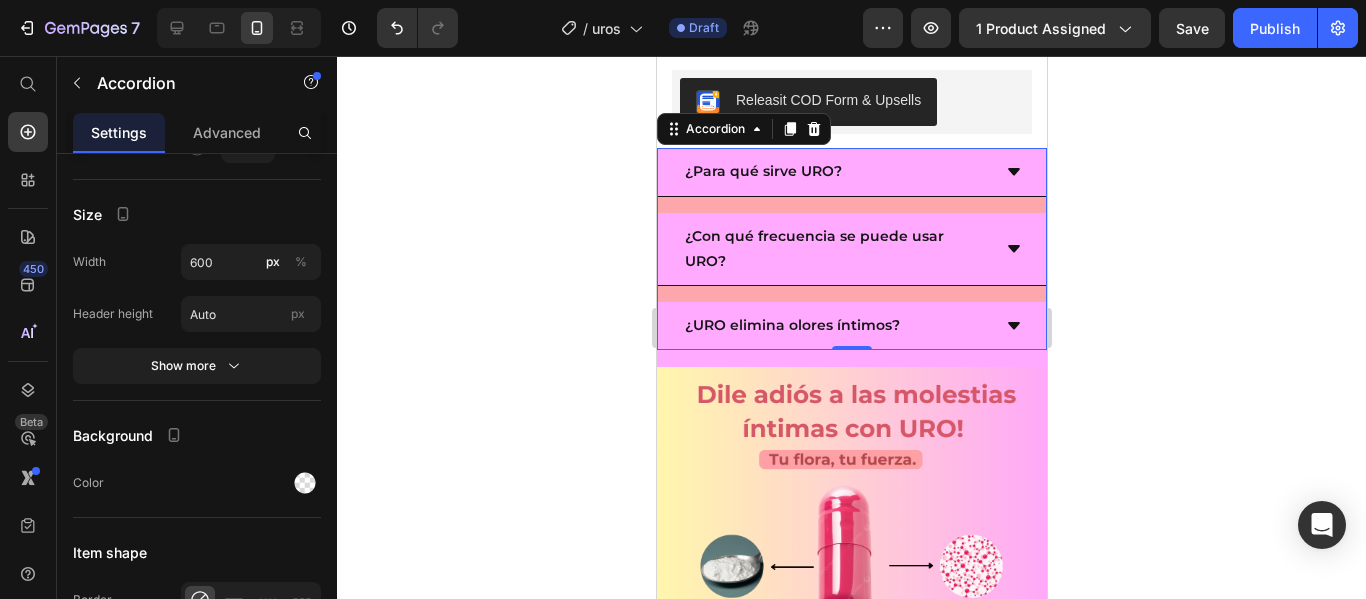 scroll, scrollTop: 1700, scrollLeft: 0, axis: vertical 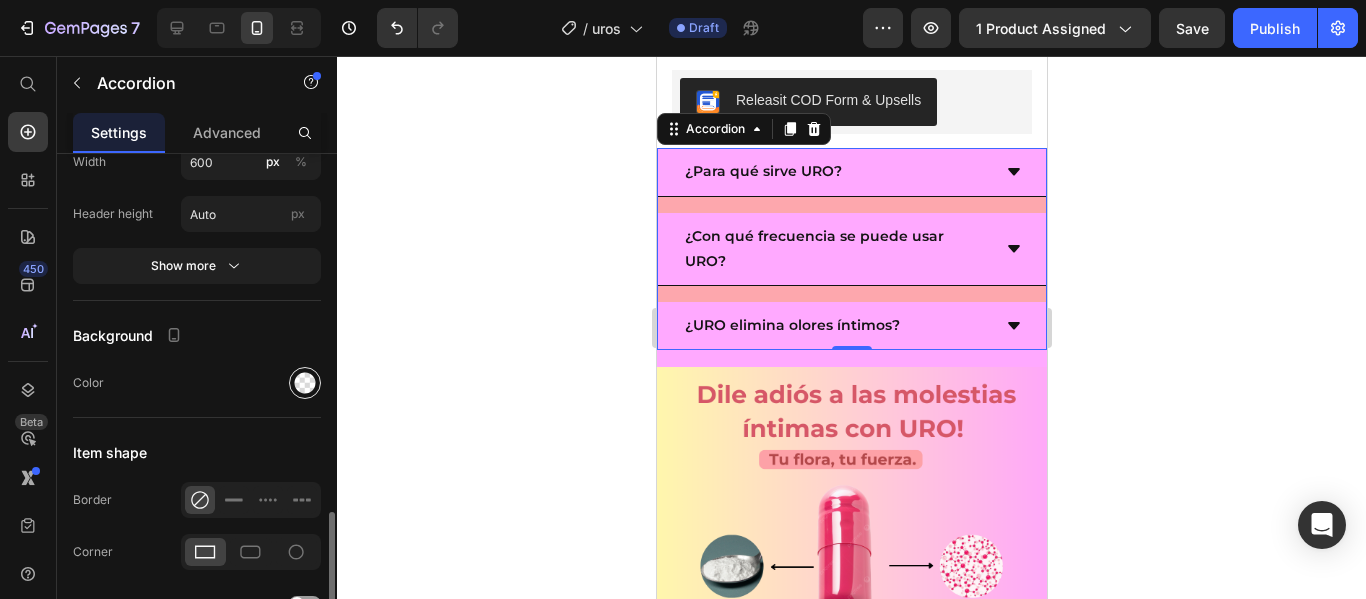 click at bounding box center (305, 383) 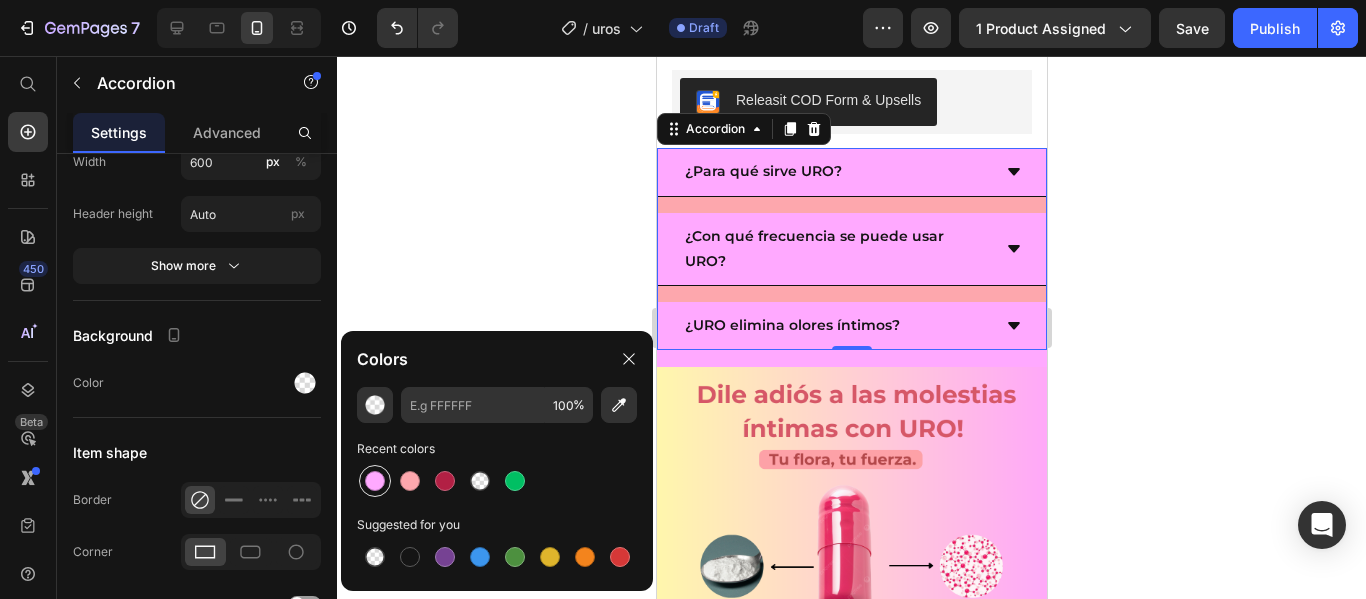 click at bounding box center [375, 481] 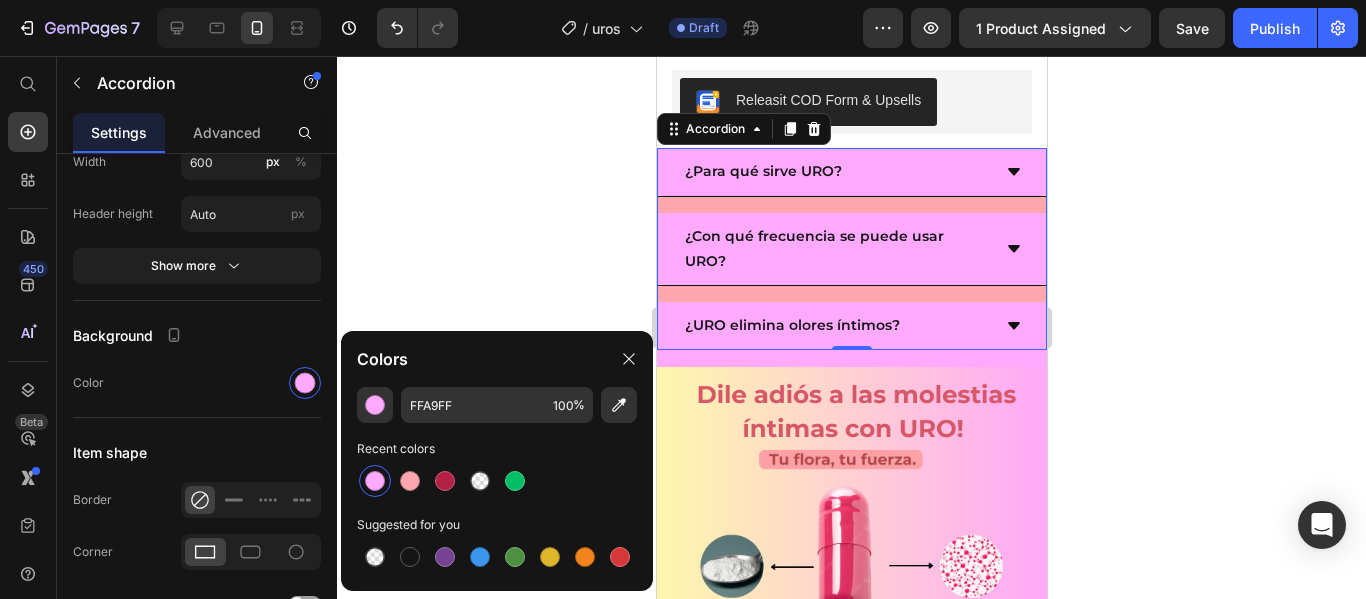 click 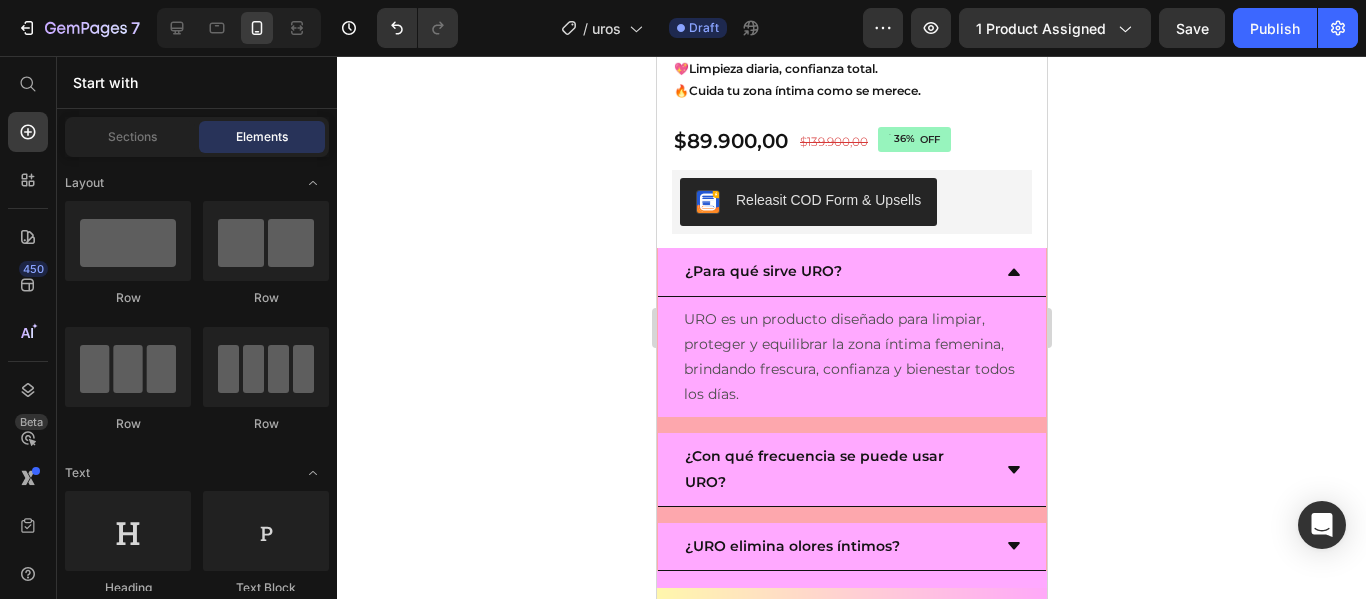scroll, scrollTop: 1400, scrollLeft: 0, axis: vertical 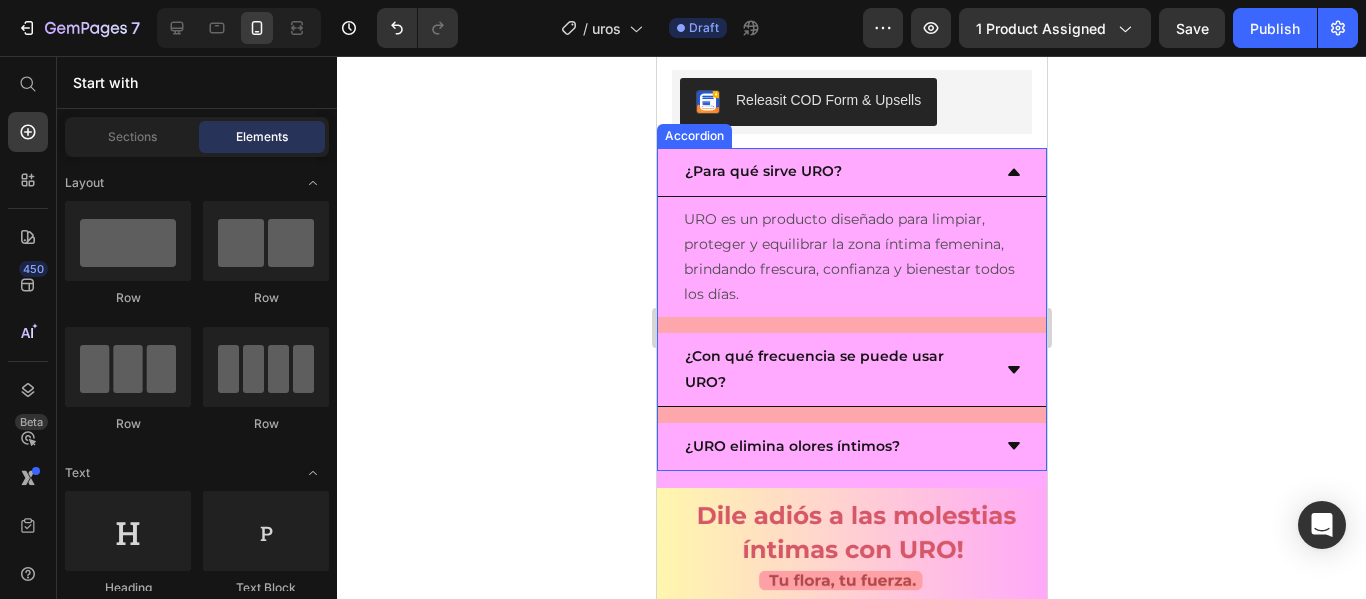 click on "¿Para qué sirve URO? URO es un producto diseñado para limpiar, proteger y equilibrar la zona íntima femenina, brindando frescura, confianza y bienestar todos los días. Text Block
¿Con qué frecuencia se puede usar URO?
¿URO elimina olores íntimos?" at bounding box center [851, 309] 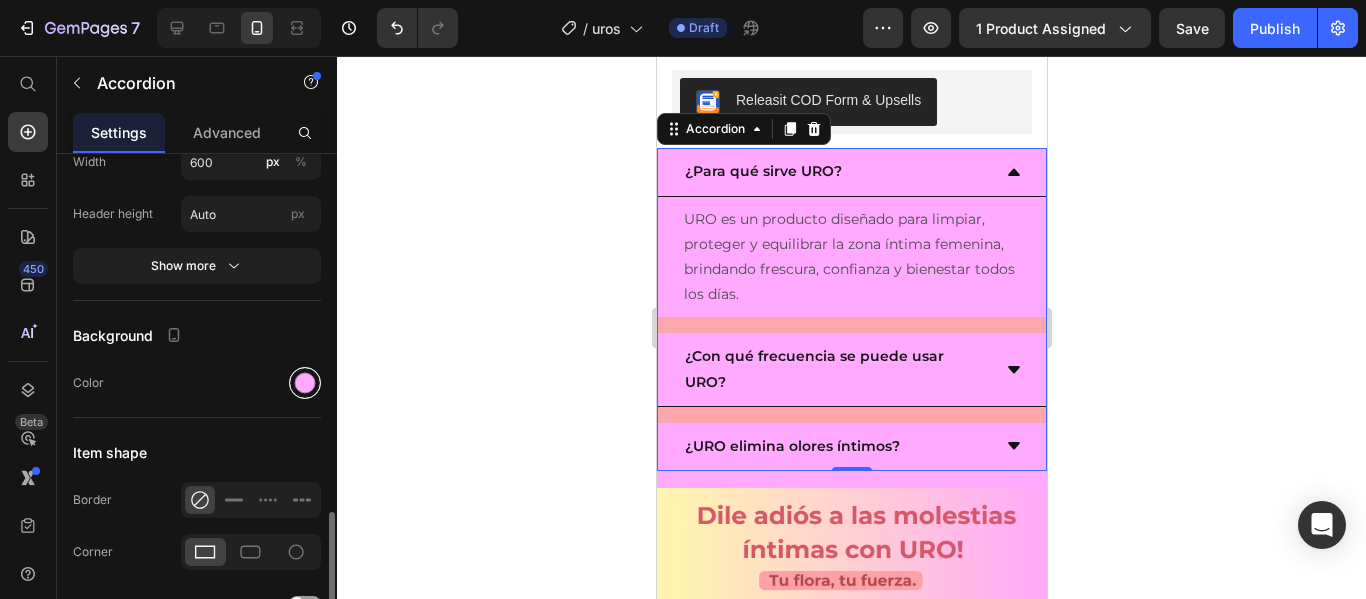 click at bounding box center [305, 383] 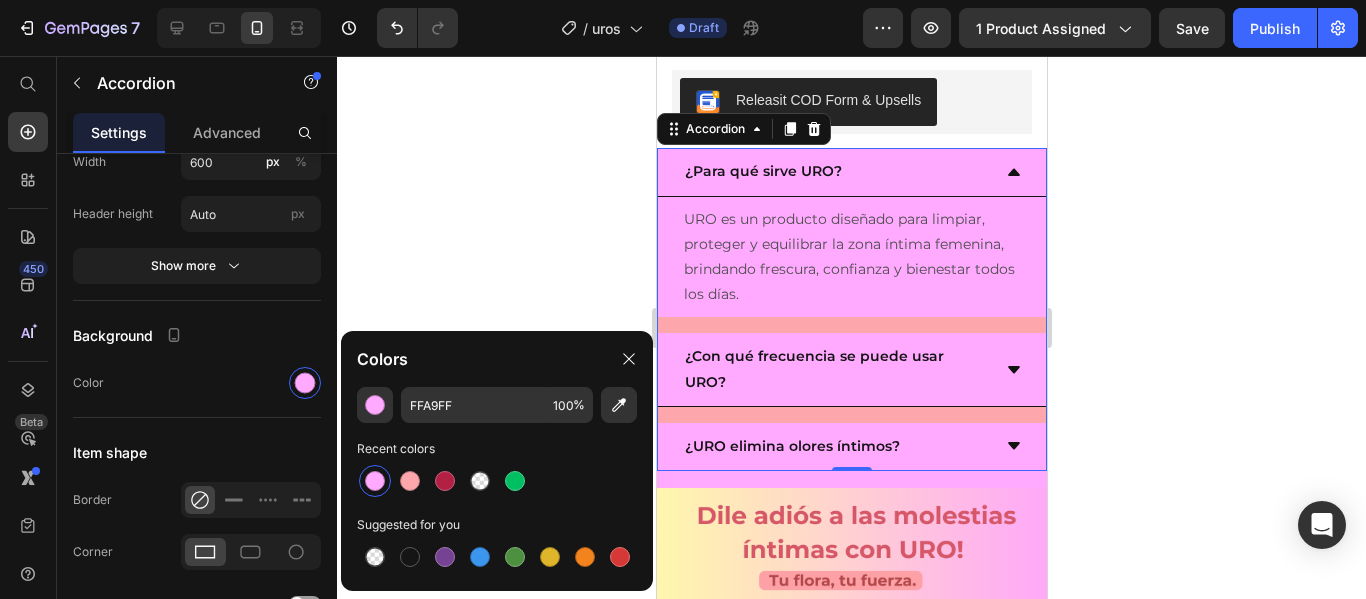 click at bounding box center [375, 481] 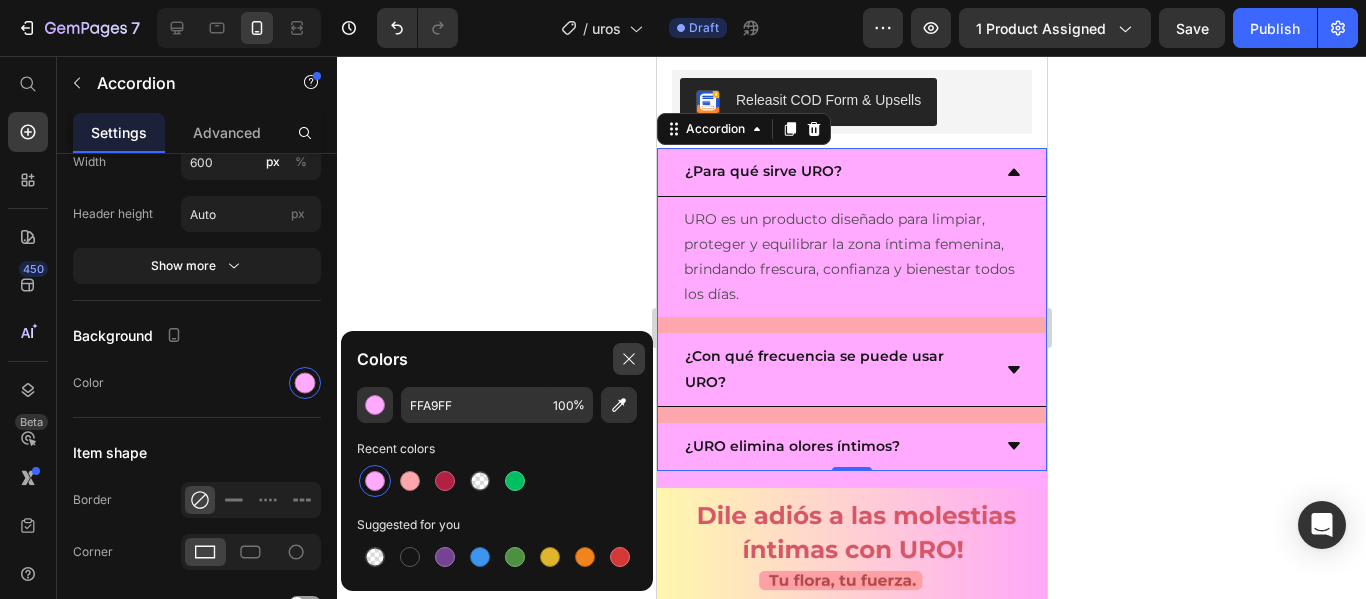 drag, startPoint x: 637, startPoint y: 347, endPoint x: 297, endPoint y: 357, distance: 340.14703 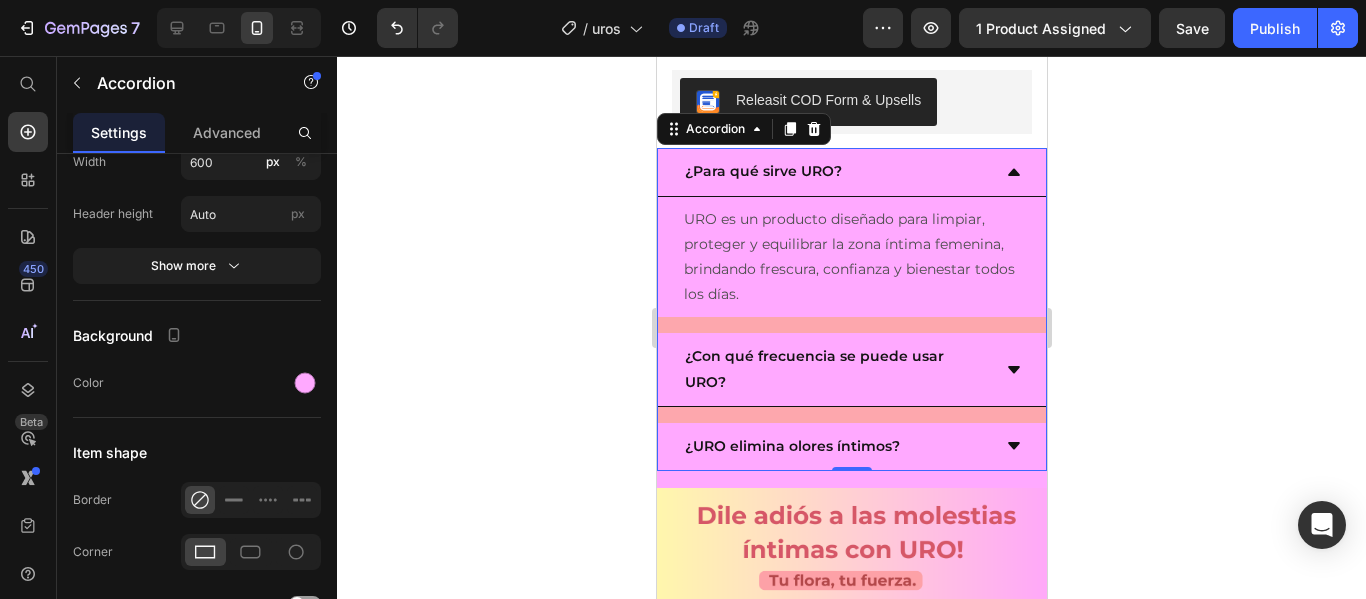 click on "¿Para qué sirve URO? URO es un producto diseñado para limpiar, proteger y equilibrar la zona íntima femenina, brindando frescura, confianza y bienestar todos los días. Text Block
¿Con qué frecuencia se puede usar URO?
¿URO elimina olores íntimos?" at bounding box center [851, 309] 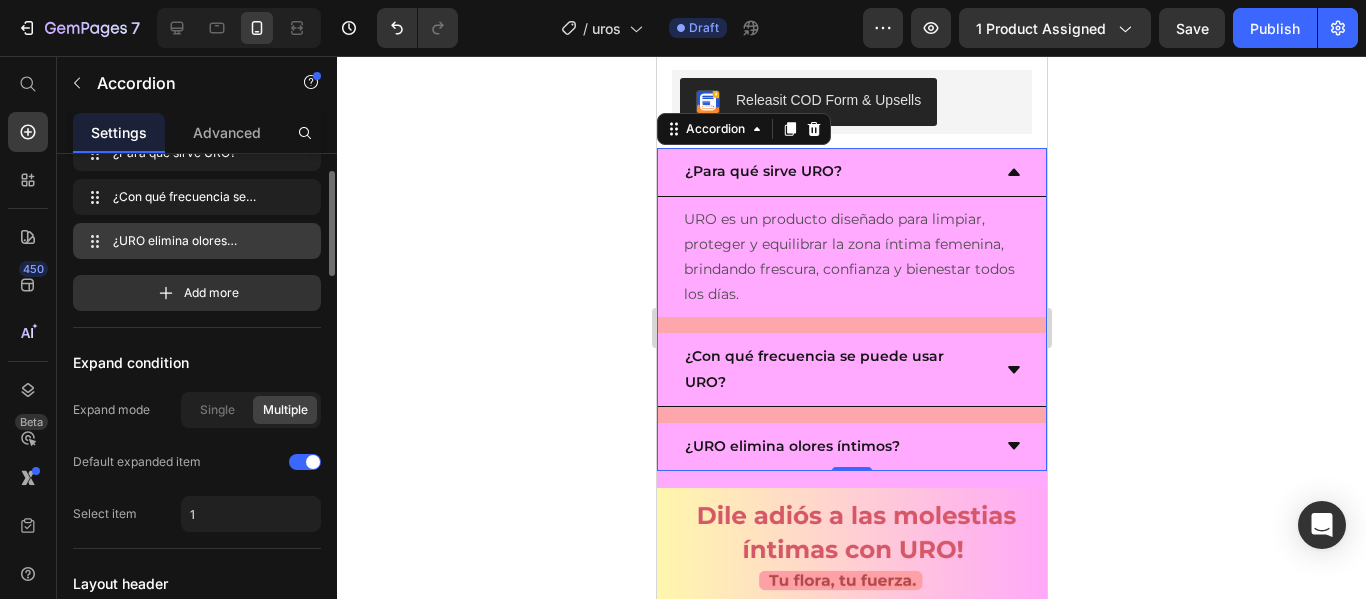 scroll, scrollTop: 0, scrollLeft: 0, axis: both 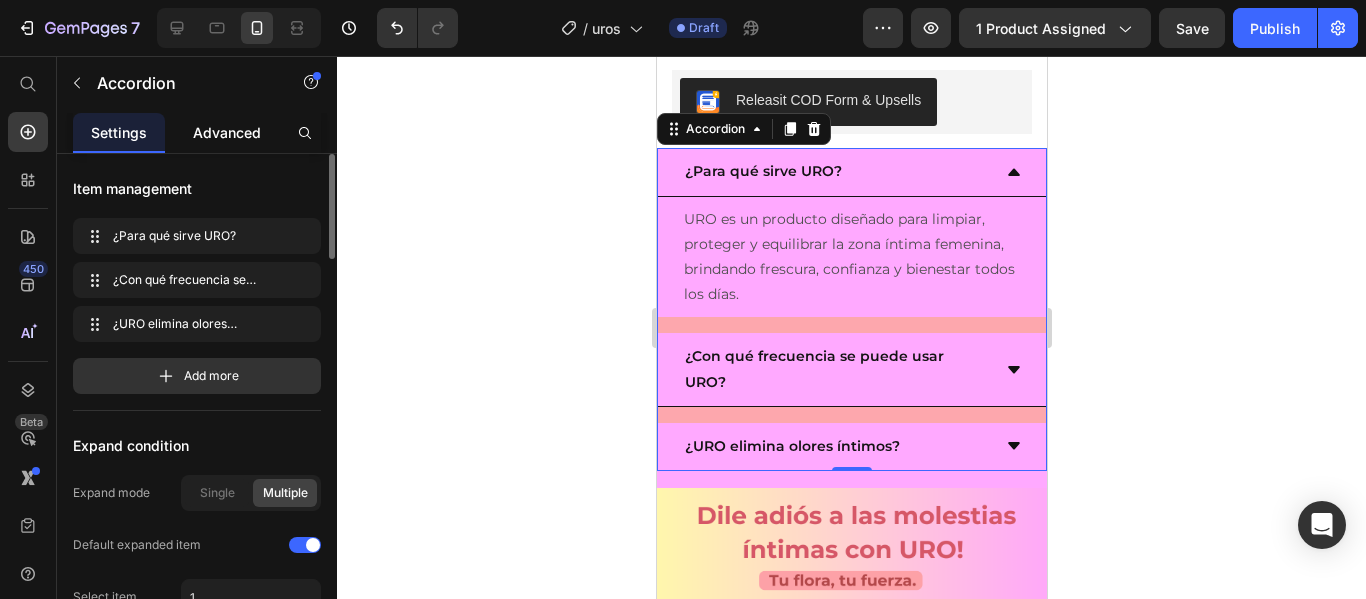 click on "Advanced" at bounding box center [227, 132] 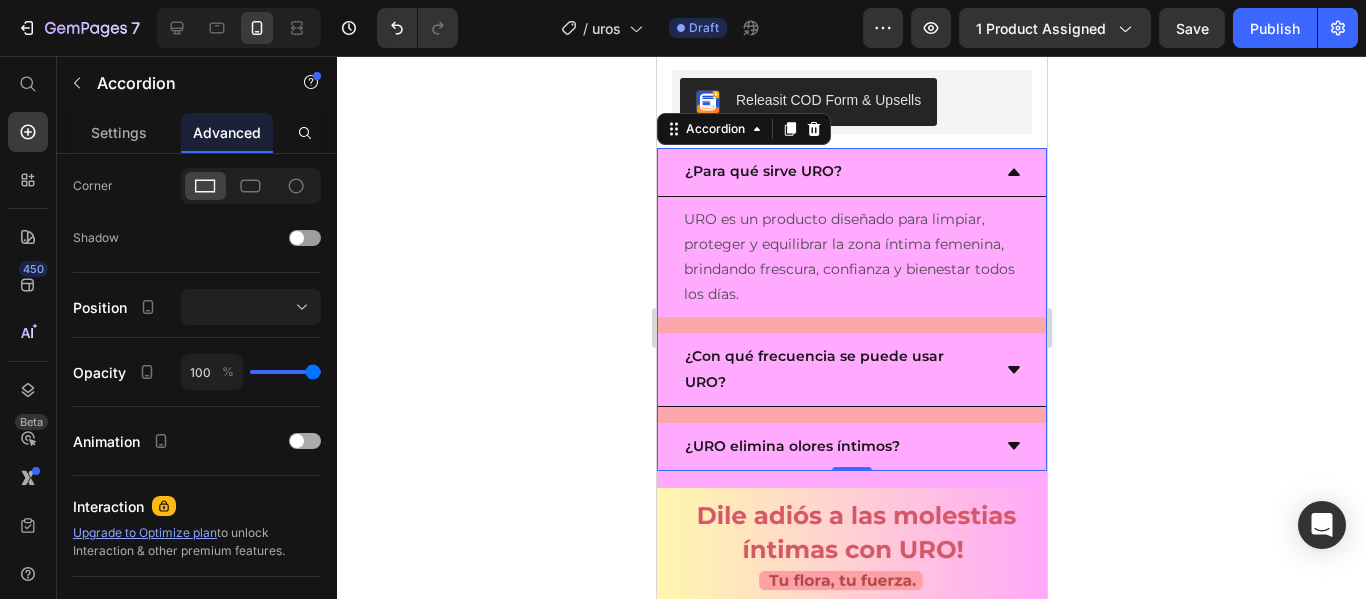 scroll, scrollTop: 767, scrollLeft: 0, axis: vertical 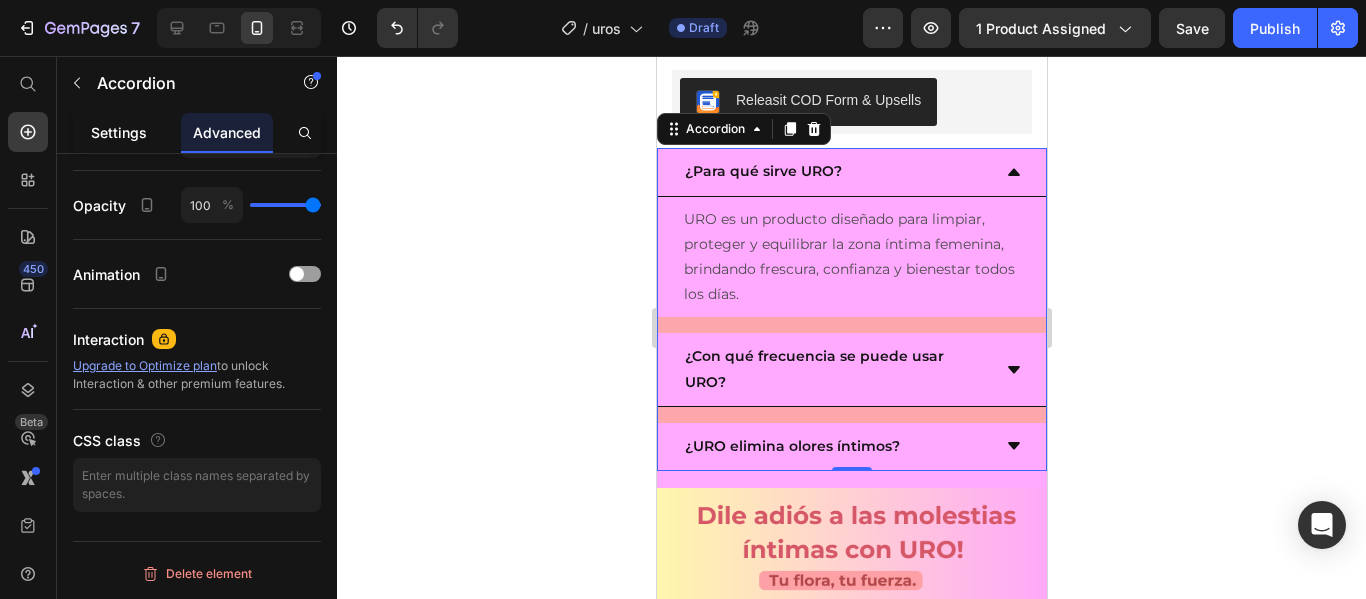 click on "Settings" at bounding box center [119, 132] 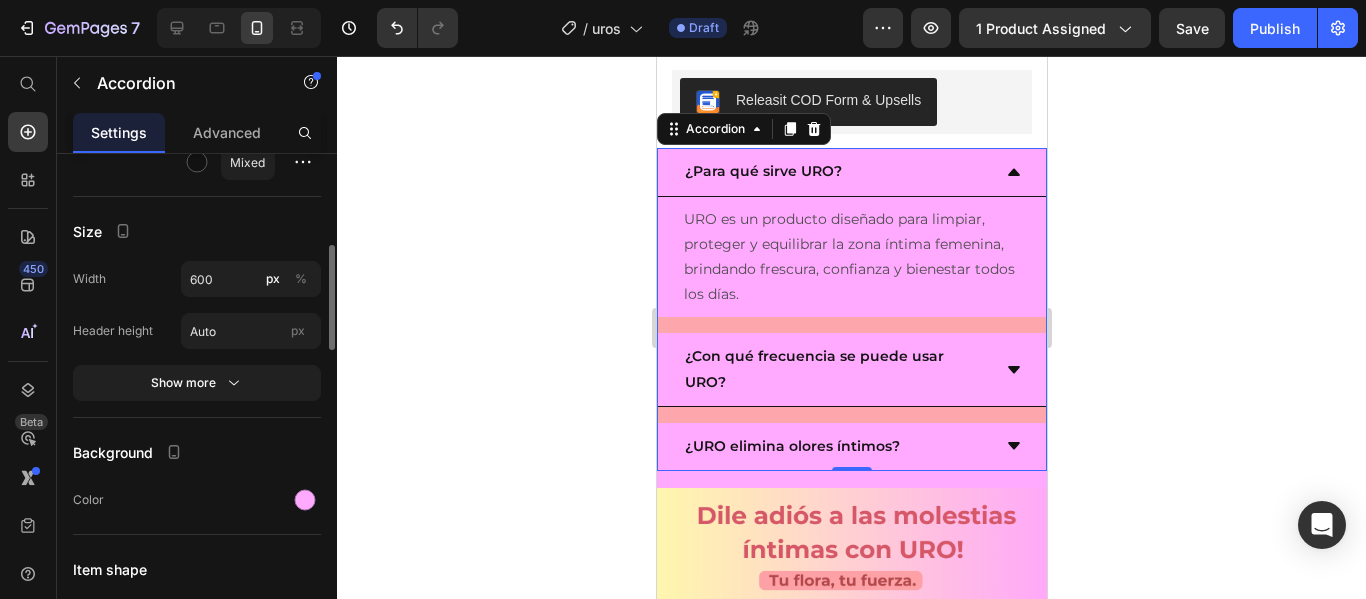scroll, scrollTop: 1283, scrollLeft: 0, axis: vertical 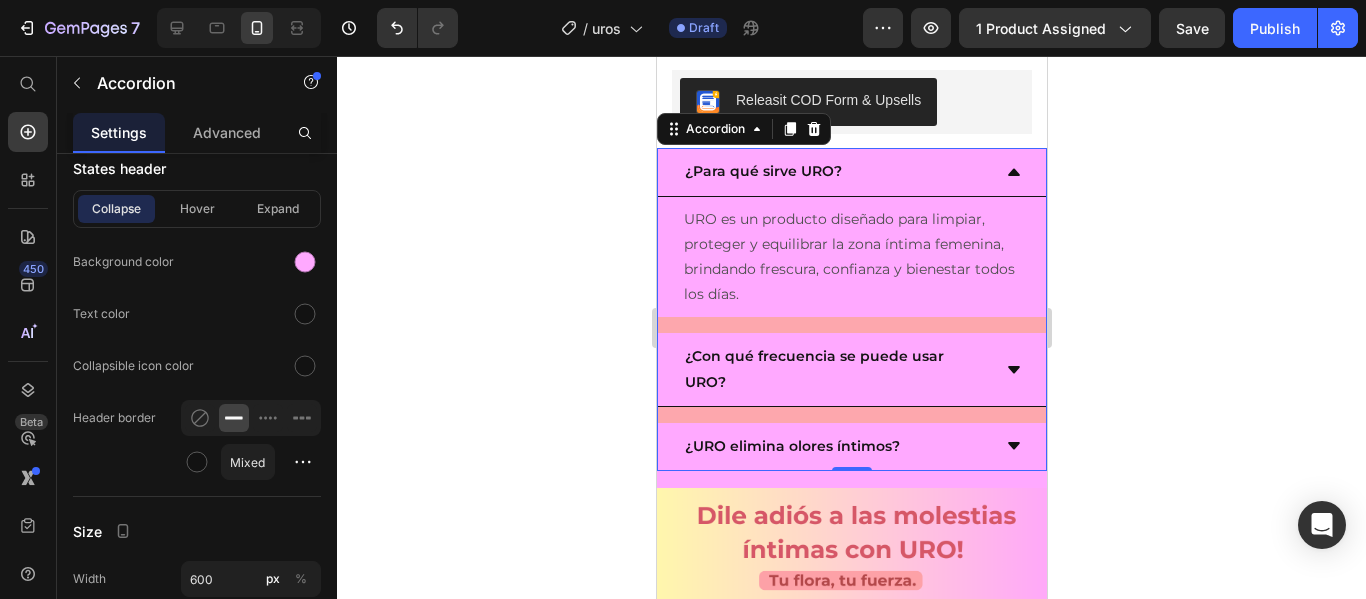 click 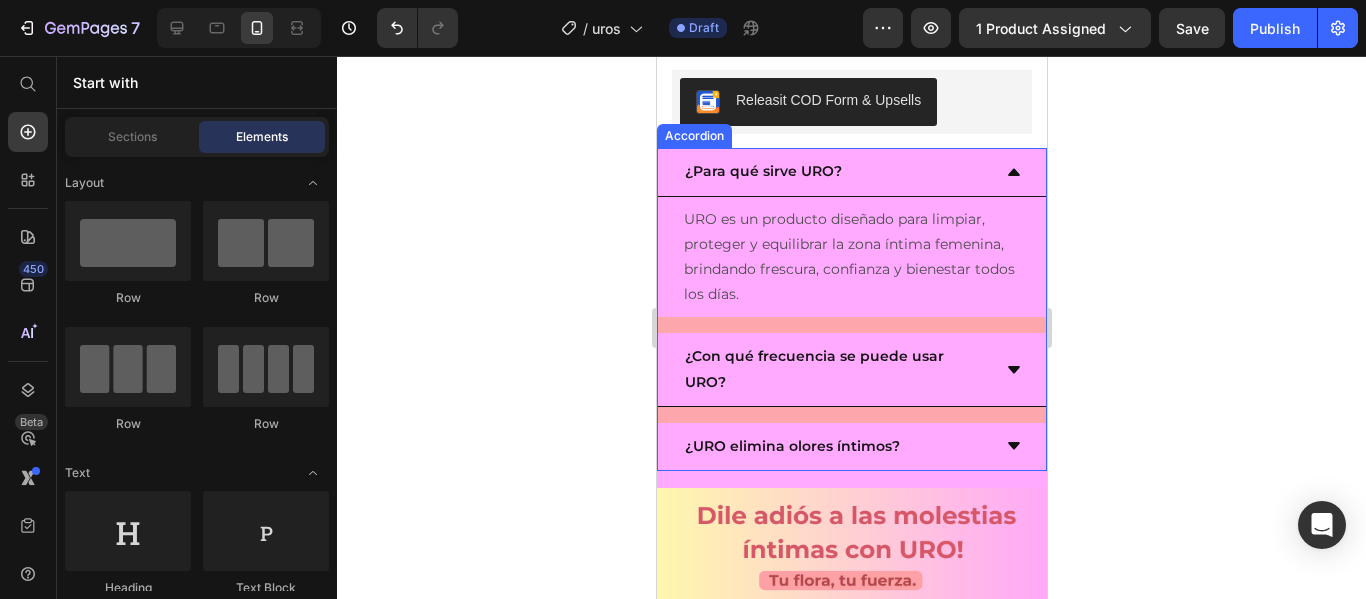 click on "¿Para qué sirve URO? URO es un producto diseñado para limpiar, proteger y equilibrar la zona íntima femenina, brindando frescura, confianza y bienestar todos los días. Text Block
¿Con qué frecuencia se puede usar URO?
¿URO elimina olores íntimos?" at bounding box center [851, 309] 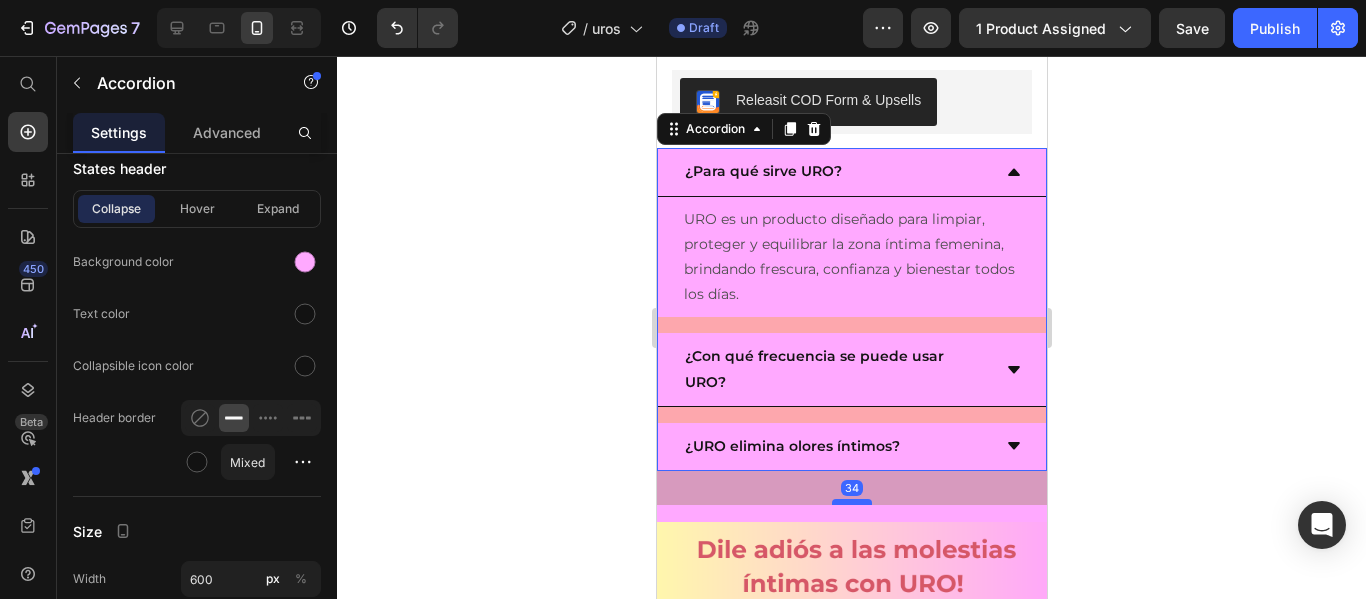drag, startPoint x: 847, startPoint y: 451, endPoint x: 848, endPoint y: 485, distance: 34.0147 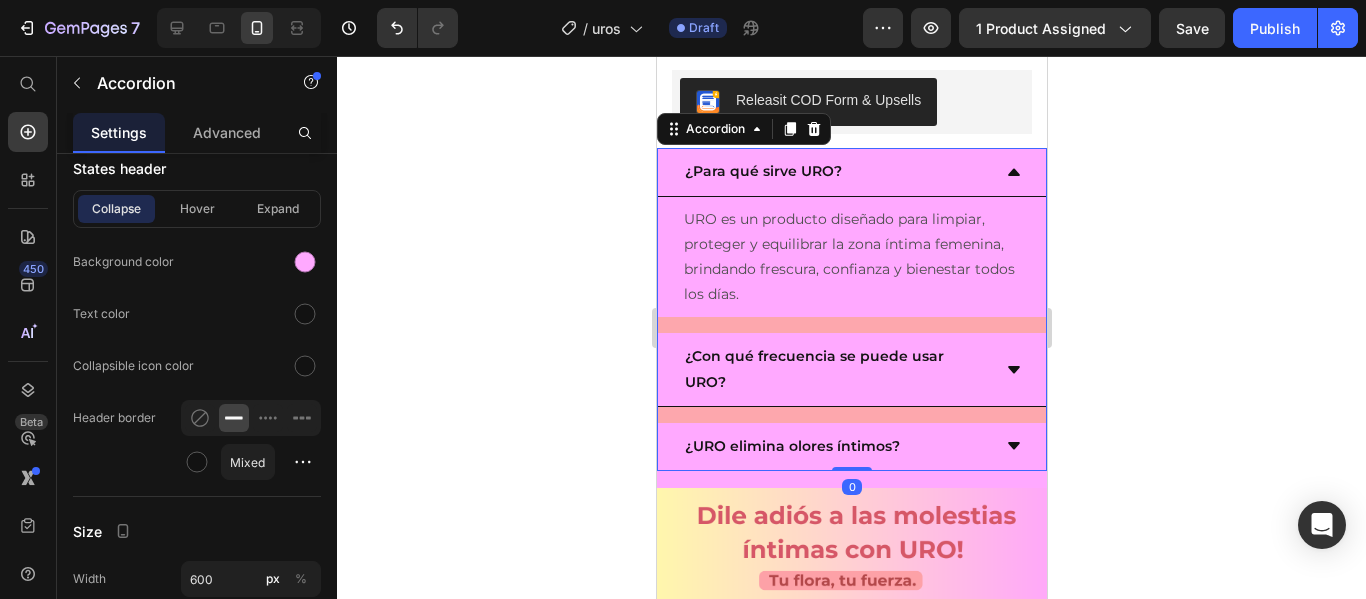 drag, startPoint x: 848, startPoint y: 485, endPoint x: 855, endPoint y: 449, distance: 36.67424 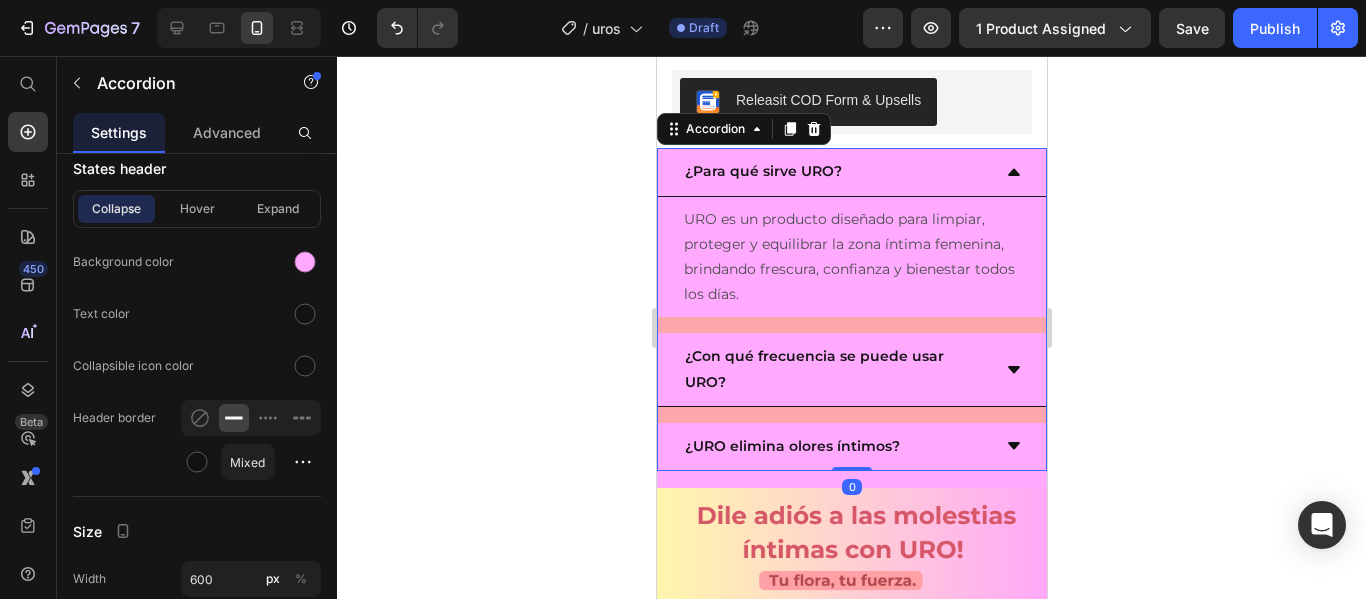 click 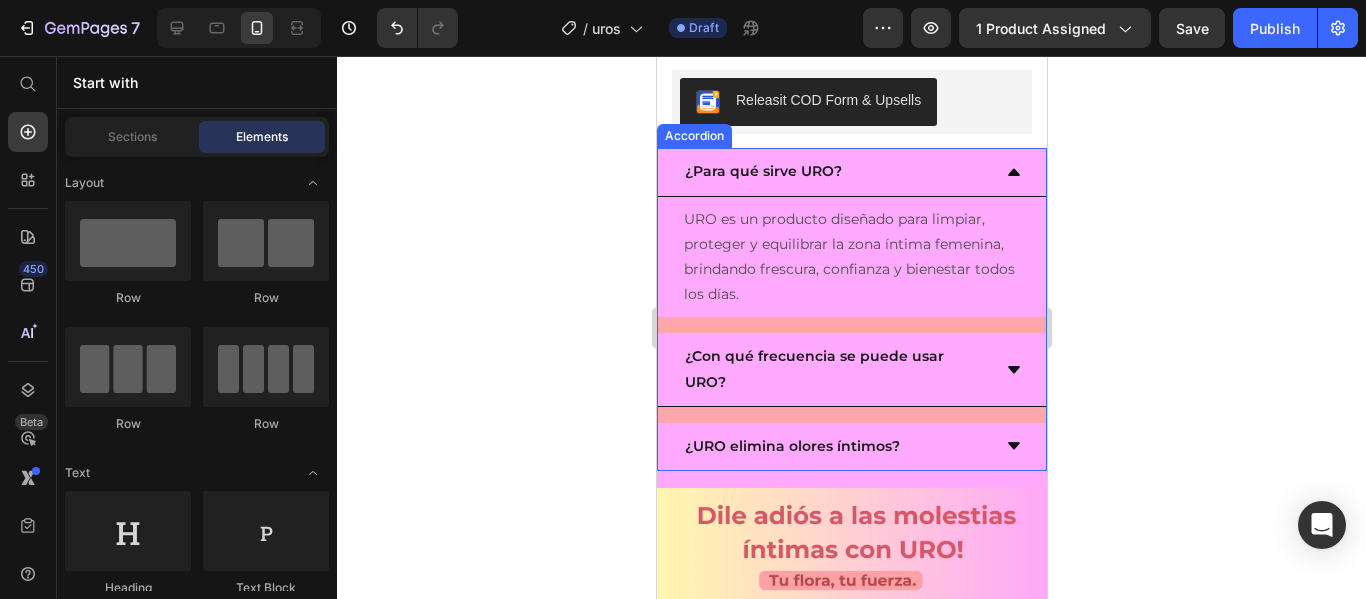 click on "¿Para qué sirve URO? URO es un producto diseñado para limpiar, proteger y equilibrar la zona íntima femenina, brindando frescura, confianza y bienestar todos los días. Text Block
¿Con qué frecuencia se puede usar URO?
¿URO elimina olores íntimos?" at bounding box center (851, 309) 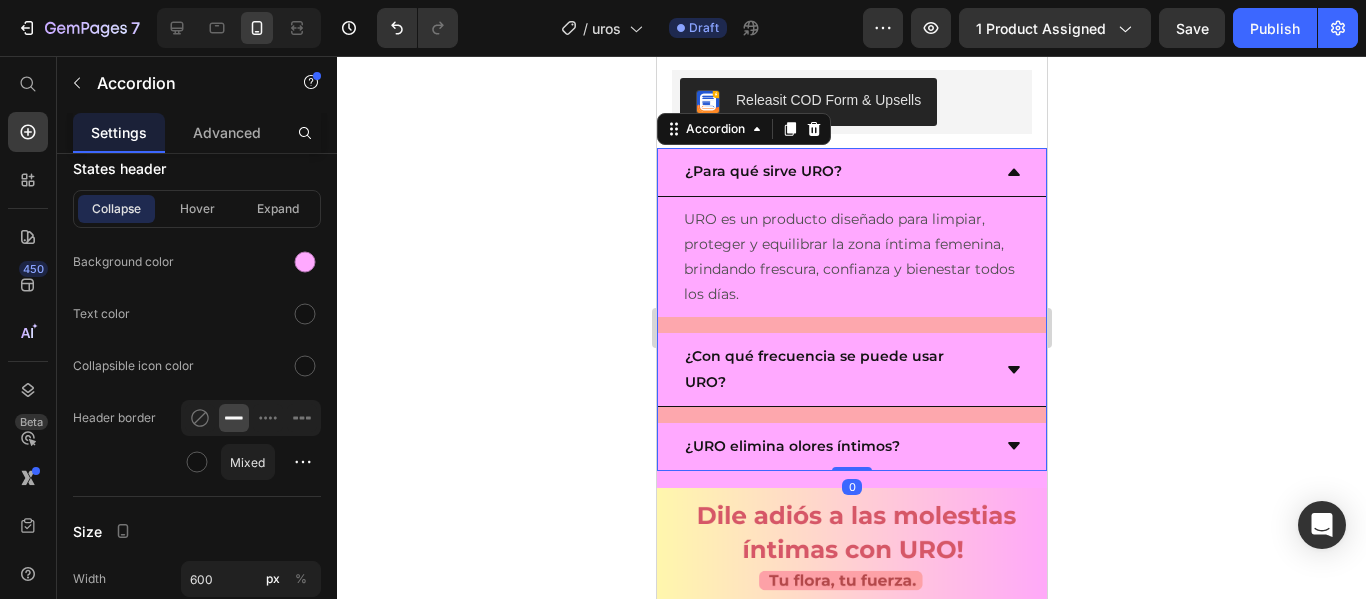 click 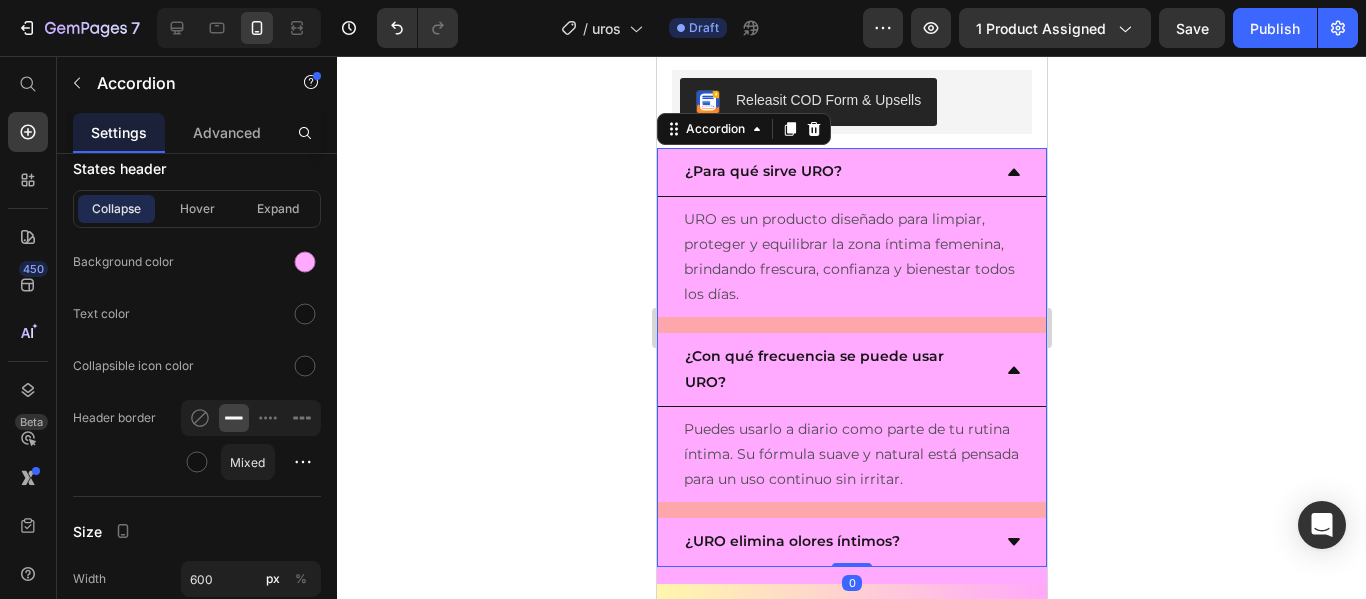 click 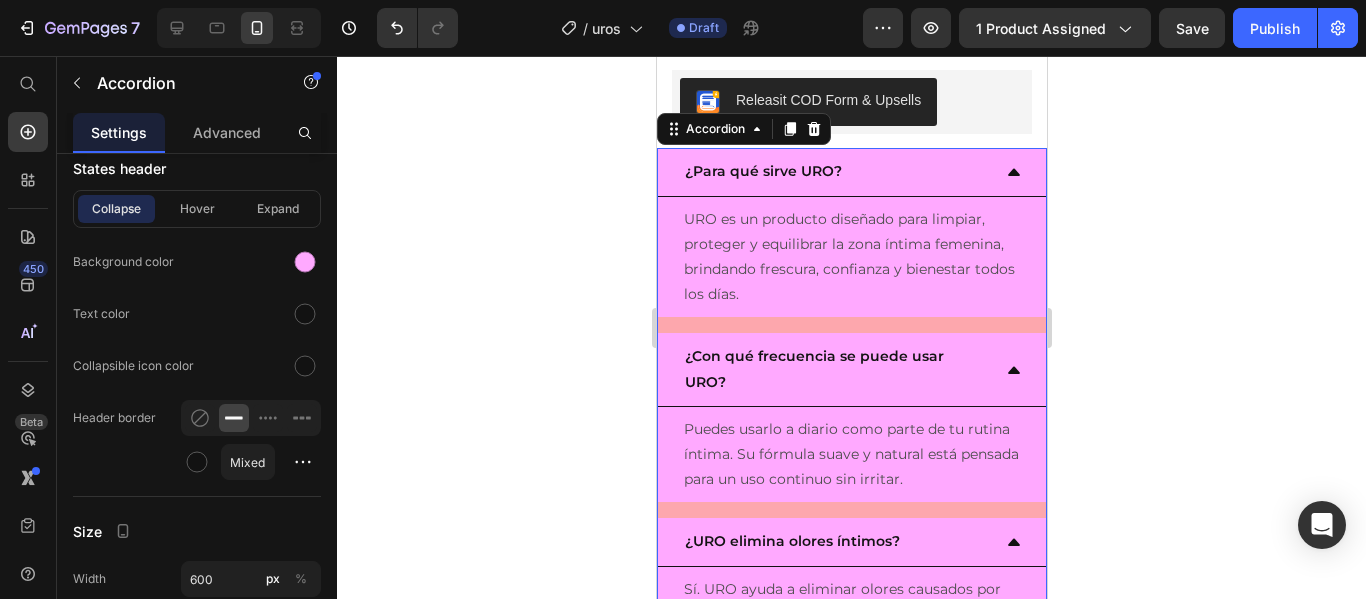 click 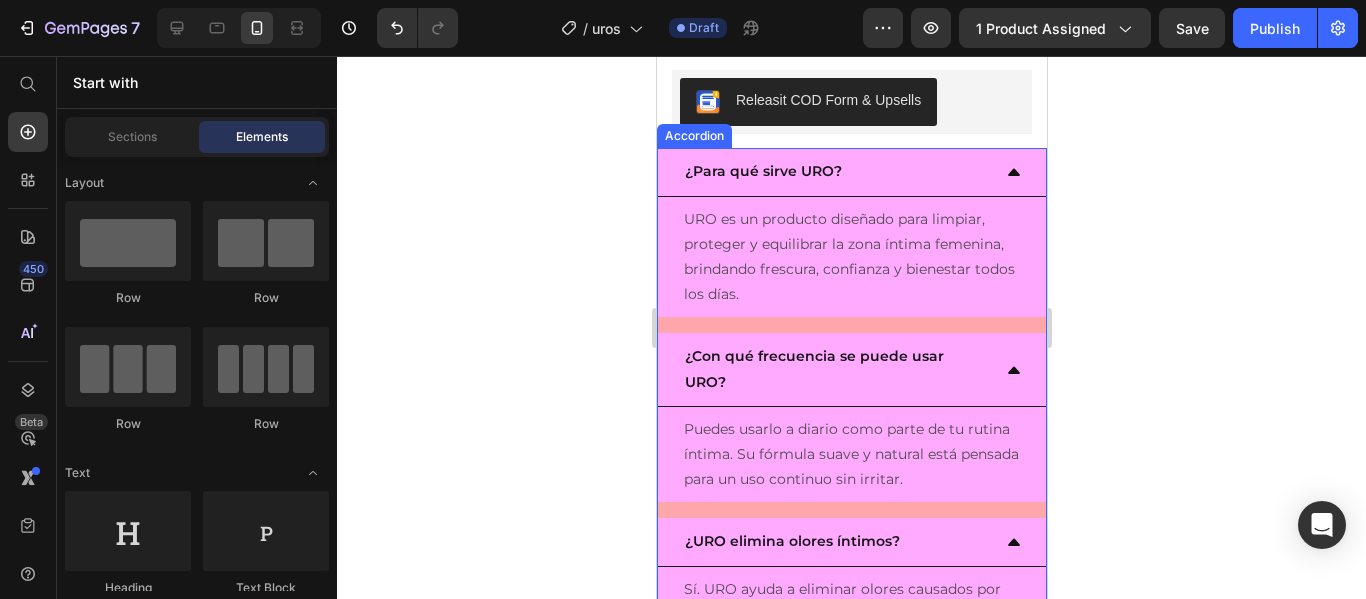 click on "¿Para qué sirve URO? URO es un producto diseñado para limpiar, proteger y equilibrar la zona íntima femenina, brindando frescura, confianza y bienestar todos los días. Text Block
¿Con qué frecuencia se puede usar URO? Puedes usarlo a diario como parte de tu rutina íntima. Su fórmula suave y natural está pensada para un uso continuo sin irritar. Text Block
¿URO elimina olores íntimos? Sí. URO ayuda a eliminar olores causados por bacterias, manteniendo tu zona íntima fresca, limpia y con un pH equilibrado. Text Block" at bounding box center [851, 405] 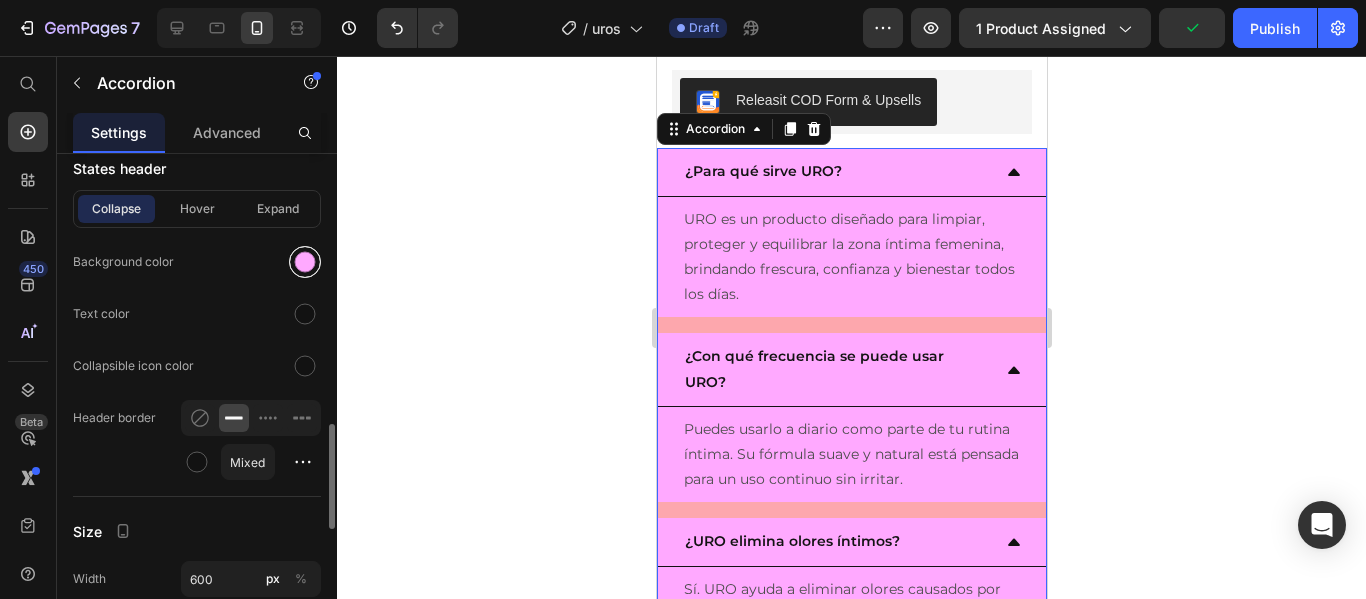 click at bounding box center [305, 262] 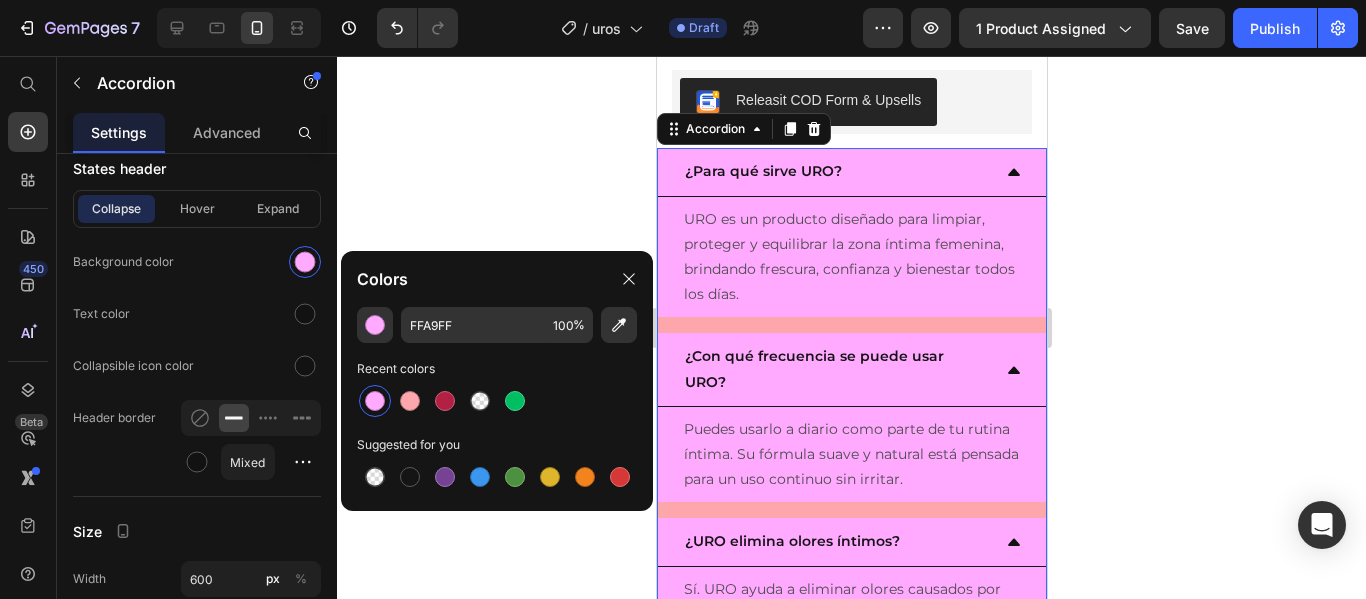 click at bounding box center [375, 401] 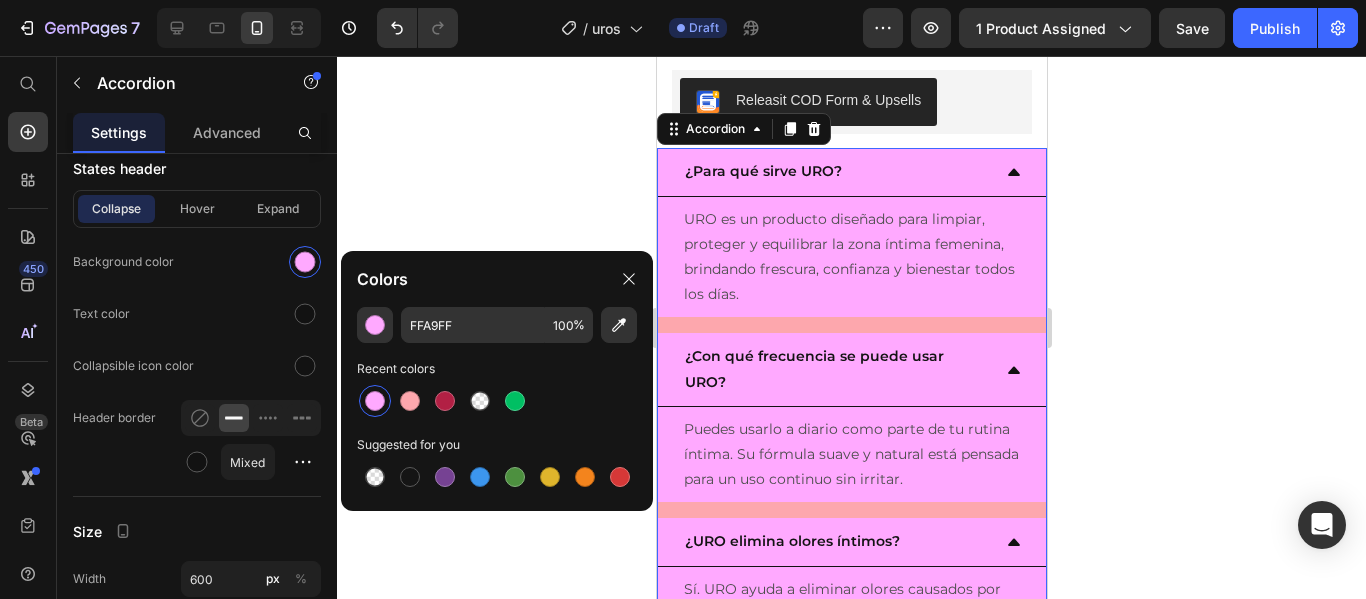 click 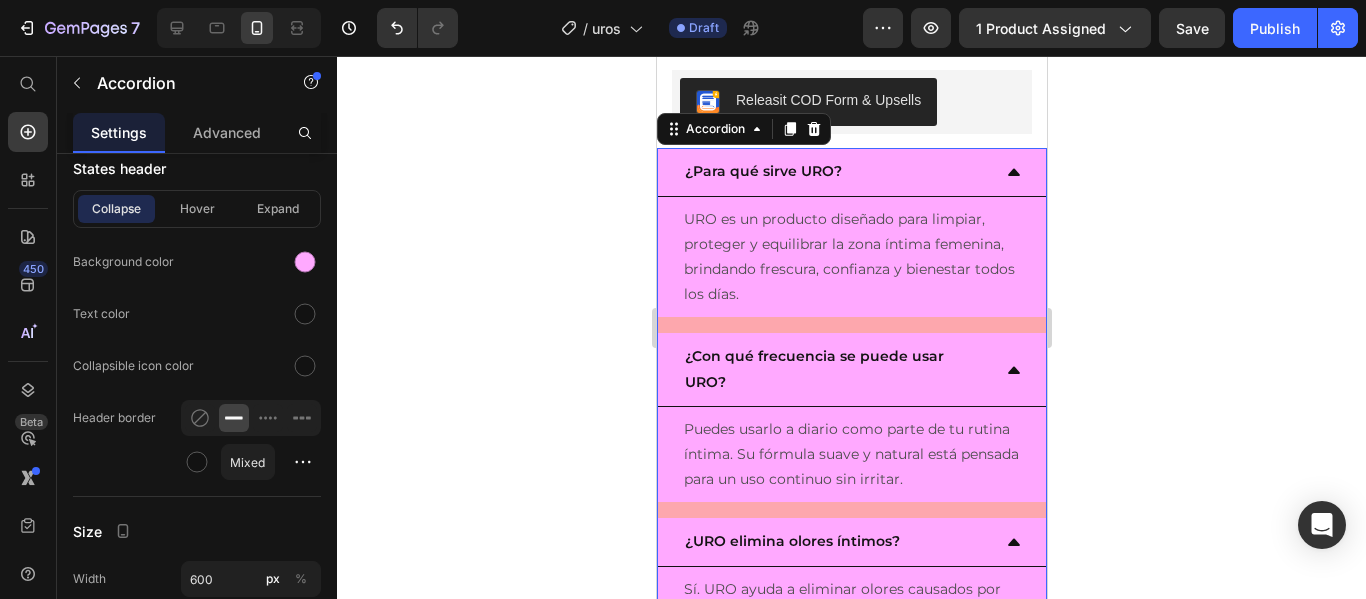 click on "¿Para qué sirve URO? URO es un producto diseñado para limpiar, proteger y equilibrar la zona íntima femenina, brindando frescura, confianza y bienestar todos los días. Text Block
¿Con qué frecuencia se puede usar URO? Puedes usarlo a diario como parte de tu rutina íntima. Su fórmula suave y natural está pensada para un uso continuo sin irritar. Text Block
¿URO elimina olores íntimos? Sí. URO ayuda a eliminar olores causados por bacterias, manteniendo tu zona íntima fresca, limpia y con un pH equilibrado. Text Block" at bounding box center (851, 405) 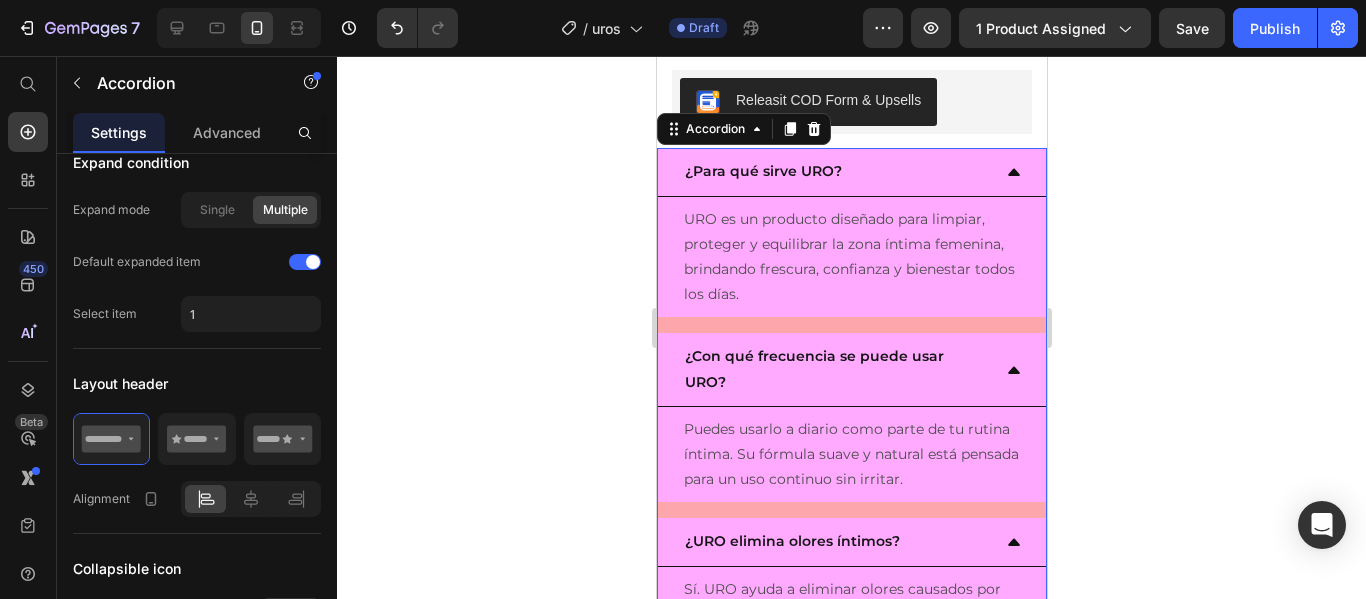 scroll, scrollTop: 0, scrollLeft: 0, axis: both 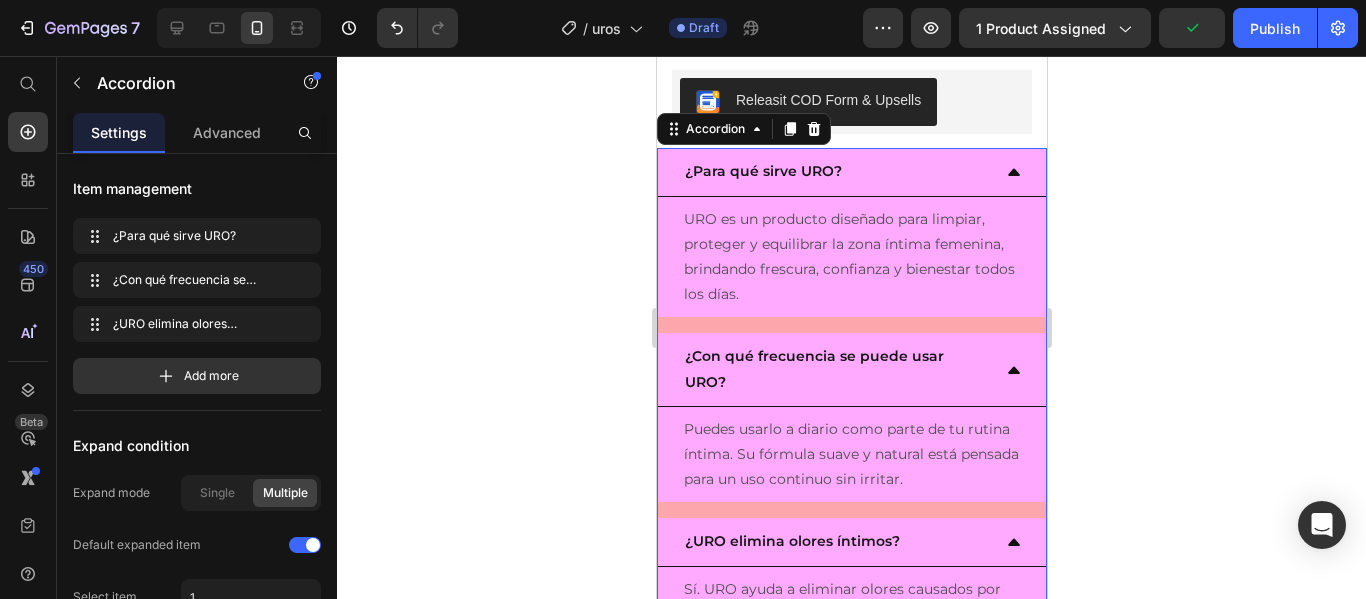 click 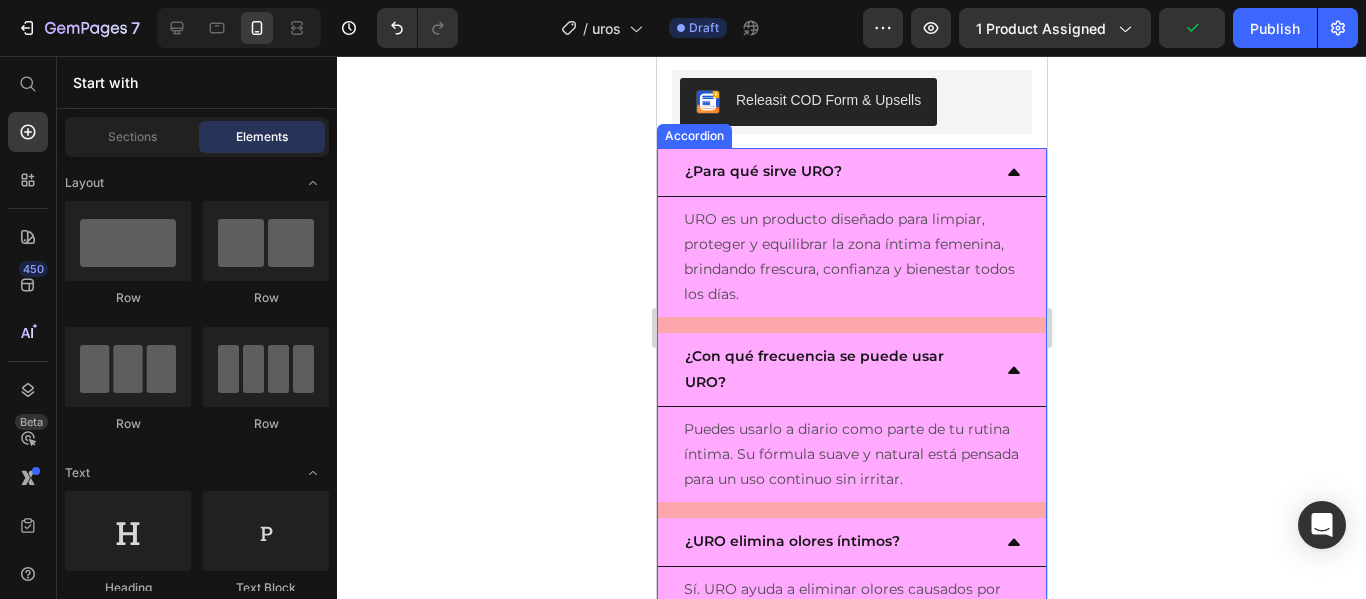 click on "¿Para qué sirve URO? URO es un producto diseñado para limpiar, proteger y equilibrar la zona íntima femenina, brindando frescura, confianza y bienestar todos los días. Text Block
¿Con qué frecuencia se puede usar URO? Puedes usarlo a diario como parte de tu rutina íntima. Su fórmula suave y natural está pensada para un uso continuo sin irritar. Text Block
¿URO elimina olores íntimos? Sí. URO ayuda a eliminar olores causados por bacterias, manteniendo tu zona íntima fresca, limpia y con un pH equilibrado. Text Block" at bounding box center (851, 405) 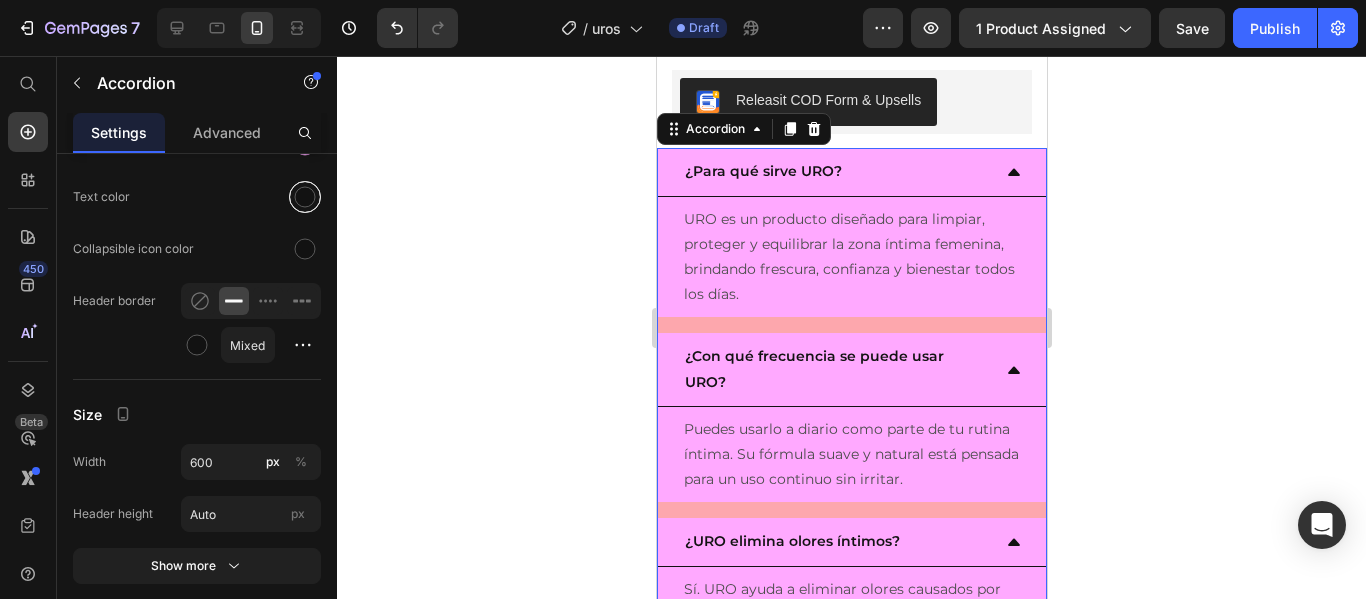 scroll, scrollTop: 1700, scrollLeft: 0, axis: vertical 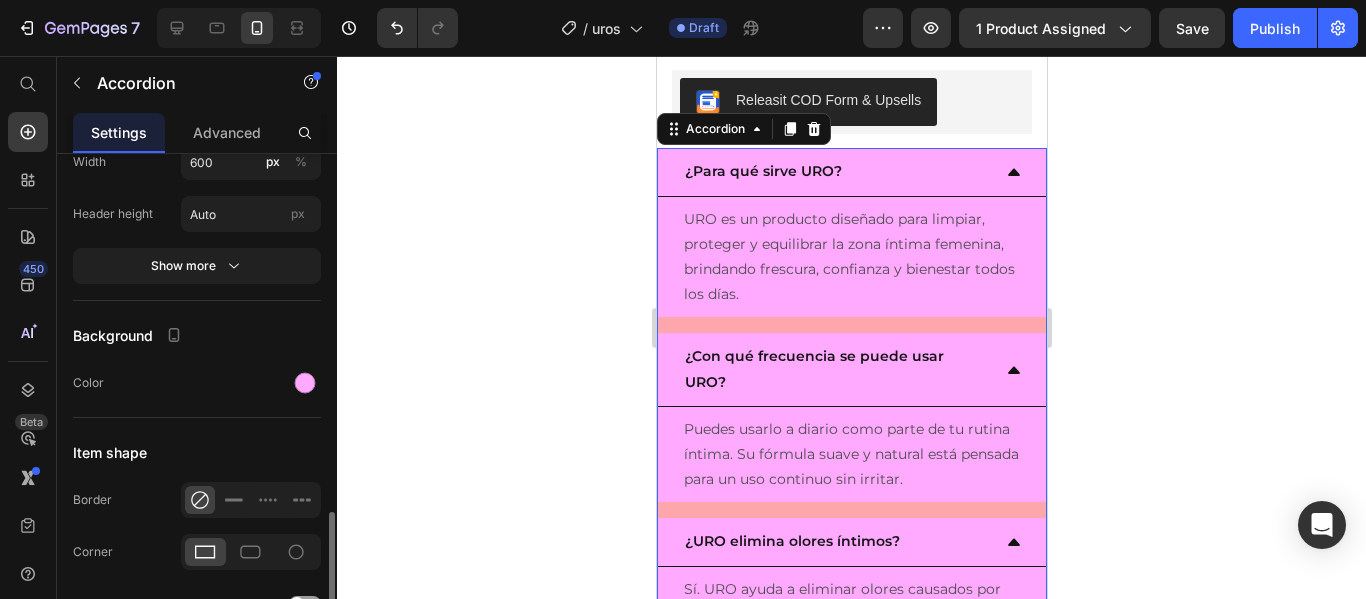click at bounding box center (305, 383) 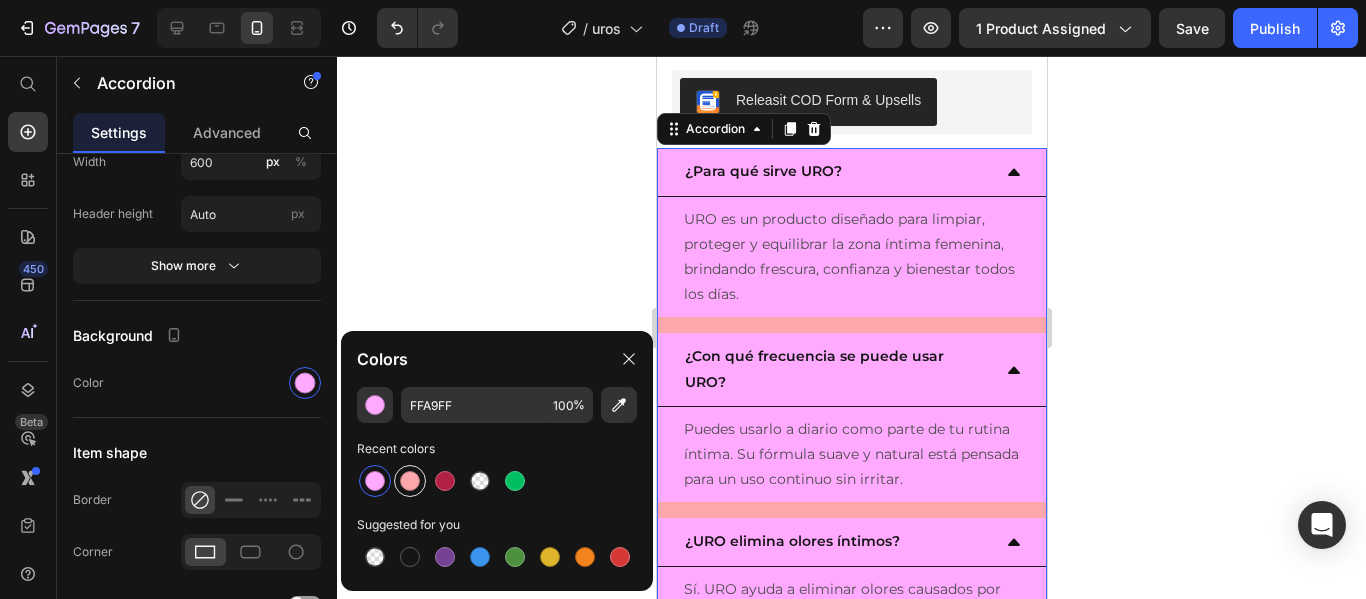 click at bounding box center [410, 481] 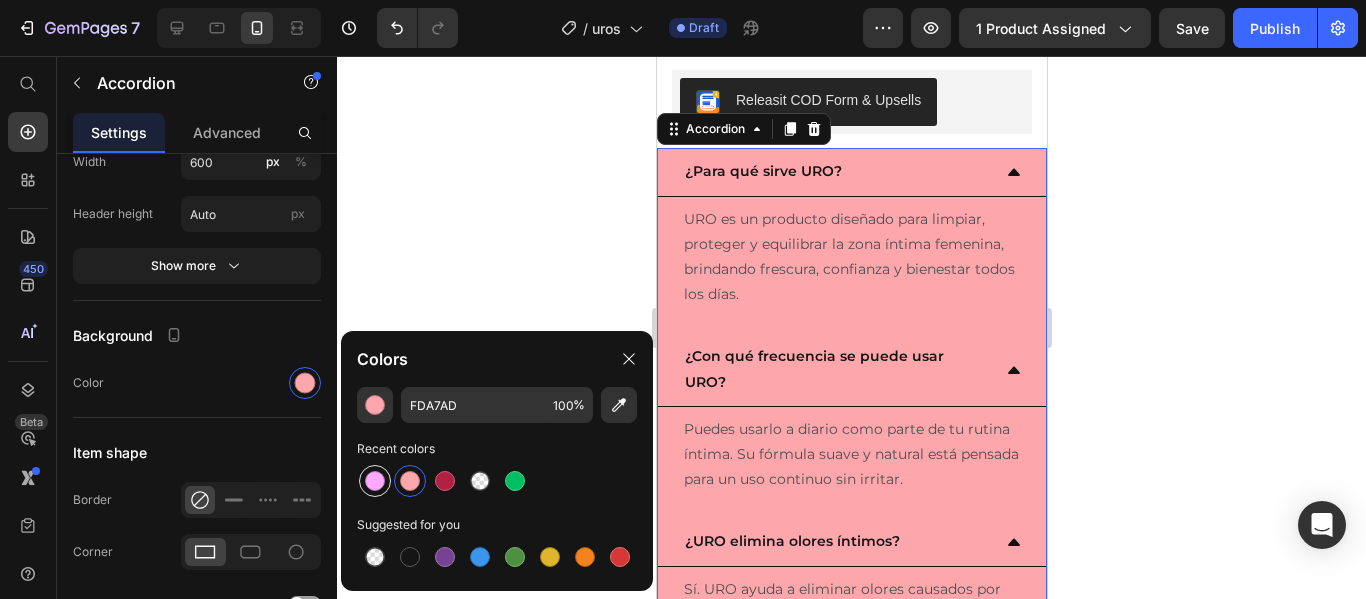 click at bounding box center (375, 481) 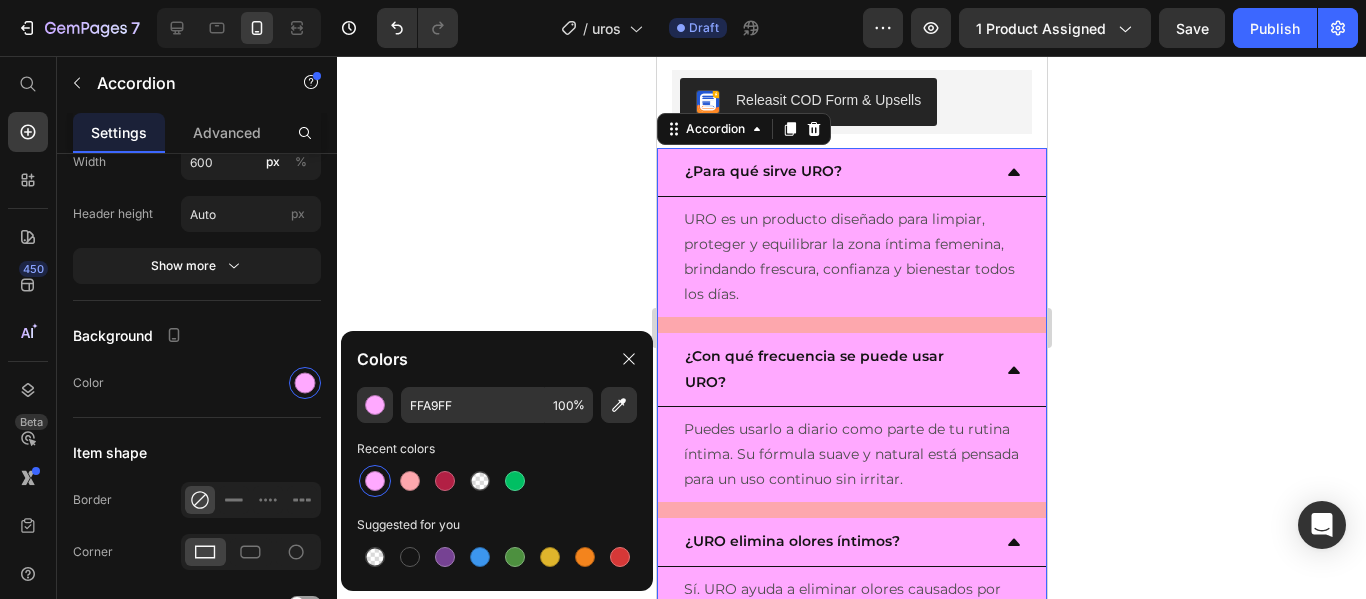 click 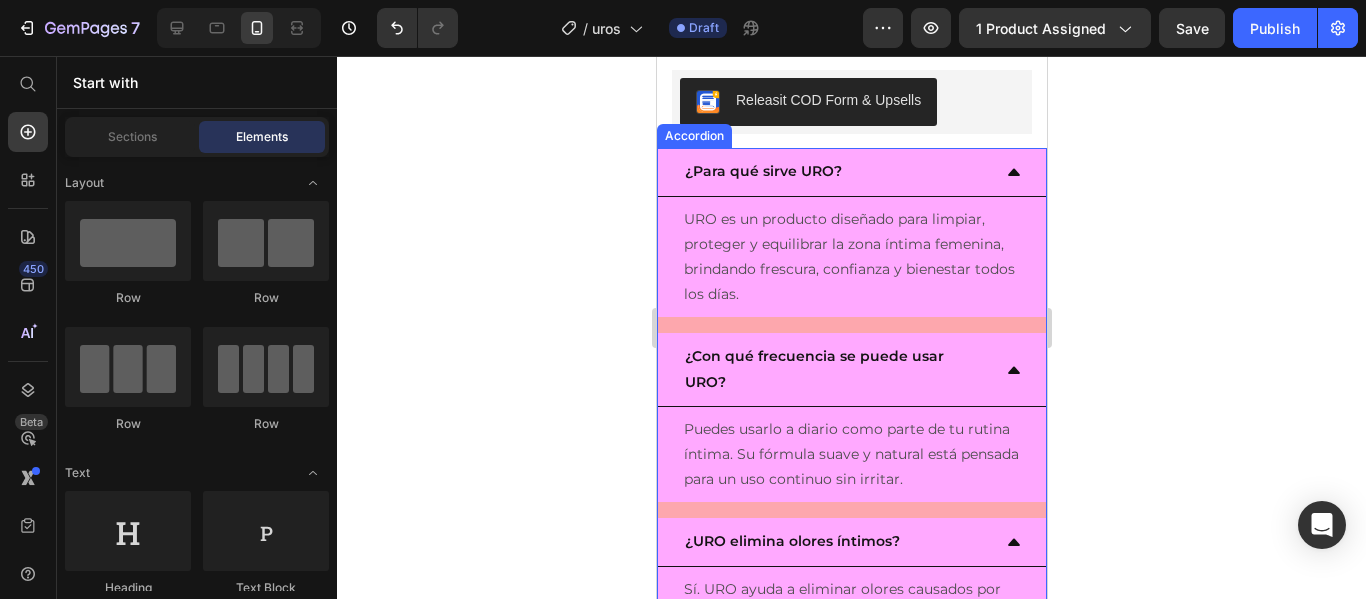 click on "¿Para qué sirve URO?" at bounding box center [851, 172] 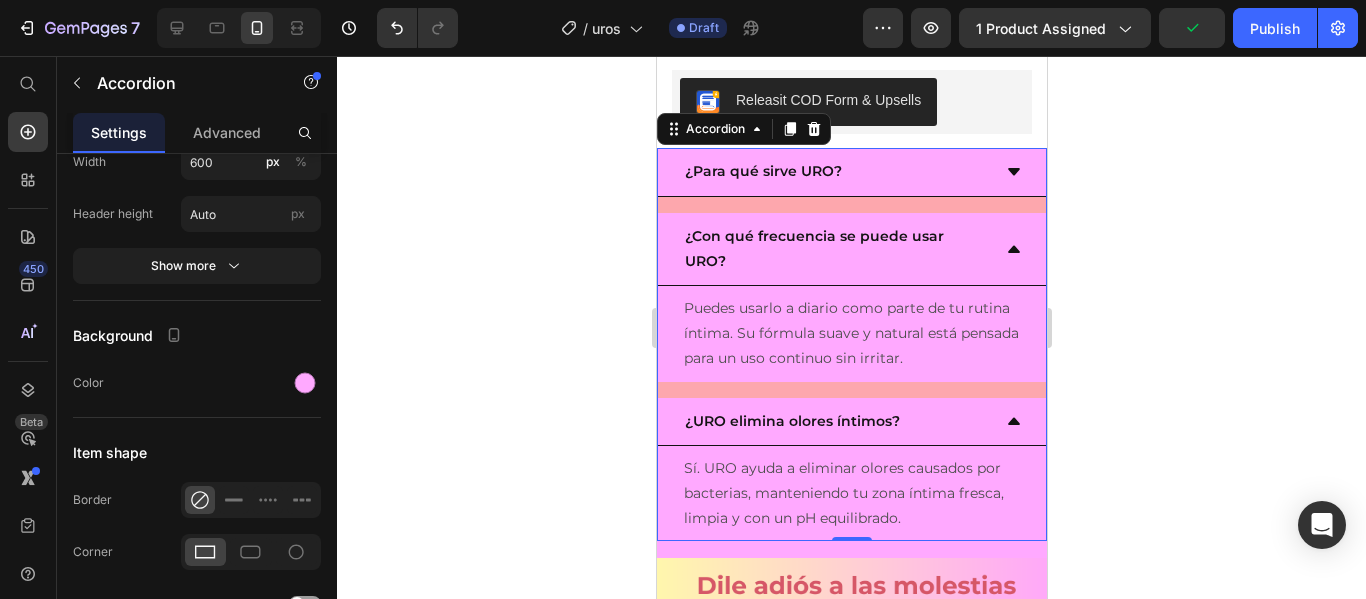 click 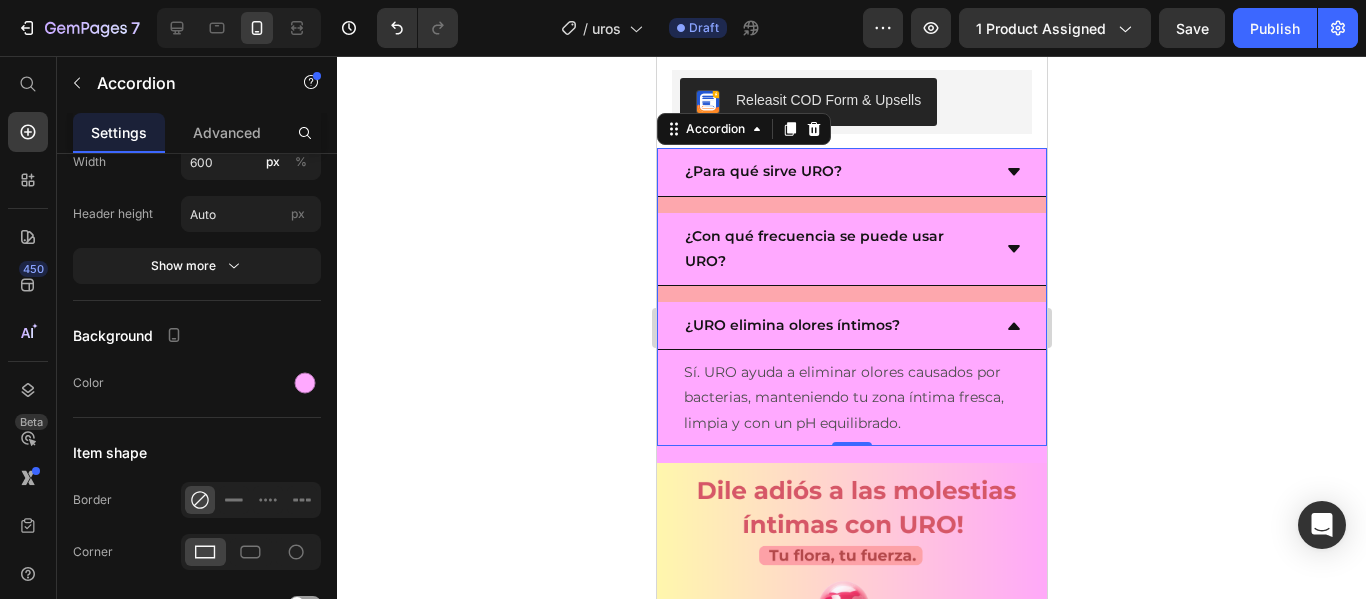 click 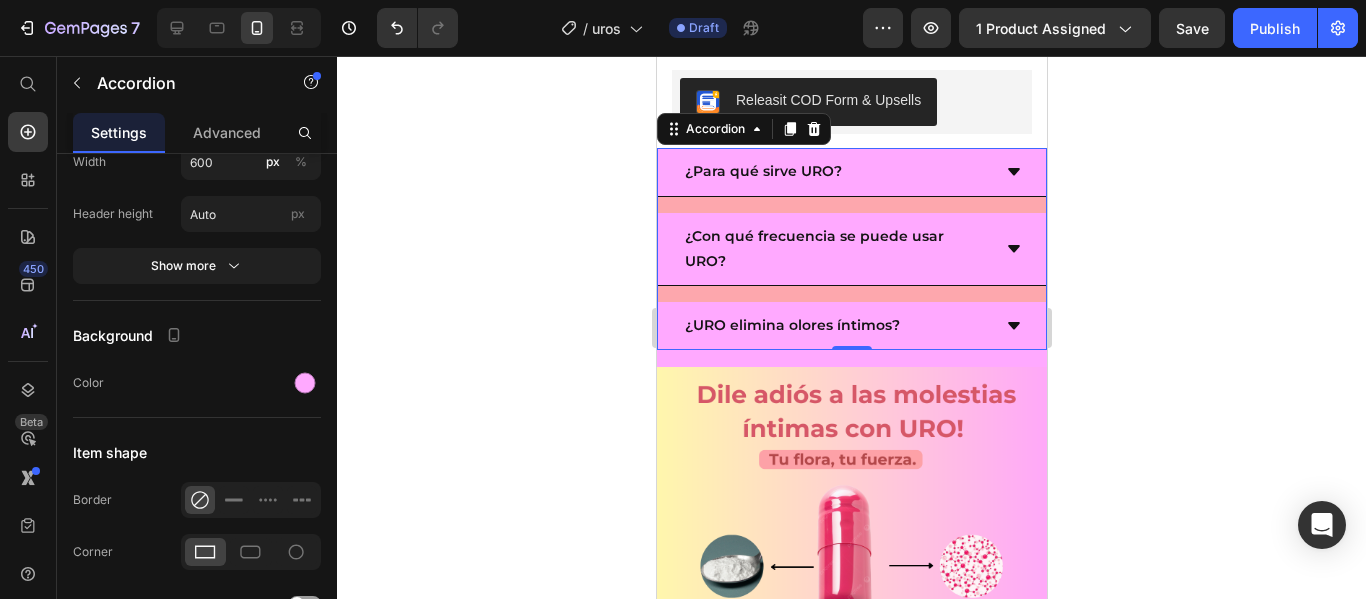 click 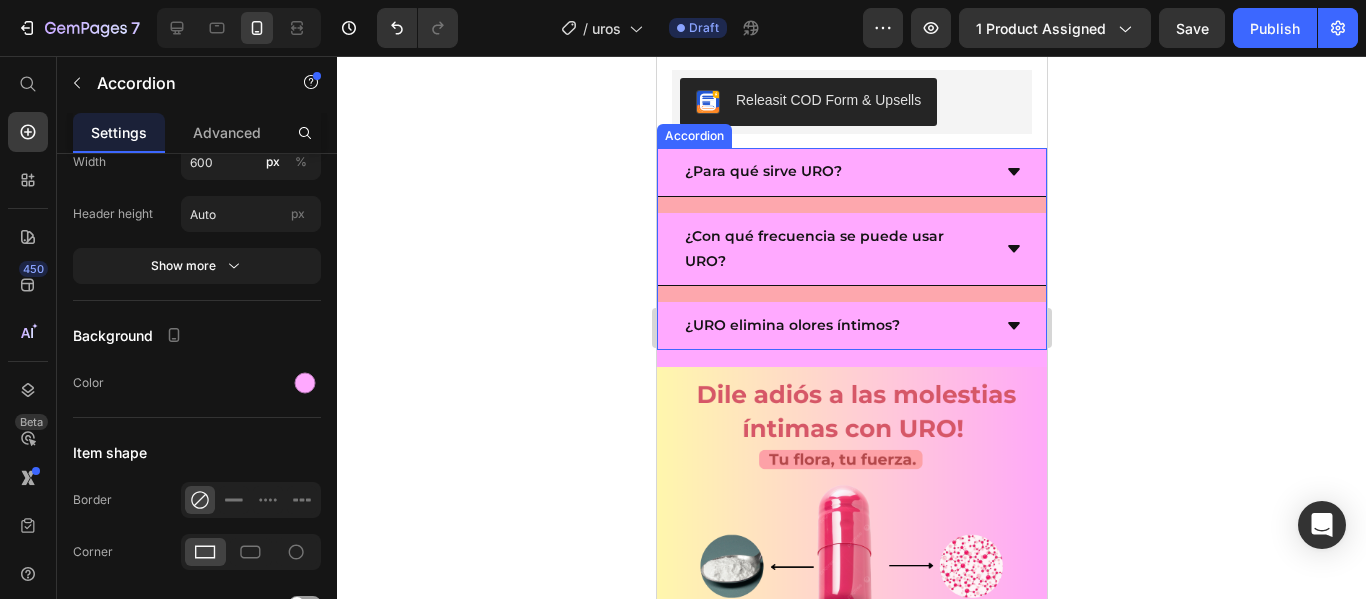 click on "¿Para qué sirve URO?
¿Con qué frecuencia se puede usar URO?
¿URO elimina olores íntimos?" at bounding box center [851, 249] 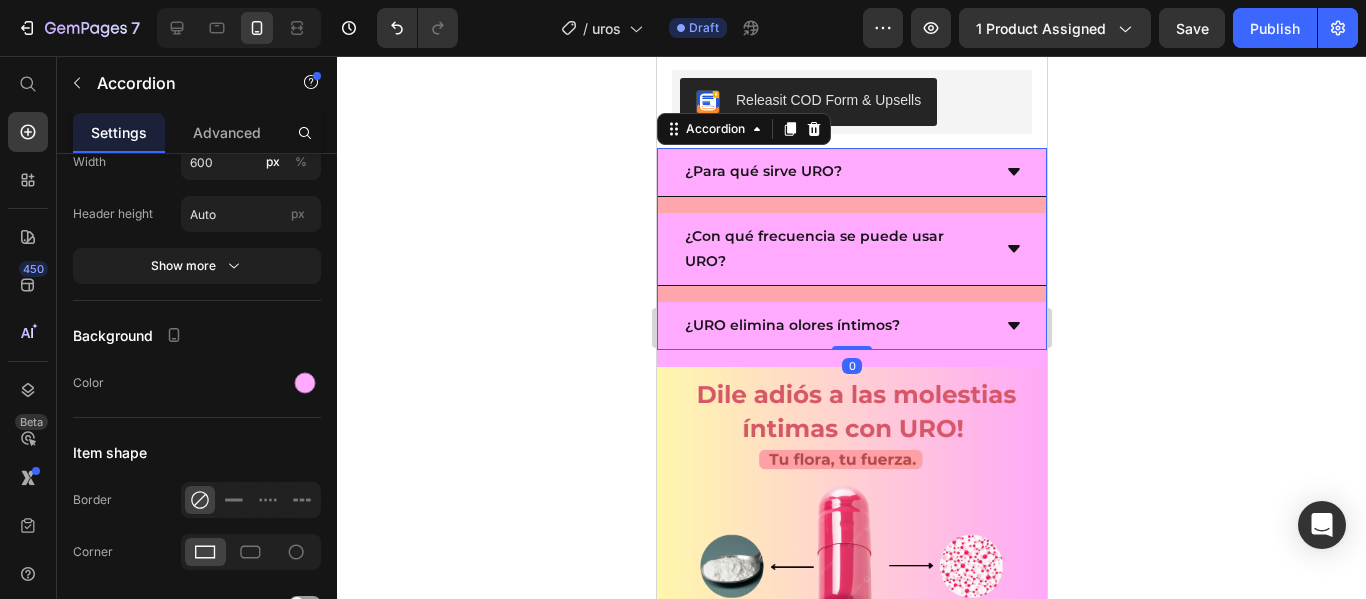 click on "¿Para qué sirve URO?
¿Con qué frecuencia se puede usar URO?
¿URO elimina olores íntimos?" at bounding box center [851, 249] 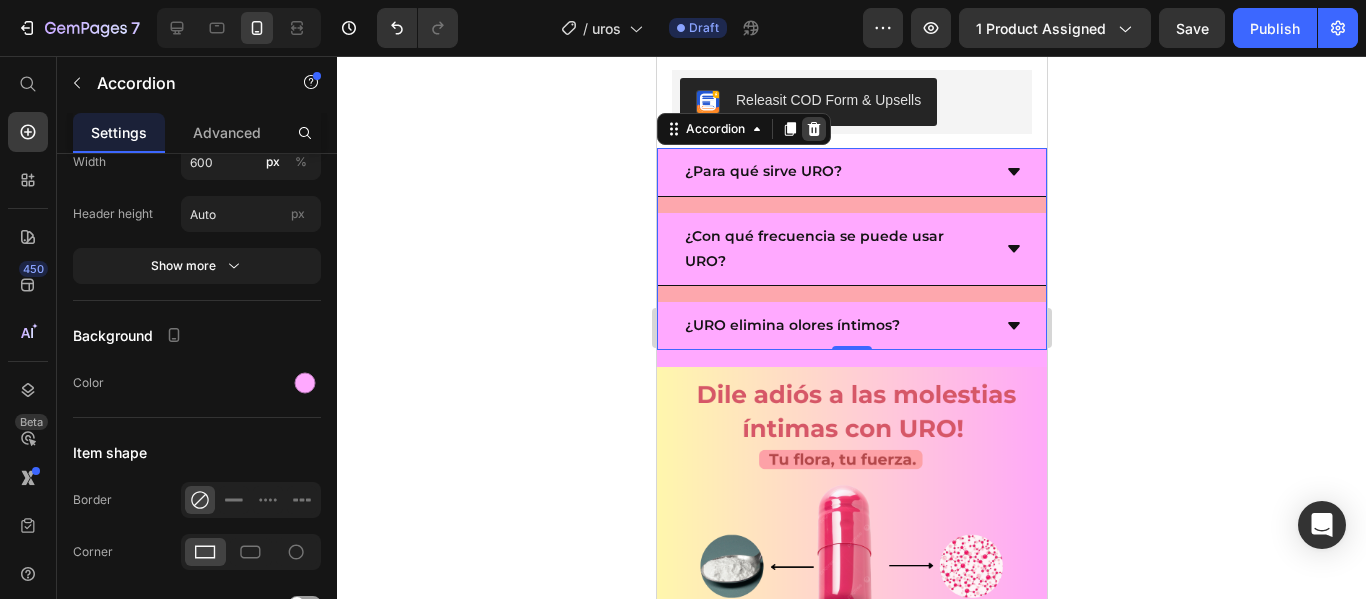 click 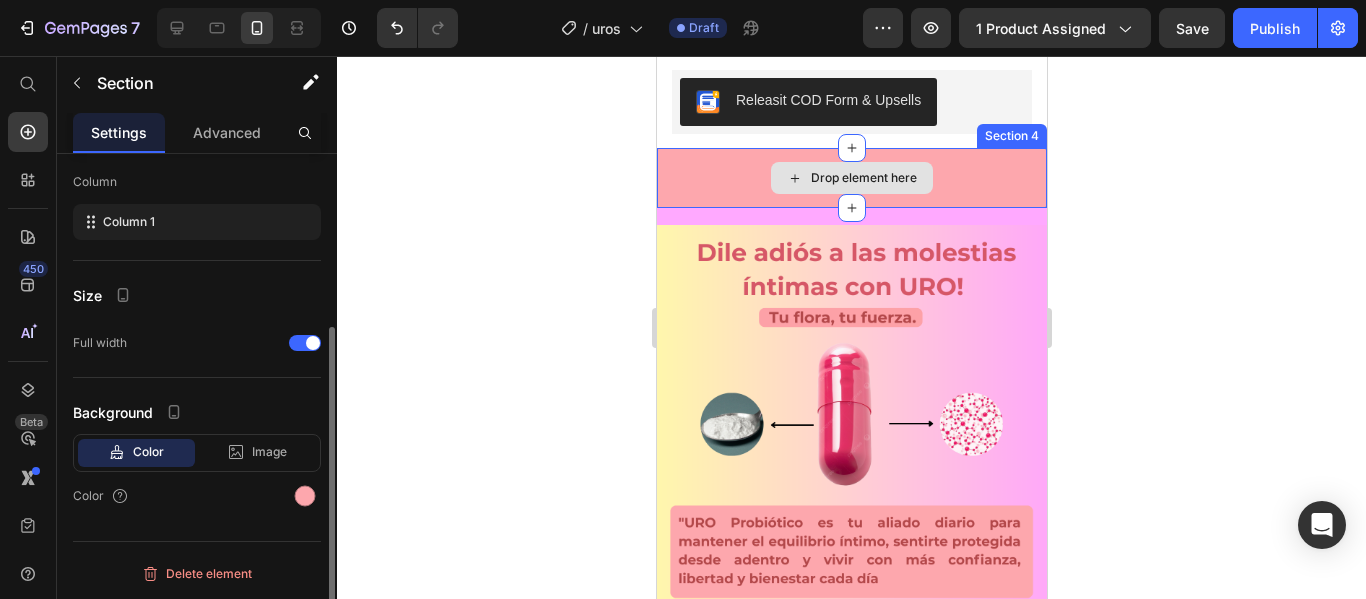 click on "Drop element here" at bounding box center (851, 178) 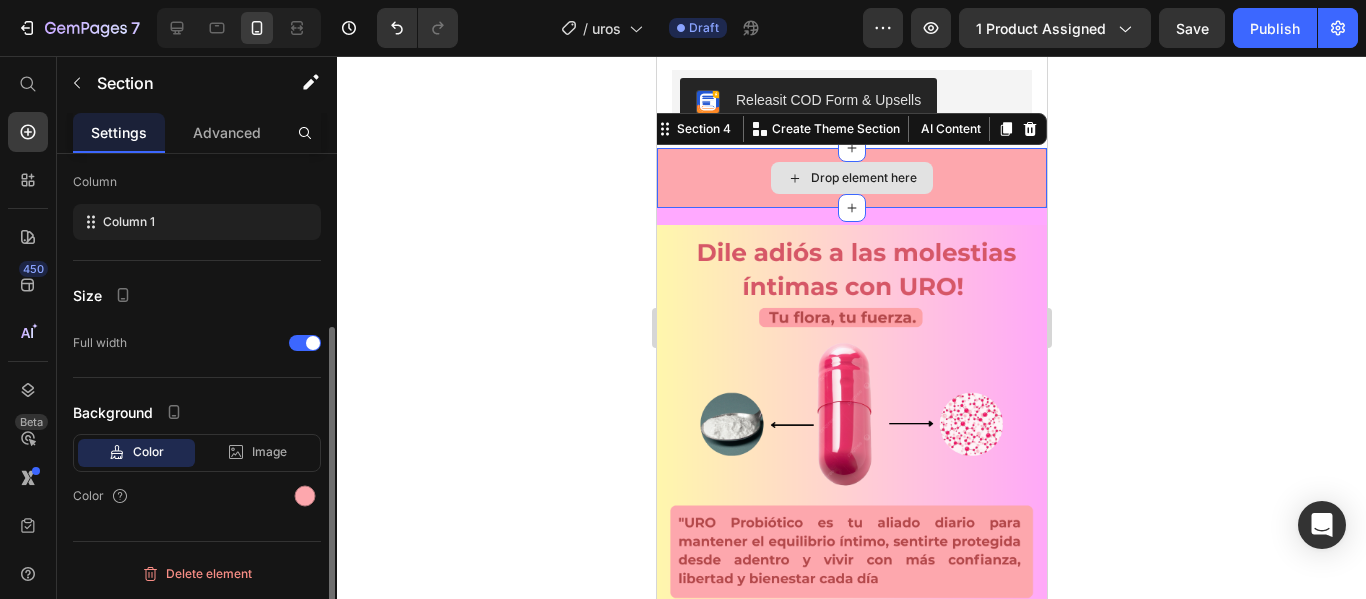 scroll, scrollTop: 0, scrollLeft: 0, axis: both 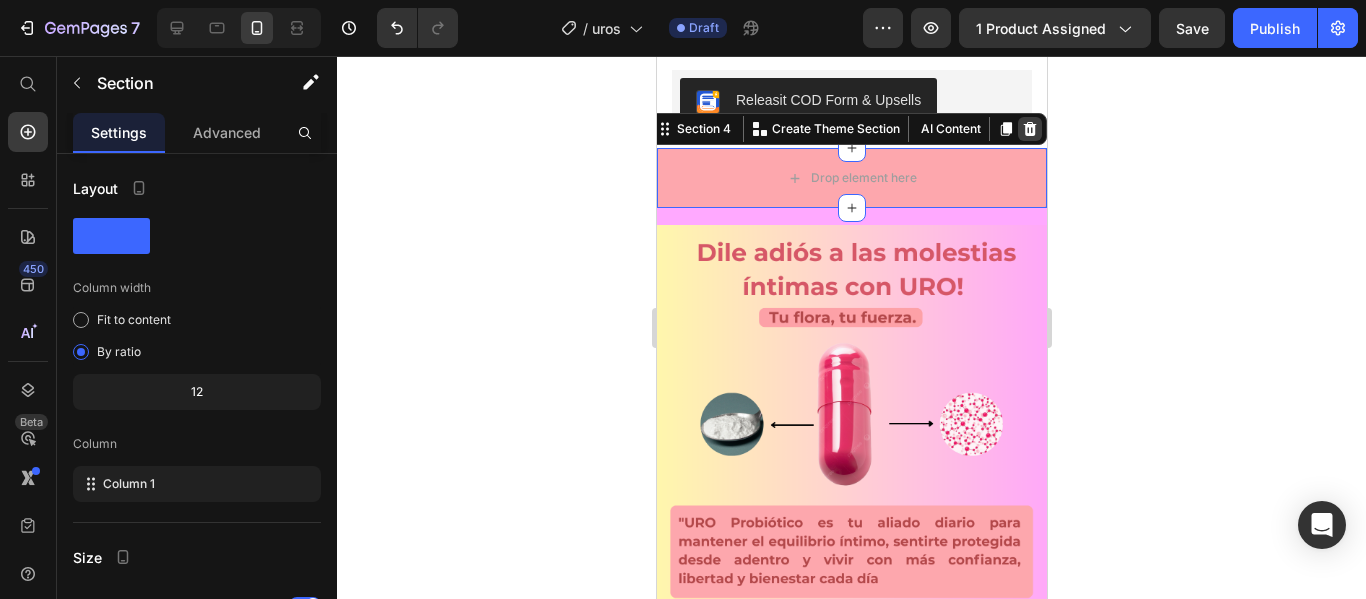 click 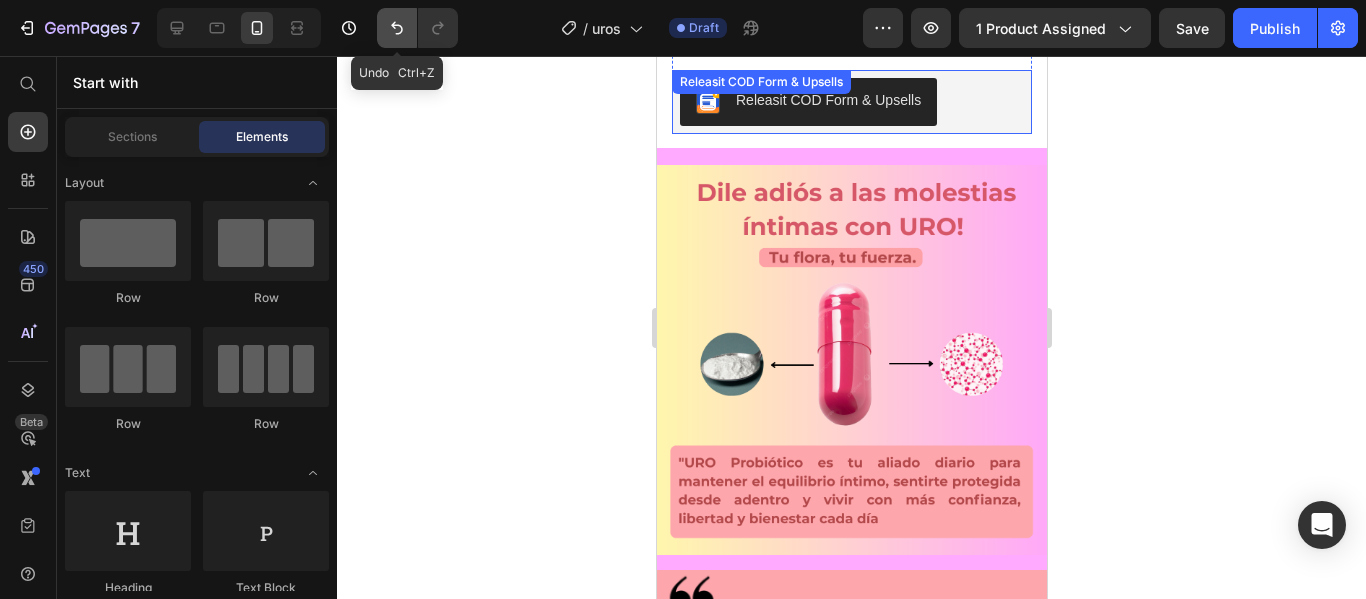 click 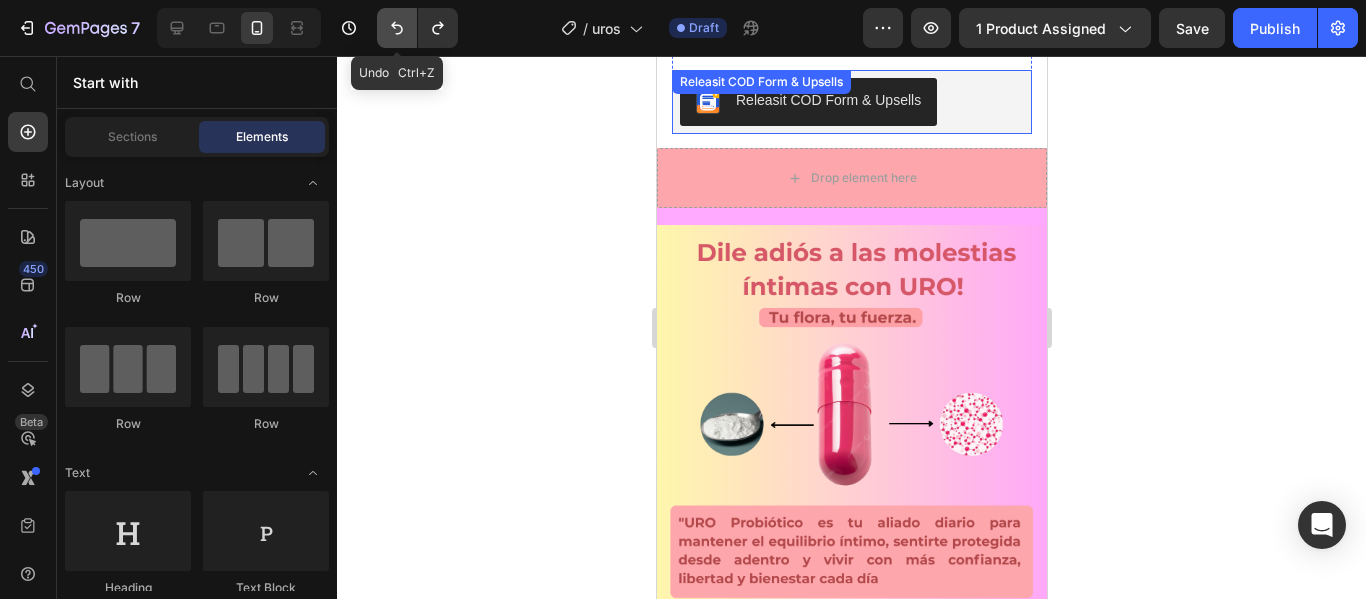 click 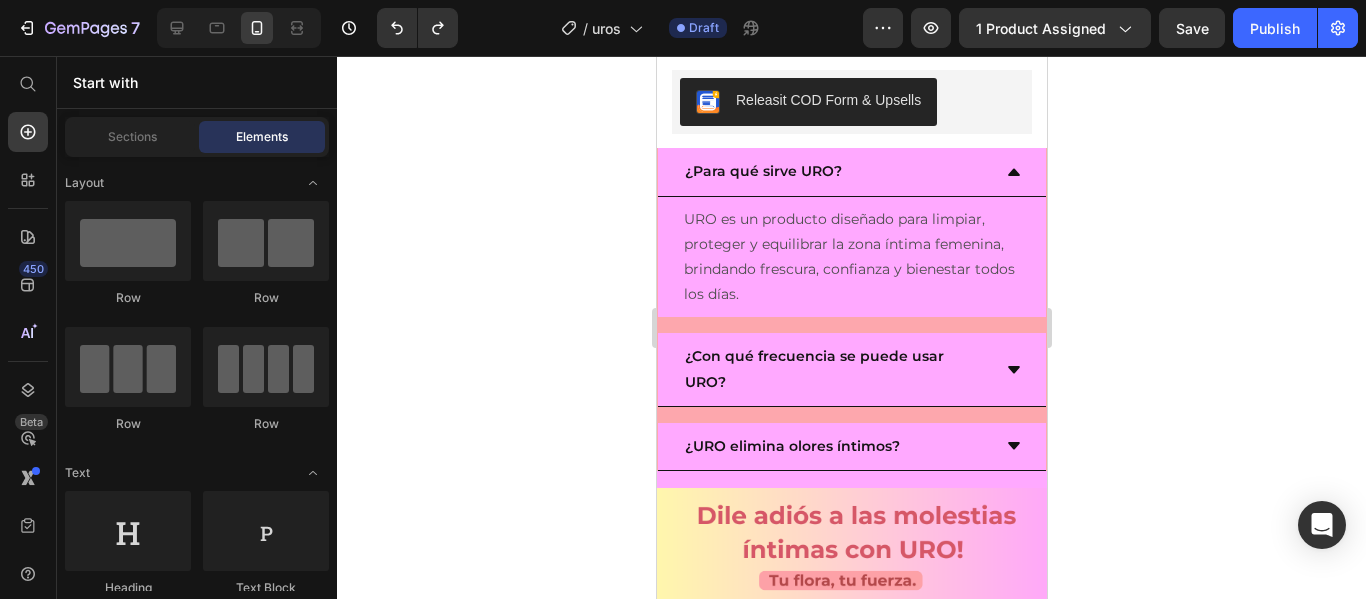 click 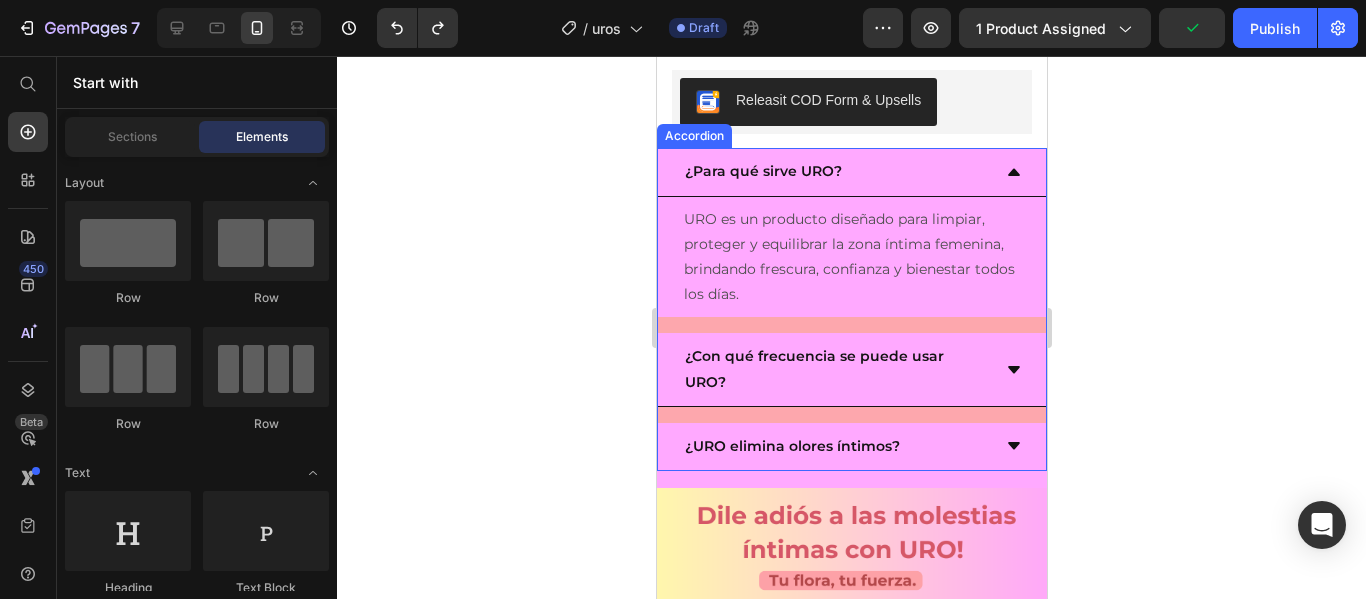 click on "¿Para qué sirve URO? URO es un producto diseñado para limpiar, proteger y equilibrar la zona íntima femenina, brindando frescura, confianza y bienestar todos los días. Text Block
¿Con qué frecuencia se puede usar URO?
¿URO elimina olores íntimos?" at bounding box center [851, 309] 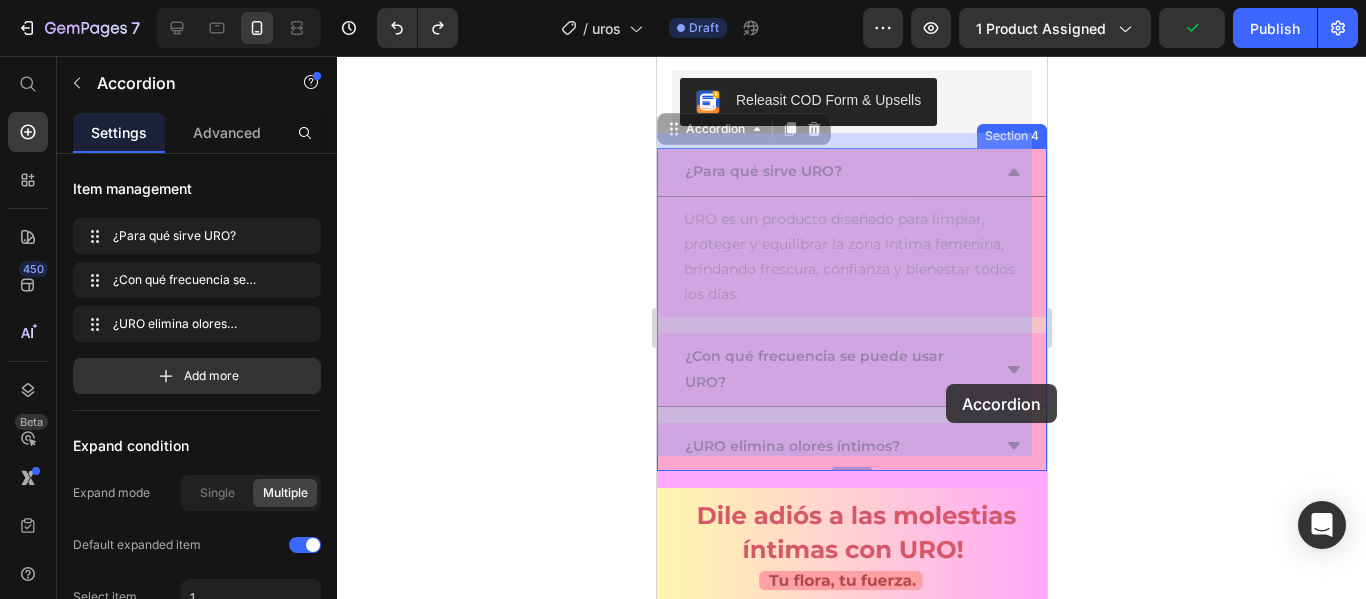 drag, startPoint x: 980, startPoint y: 353, endPoint x: 970, endPoint y: 354, distance: 10.049875 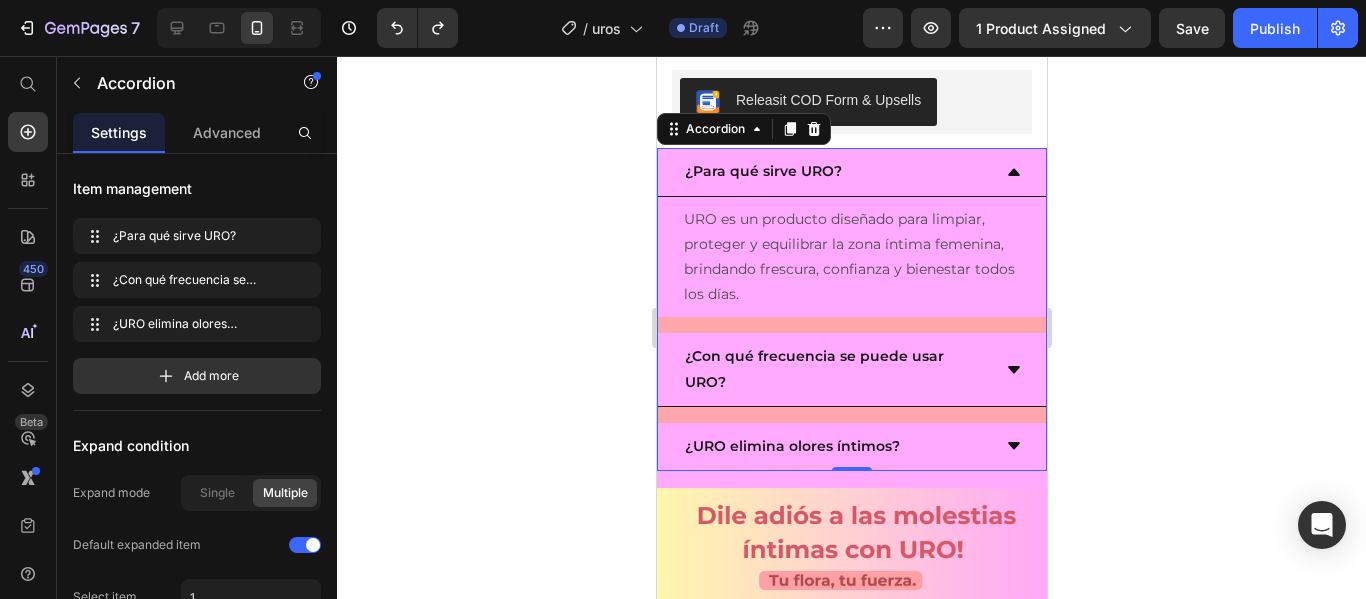 click 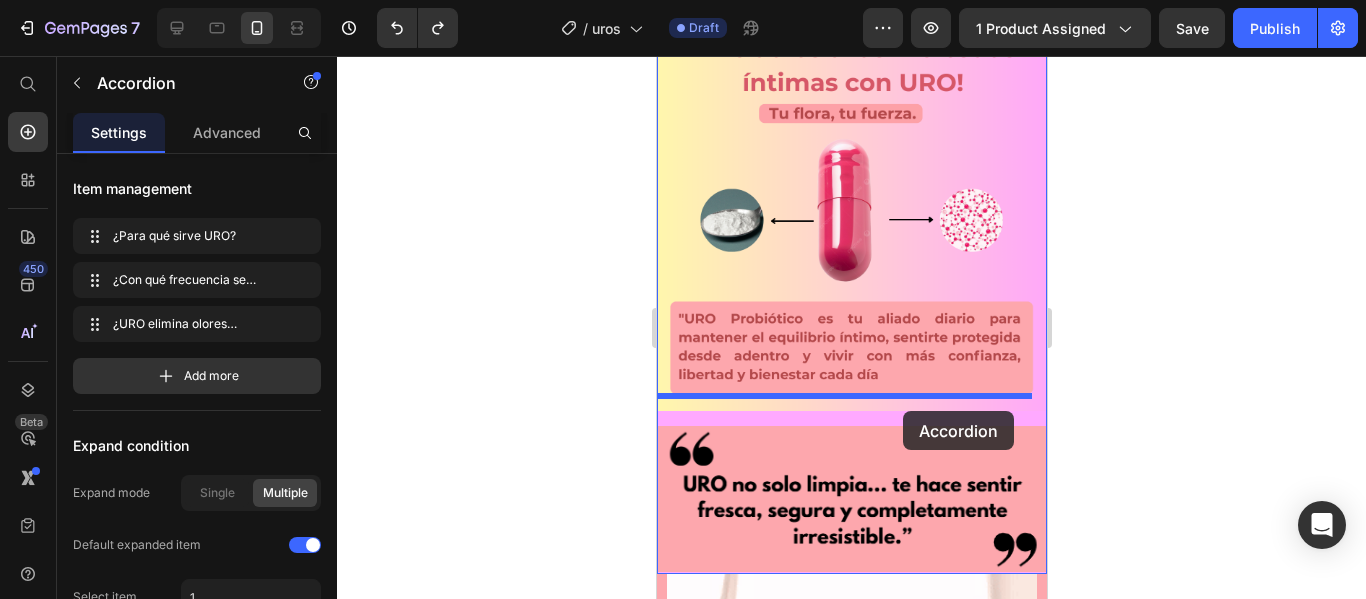 drag, startPoint x: 943, startPoint y: 147, endPoint x: 902, endPoint y: 411, distance: 267.16473 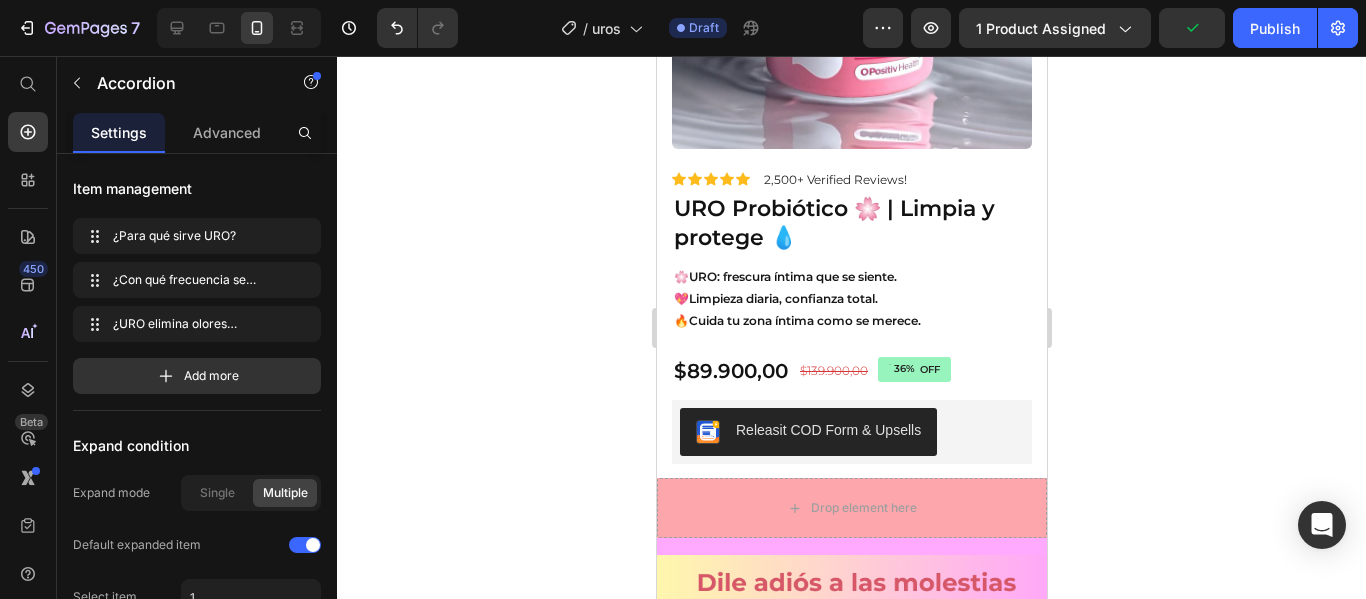 scroll, scrollTop: 1104, scrollLeft: 0, axis: vertical 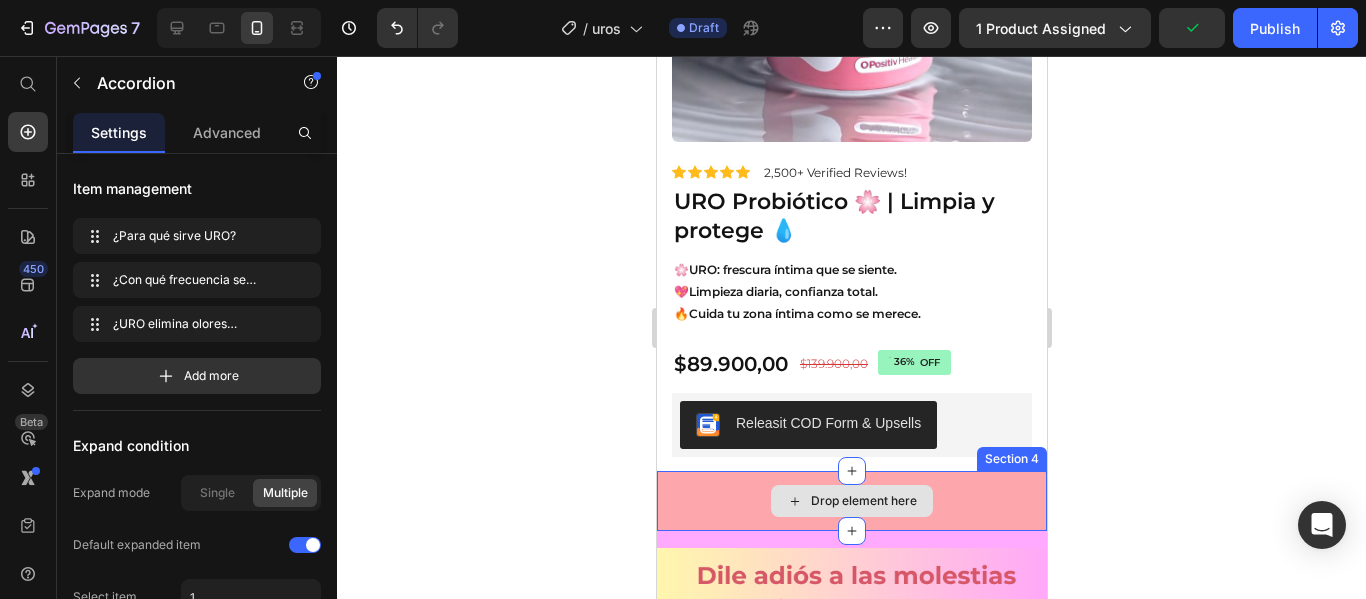 click on "Drop element here" at bounding box center (851, 501) 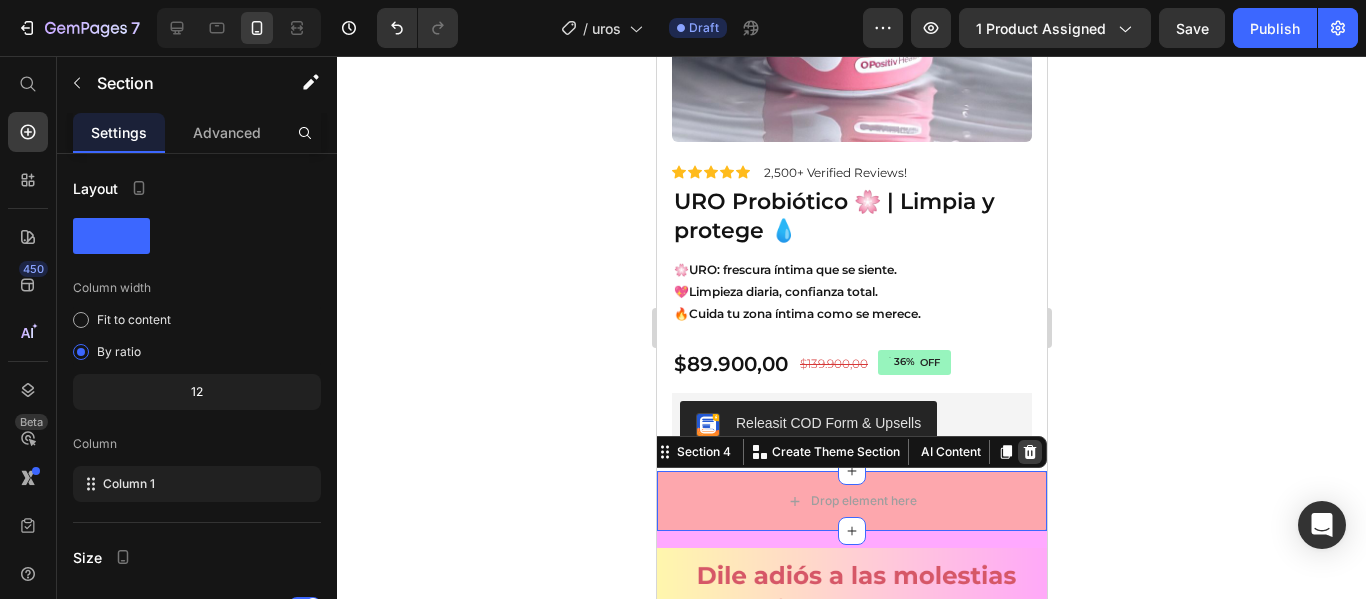 click 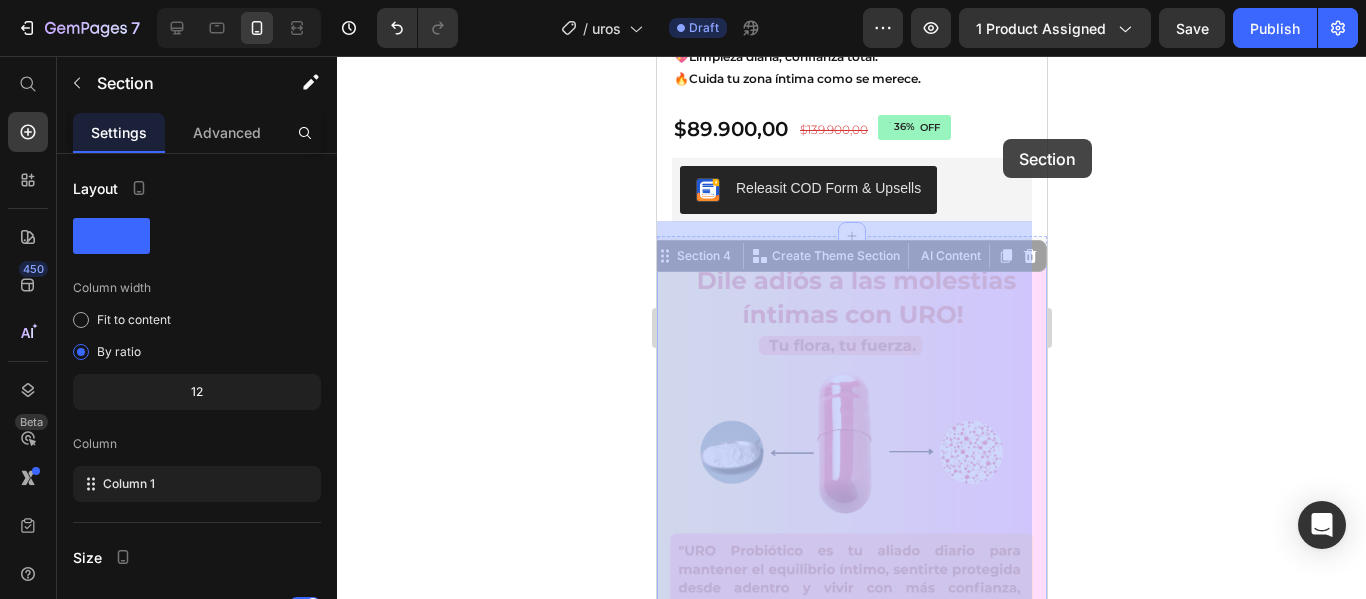 scroll, scrollTop: 1304, scrollLeft: 0, axis: vertical 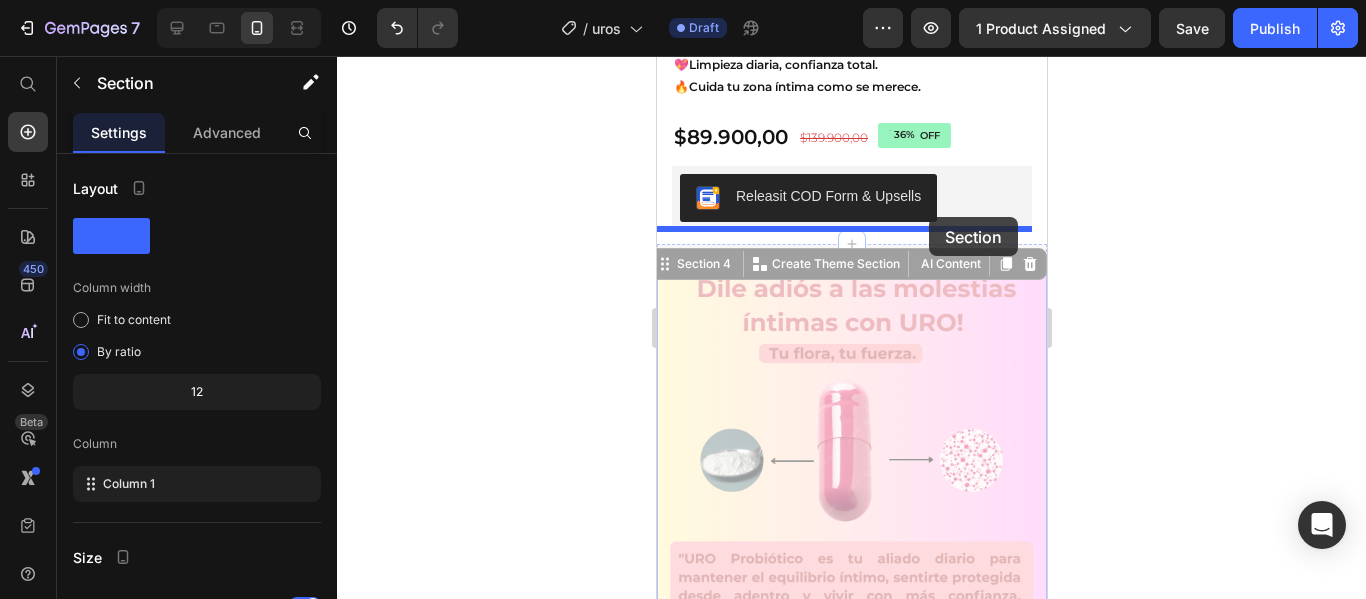 drag, startPoint x: 1018, startPoint y: 229, endPoint x: 928, endPoint y: 217, distance: 90.79648 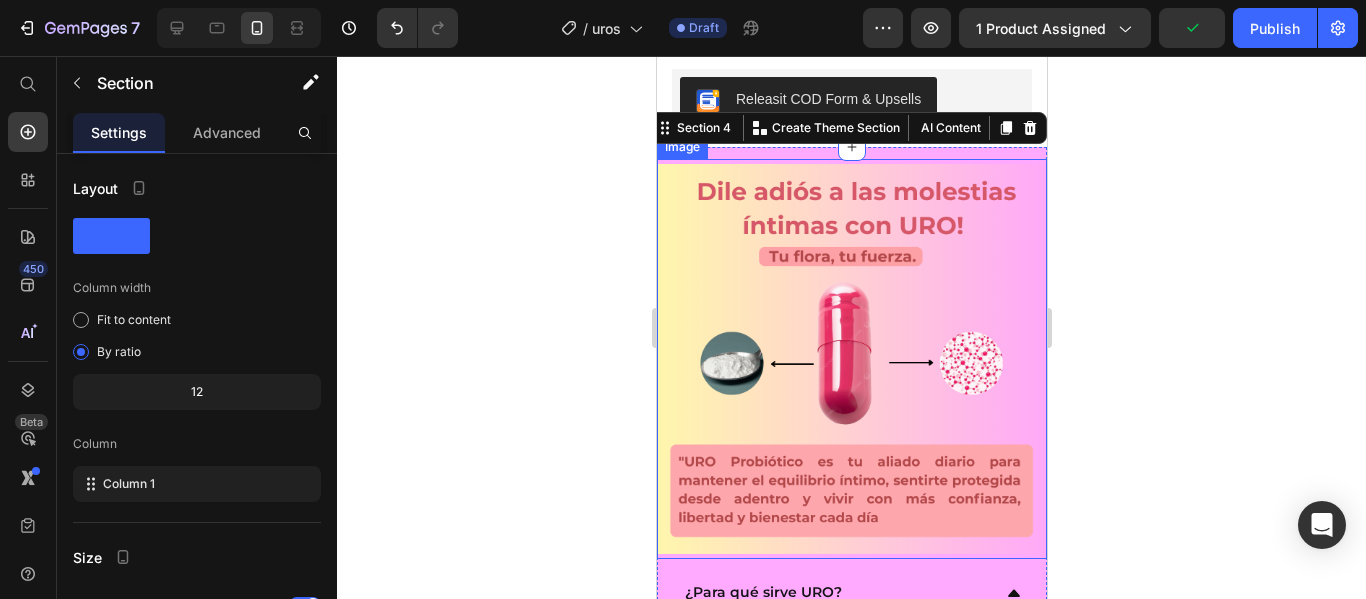 scroll, scrollTop: 1804, scrollLeft: 0, axis: vertical 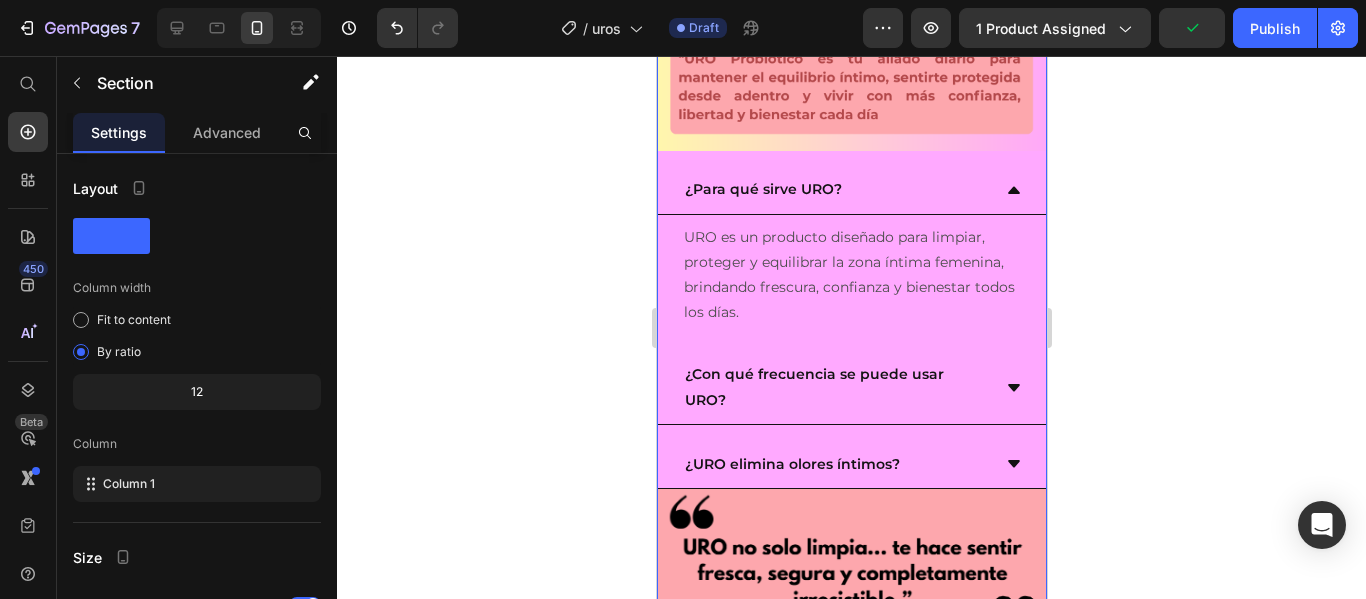 drag, startPoint x: 1273, startPoint y: 346, endPoint x: 1173, endPoint y: 287, distance: 116.10771 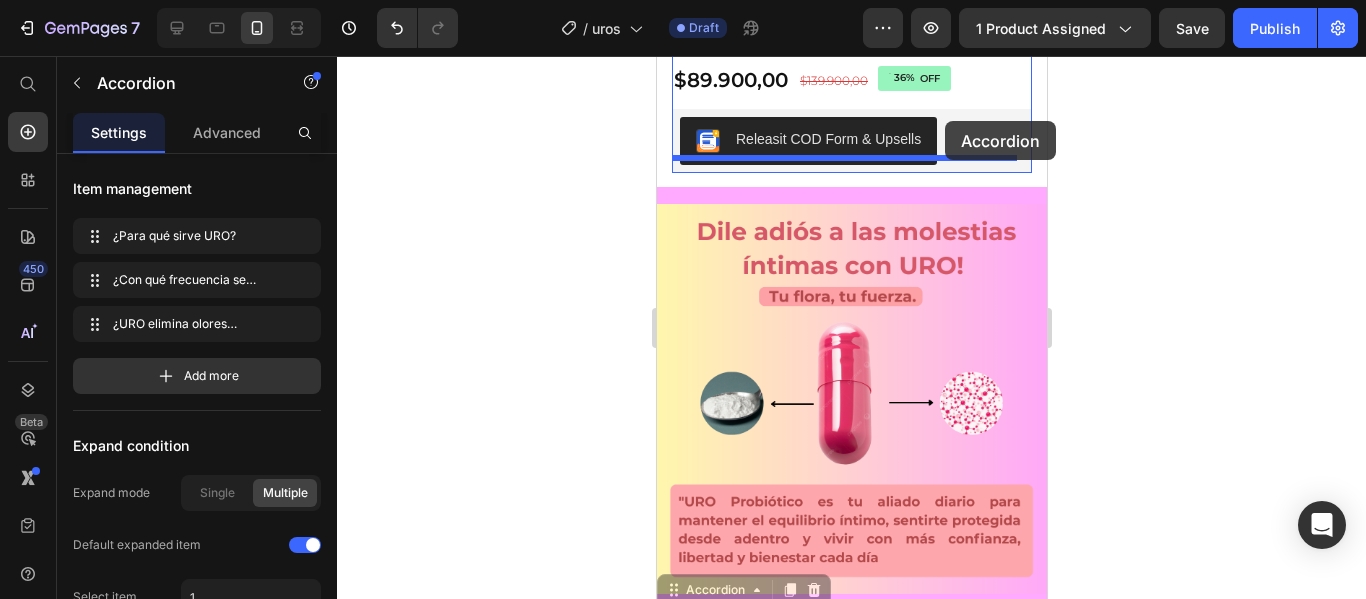 scroll, scrollTop: 1317, scrollLeft: 0, axis: vertical 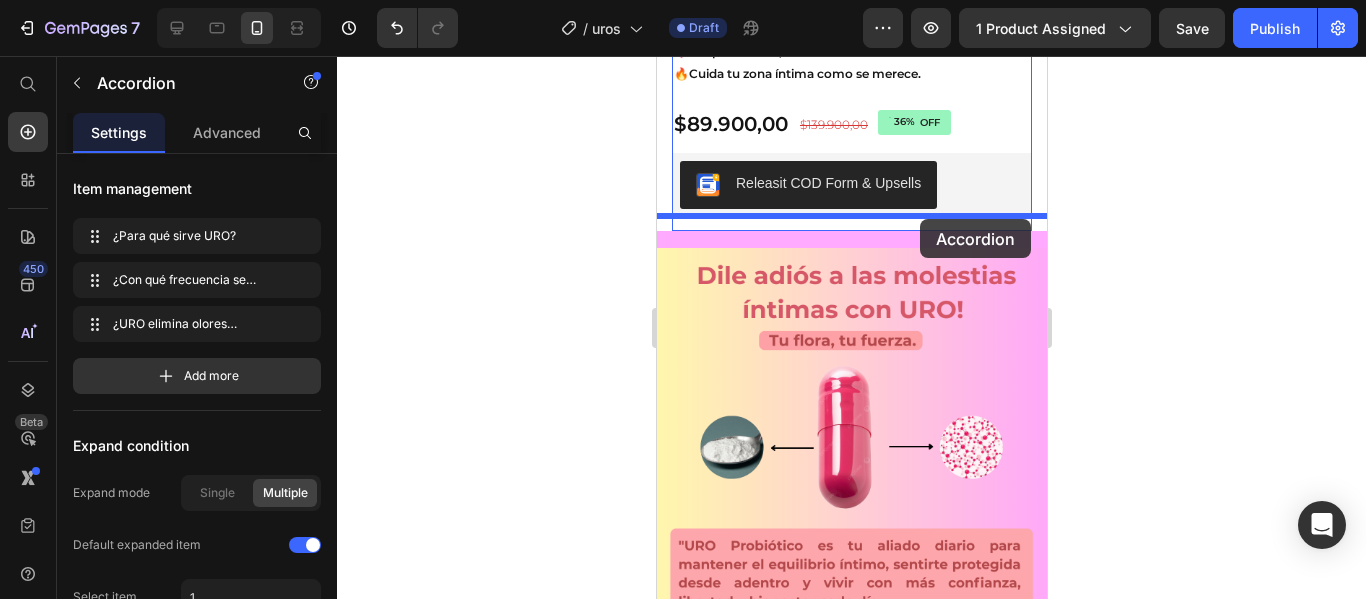 drag, startPoint x: 949, startPoint y: 170, endPoint x: 919, endPoint y: 219, distance: 57.45433 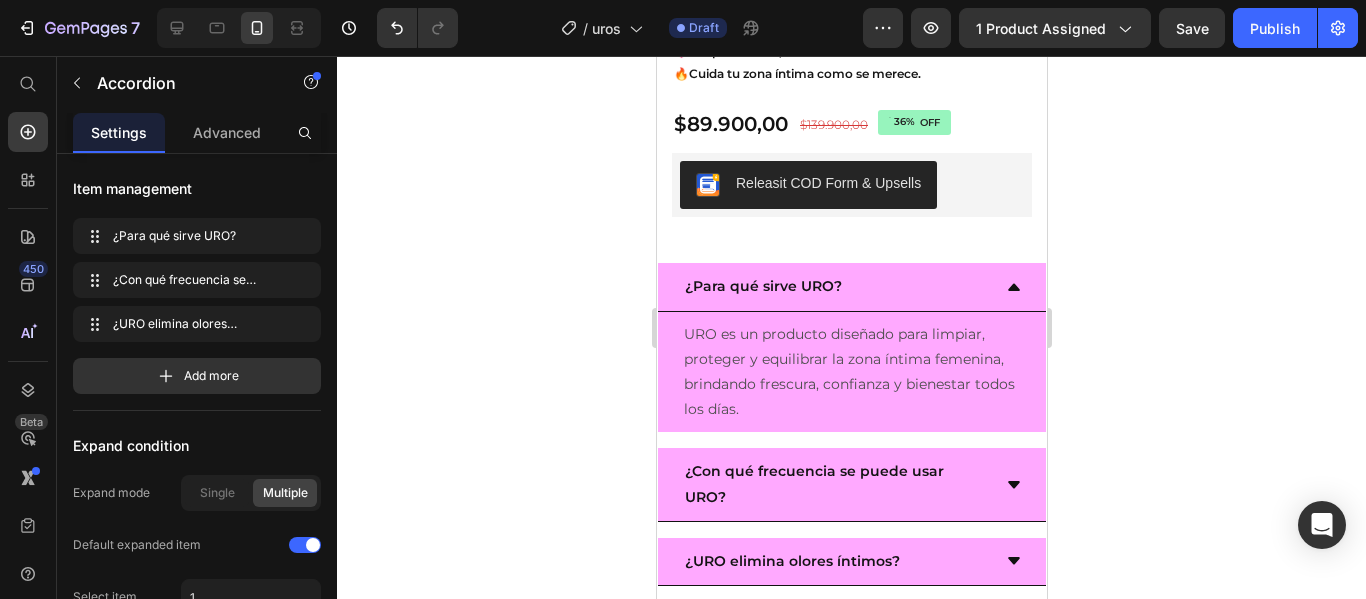 click 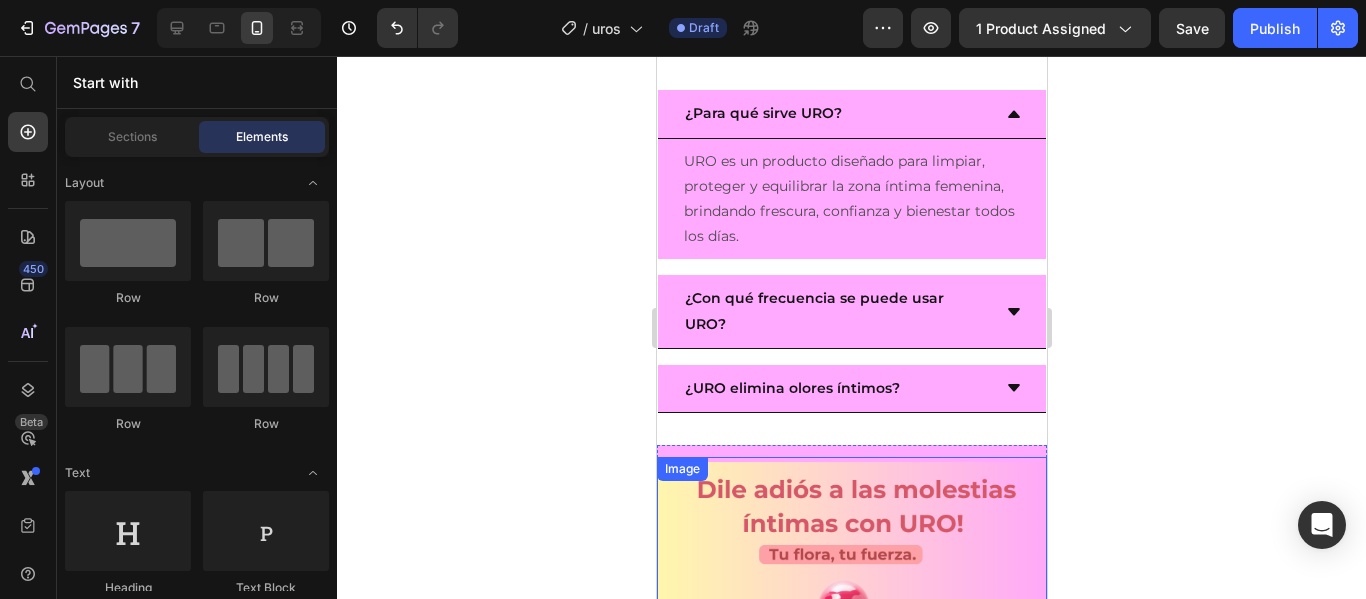 scroll, scrollTop: 1317, scrollLeft: 0, axis: vertical 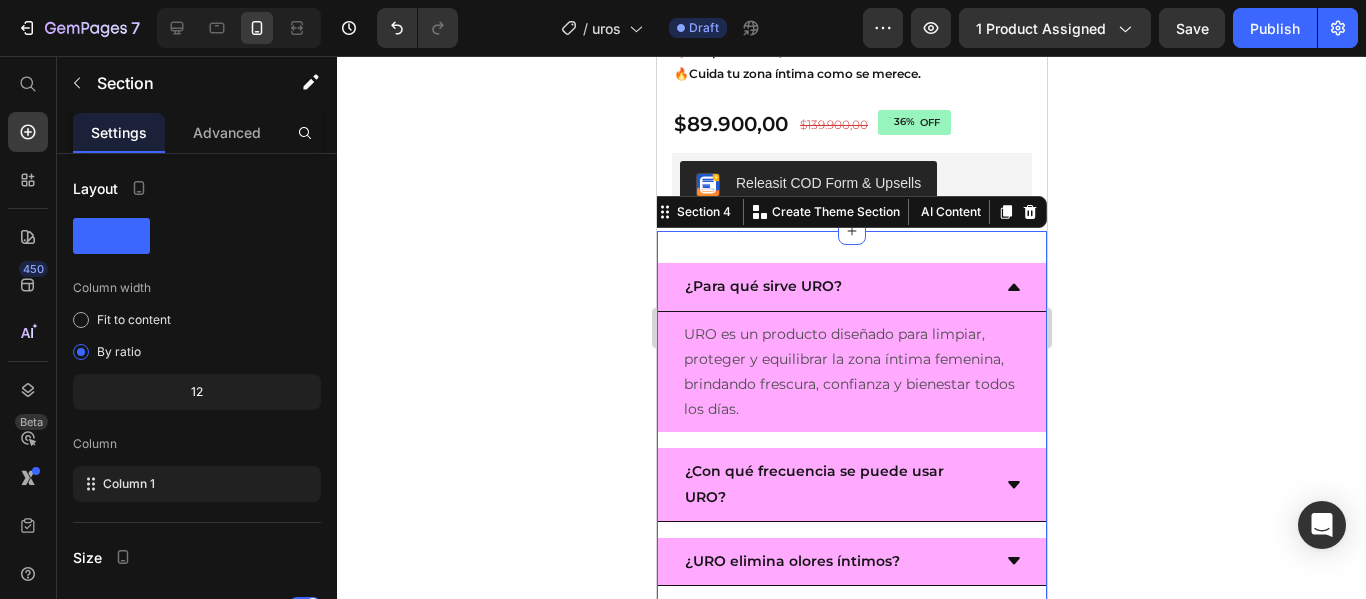 click on "¿Para qué sirve URO? URO es un producto diseñado para limpiar, proteger y equilibrar la zona íntima femenina, brindando frescura, confianza y bienestar todos los días. Text Block
¿Con qué frecuencia se puede usar URO?
¿URO elimina olores íntimos? Accordion Section 4   You can create reusable sections Create Theme Section AI Content Write with GemAI What would you like to describe here? Tone and Voice Persuasive Product te divina Show more Generate" at bounding box center [851, 424] 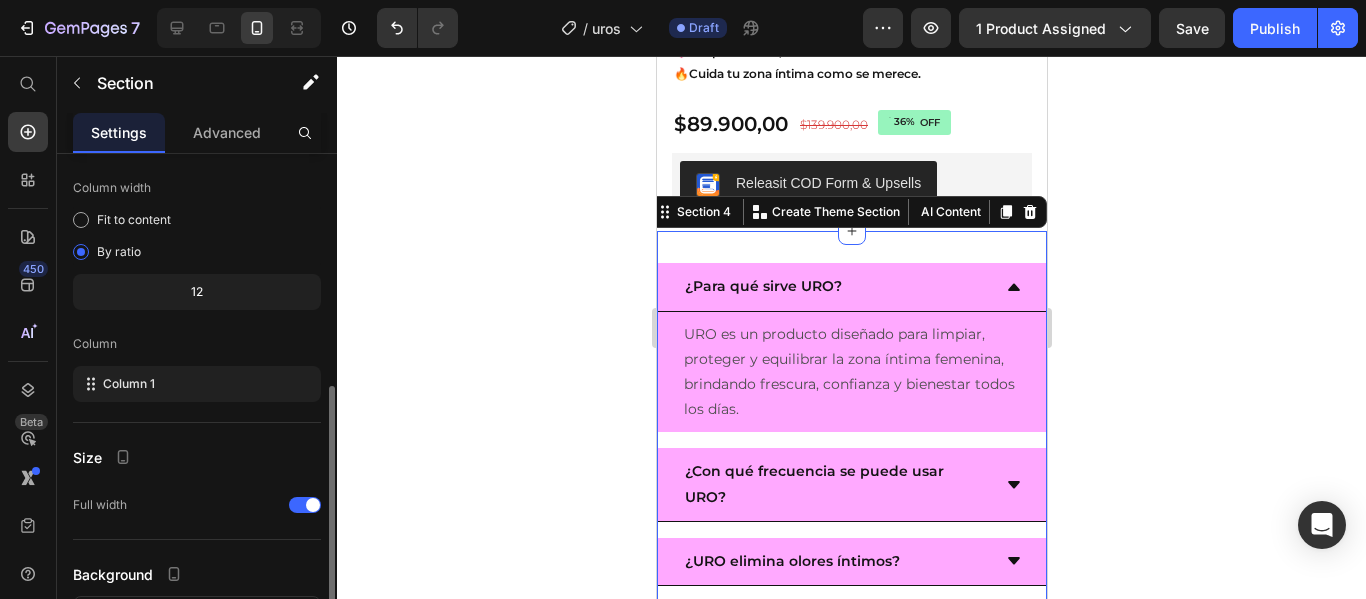 scroll, scrollTop: 262, scrollLeft: 0, axis: vertical 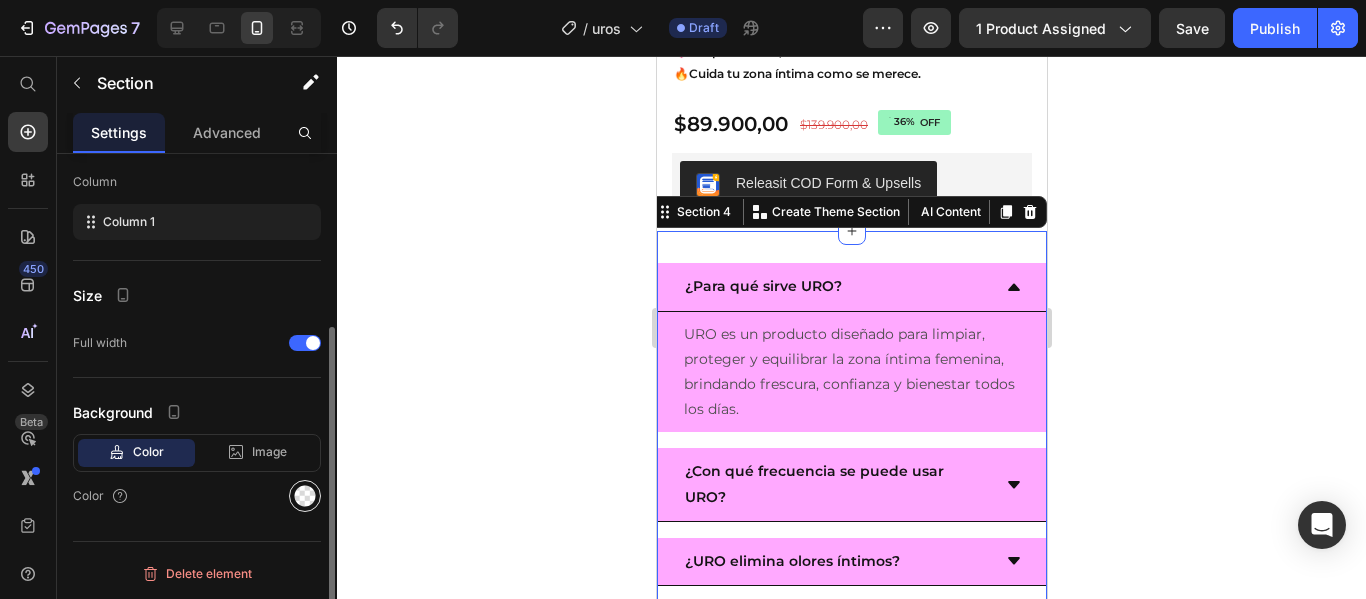 click at bounding box center [305, 496] 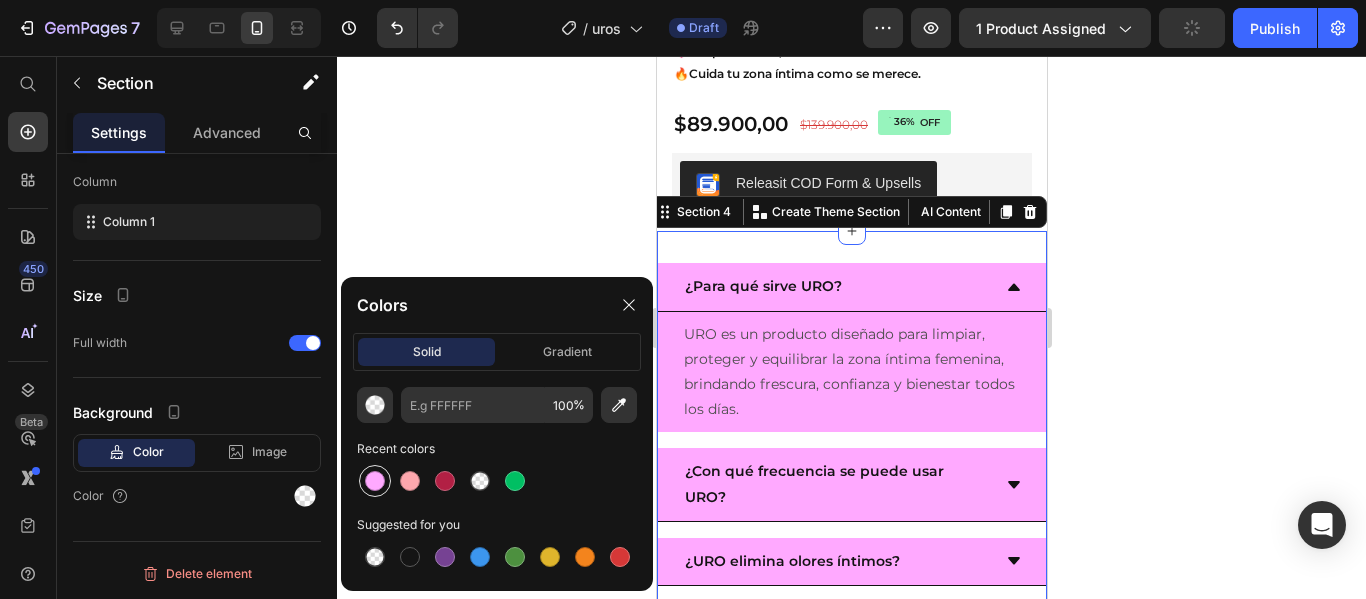 click at bounding box center [375, 481] 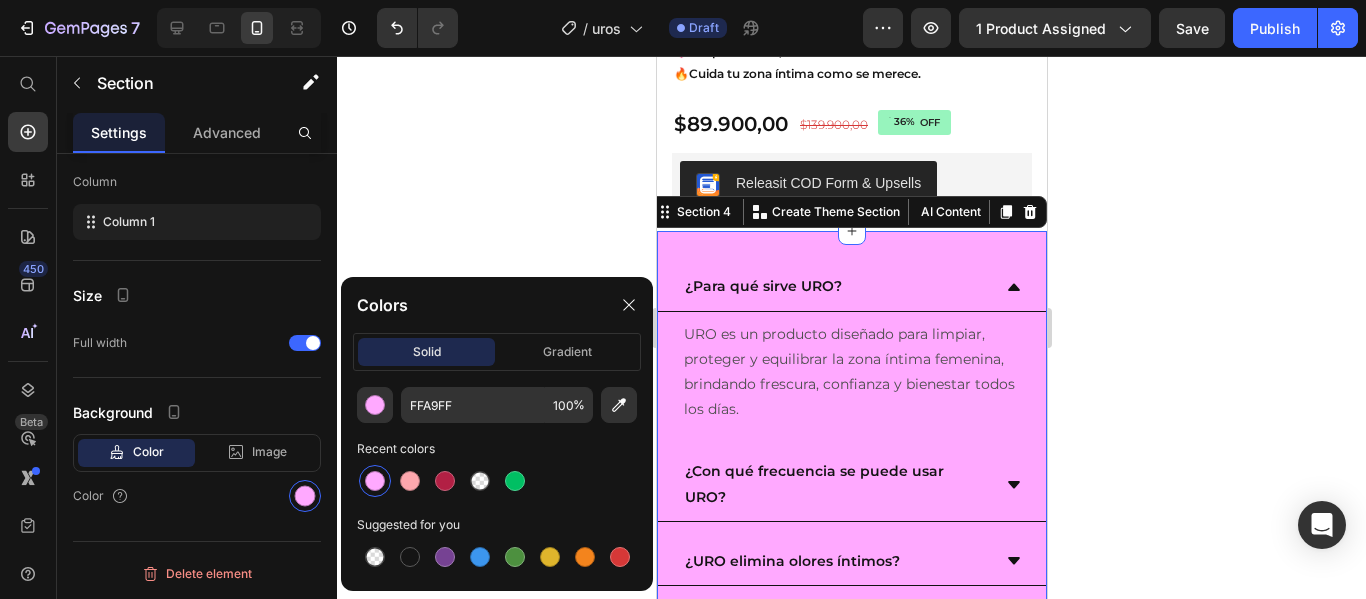 click 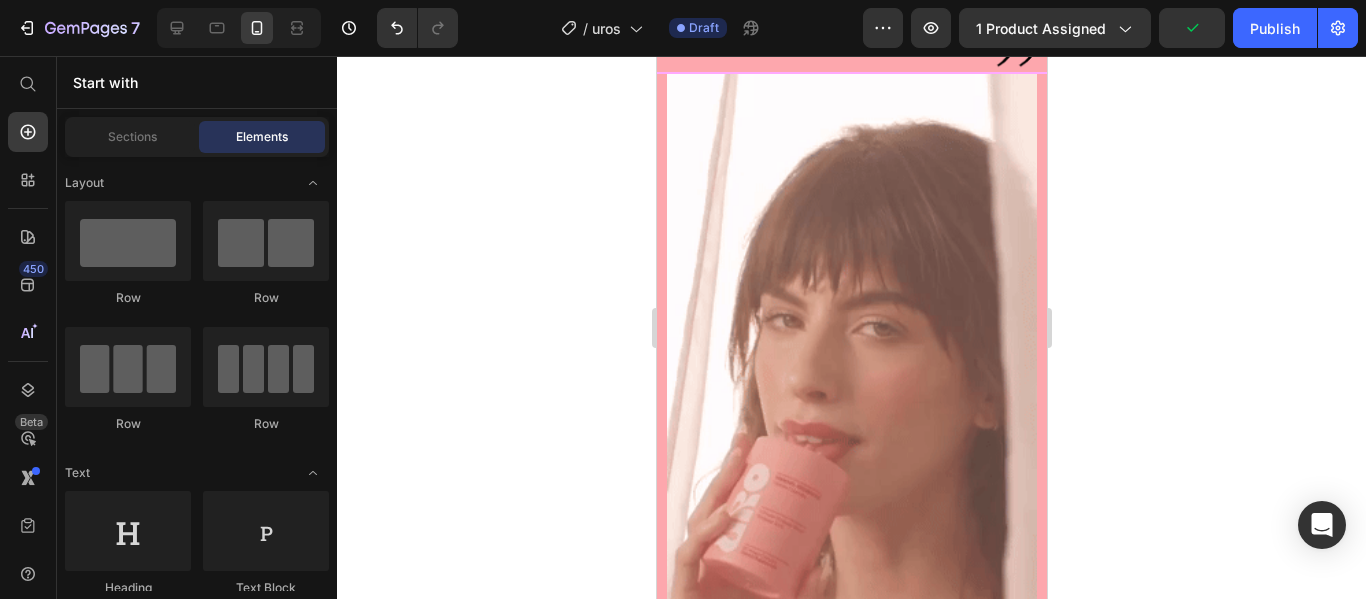 scroll, scrollTop: 2715, scrollLeft: 0, axis: vertical 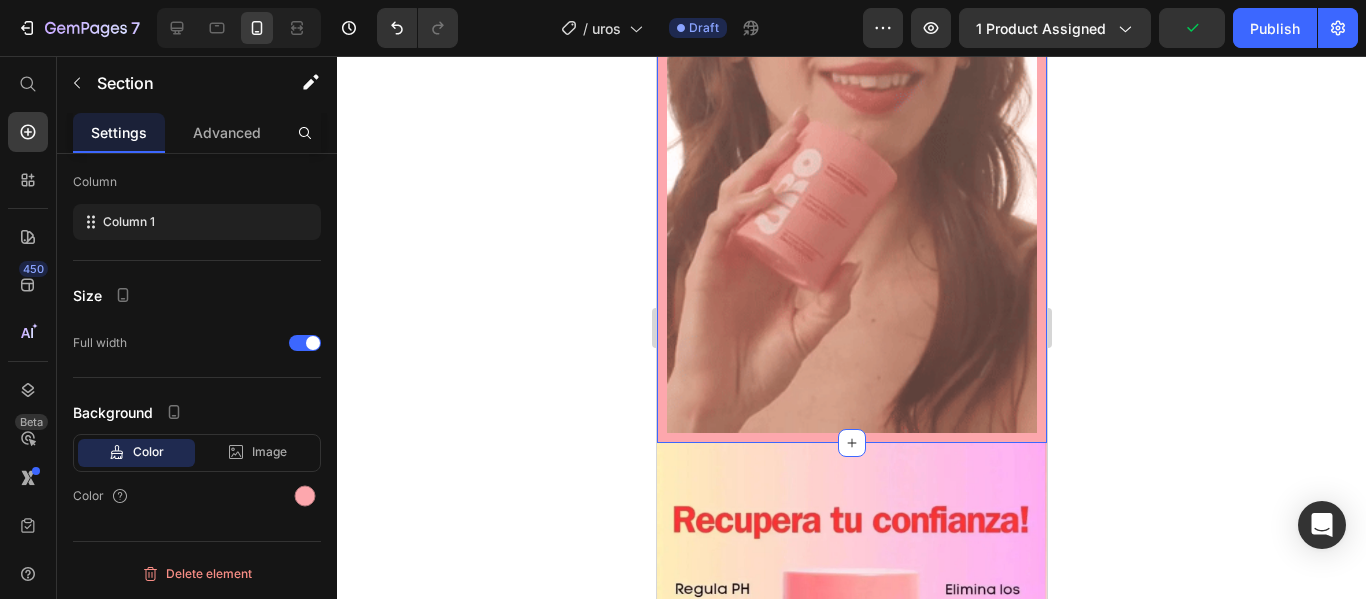 click on "Image Section 6   You can create reusable sections Create Theme Section AI Content Write with GemAI What would you like to describe here? Tone and Voice Persuasive Product te divina Show more Generate" at bounding box center (851, 109) 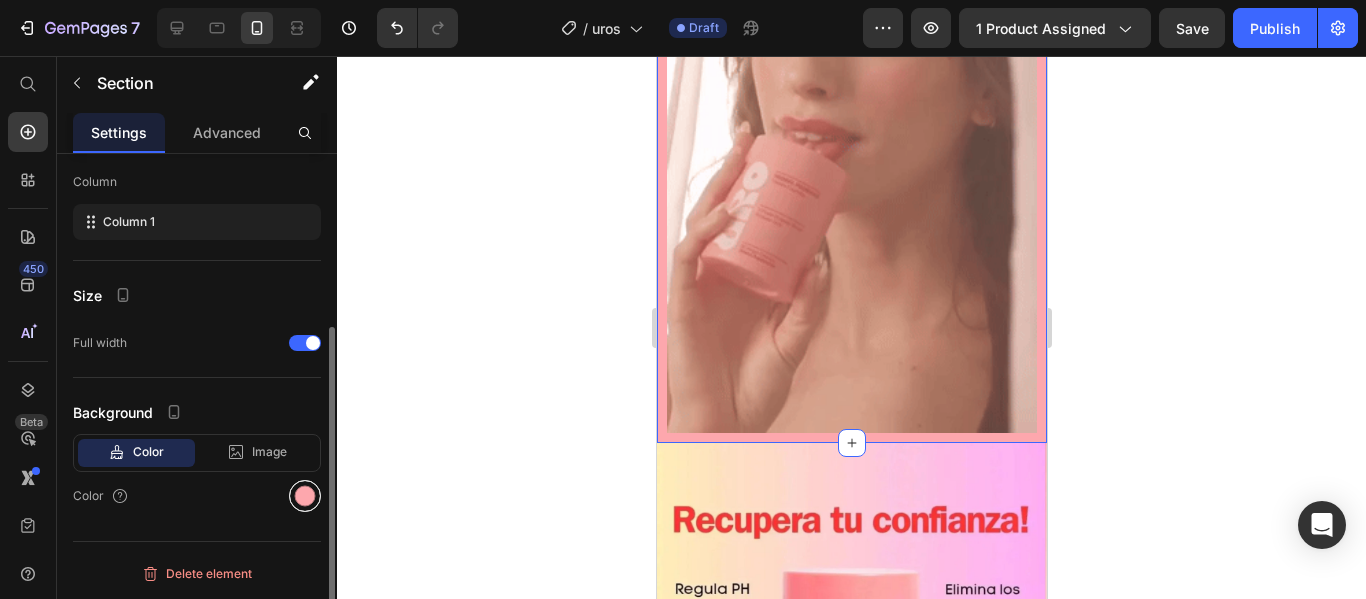 click at bounding box center [305, 496] 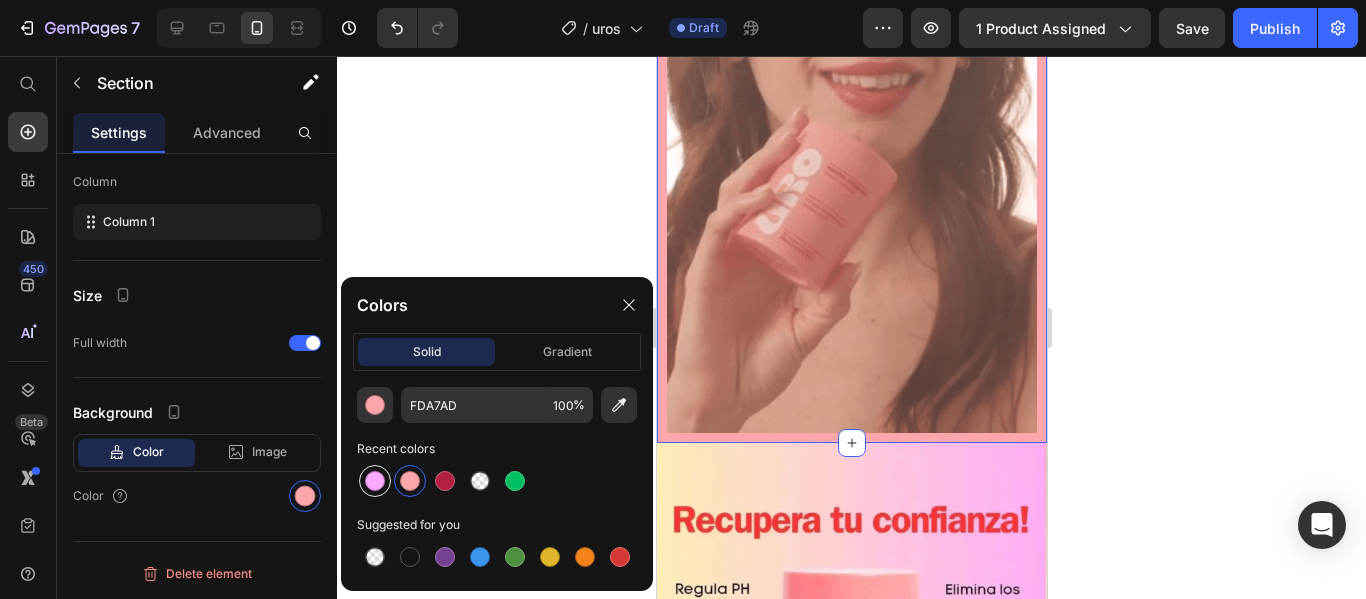 click at bounding box center [375, 481] 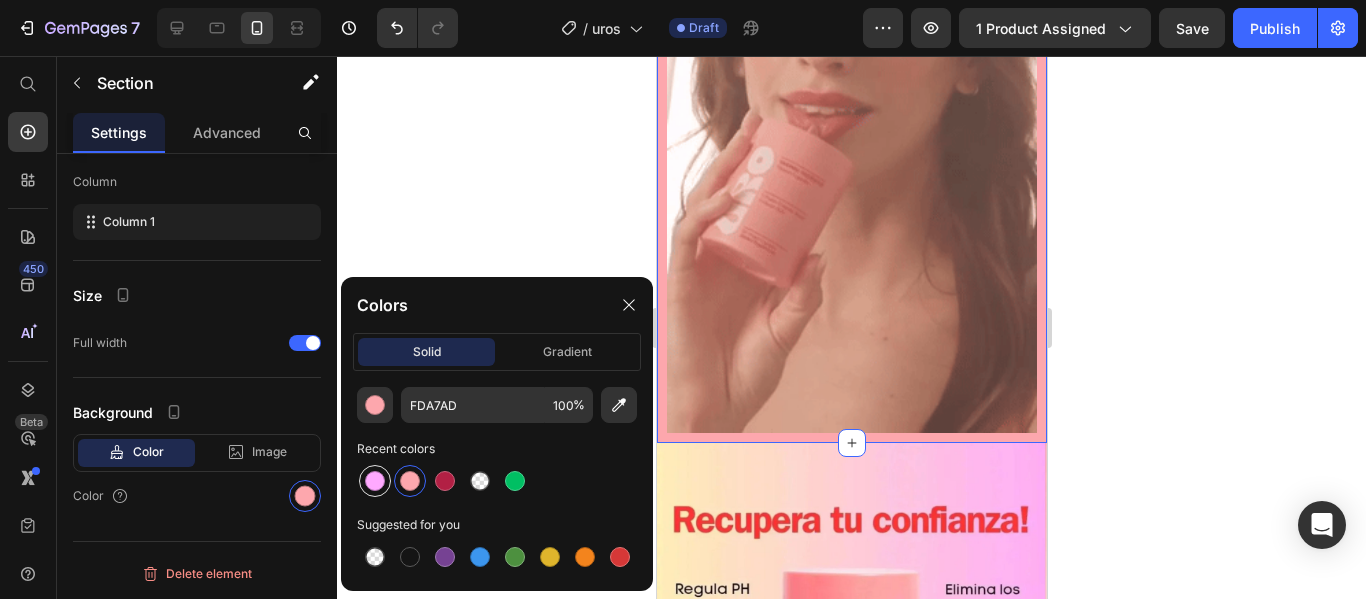 type on "FFA9FF" 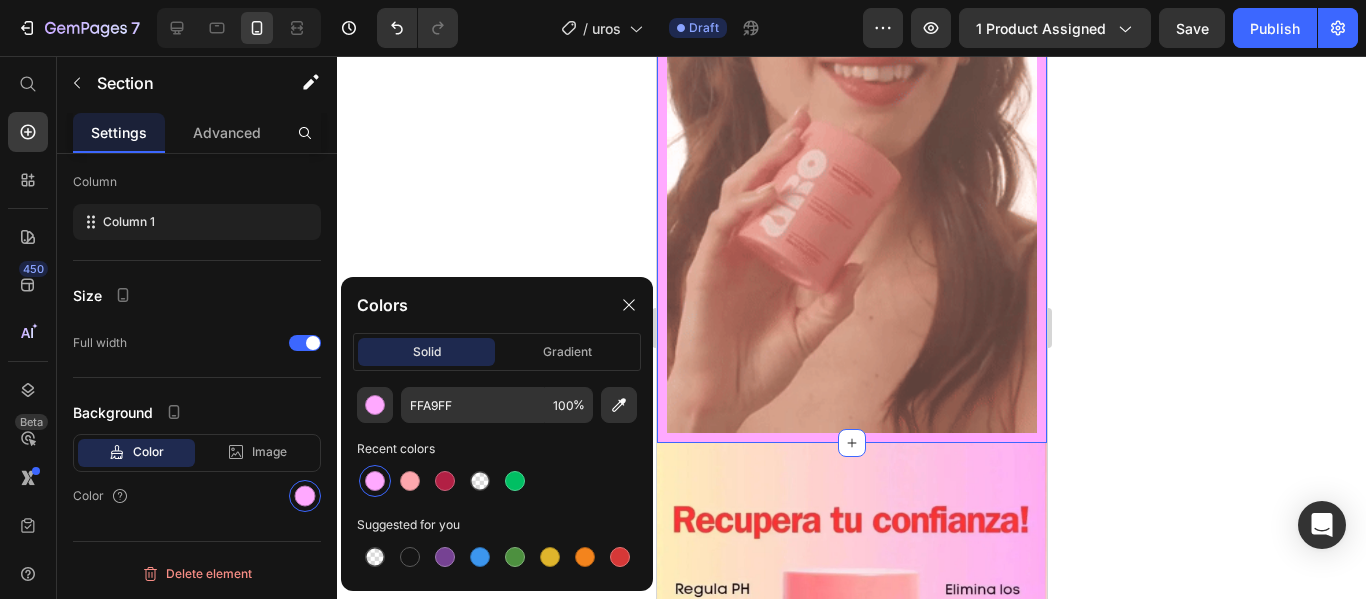 click 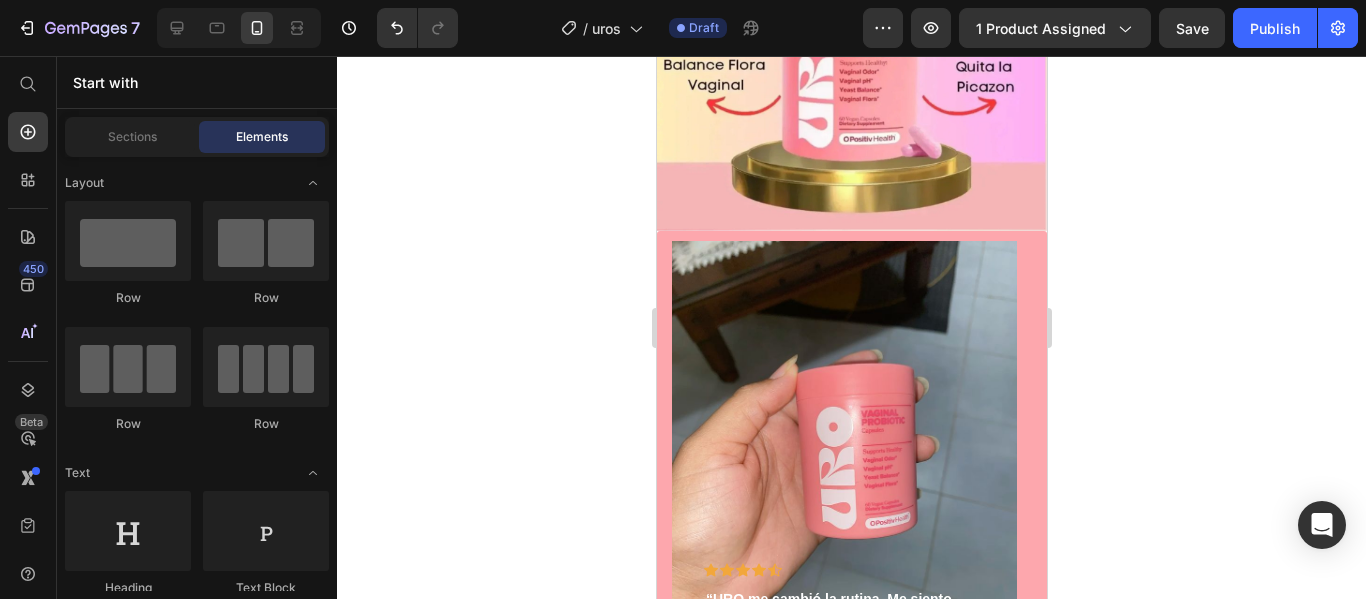 scroll, scrollTop: 3315, scrollLeft: 0, axis: vertical 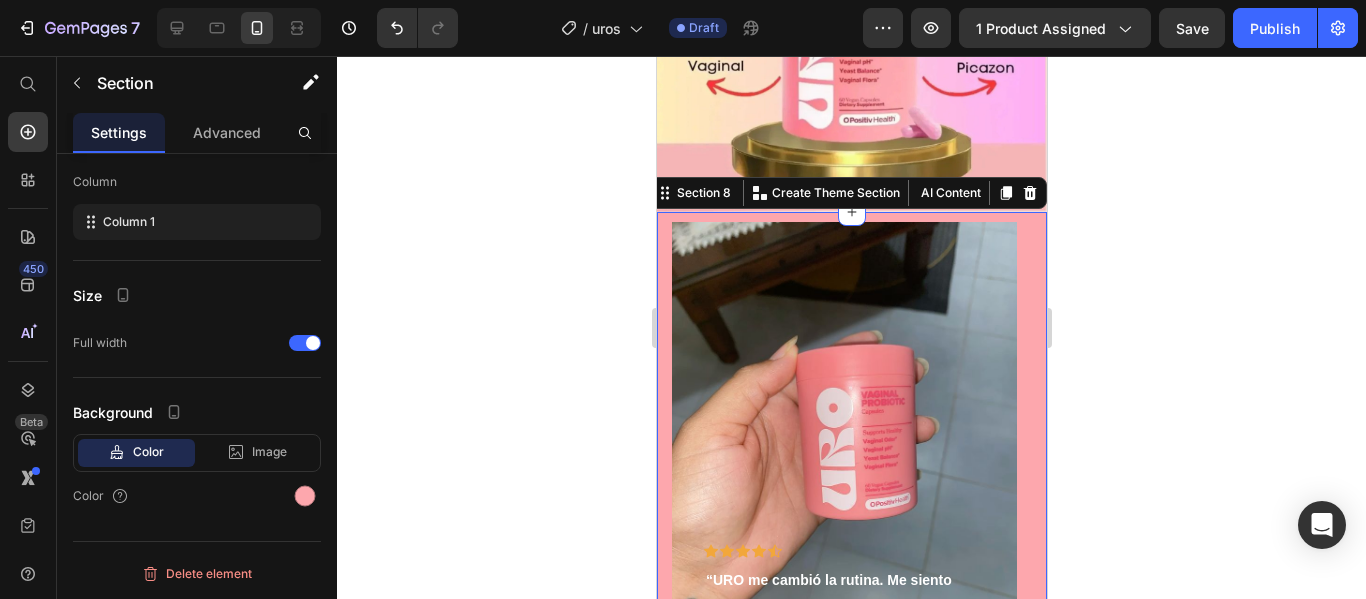 click on "Icon
Icon
Icon
Icon
Icon Row “URO me cambió la rutina. Me siento fresca y segura todo el día.” —  [FIRST] [LAST], [CITY] Text block Row
Icon
Icon
Icon
Icon
Icon Row “Desde que uso URO, olvidé los malos olores y gané confianza total.” —  [FIRST] [LAST], [CITY] Text block Row
Icon
Icon
Icon
Icon
Icon Row “Me encanta la sensación de limpieza que deja. ¡Lo uso diario sin falta!” —  [FIRST] [LAST], [CITY] Text block Row
Icon
Icon
Icon
Icon
Icon Row Tenía muchas dudas, pero URO me sorprendió. Mi zona íntima está más cuidada que nunca.” —  [FIRST] [LAST], [CITY] Text block Row Carousel Row Section 8   You can create reusable sections Create Theme Section Product" at bounding box center (851, 464) 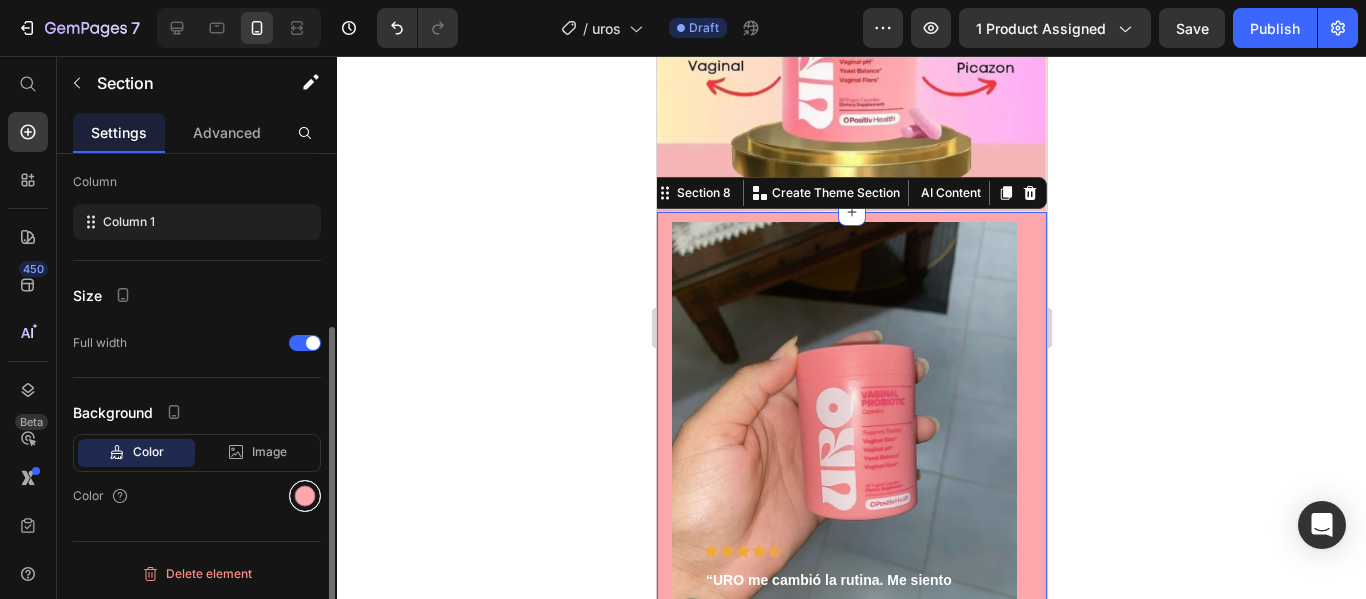 click at bounding box center [305, 496] 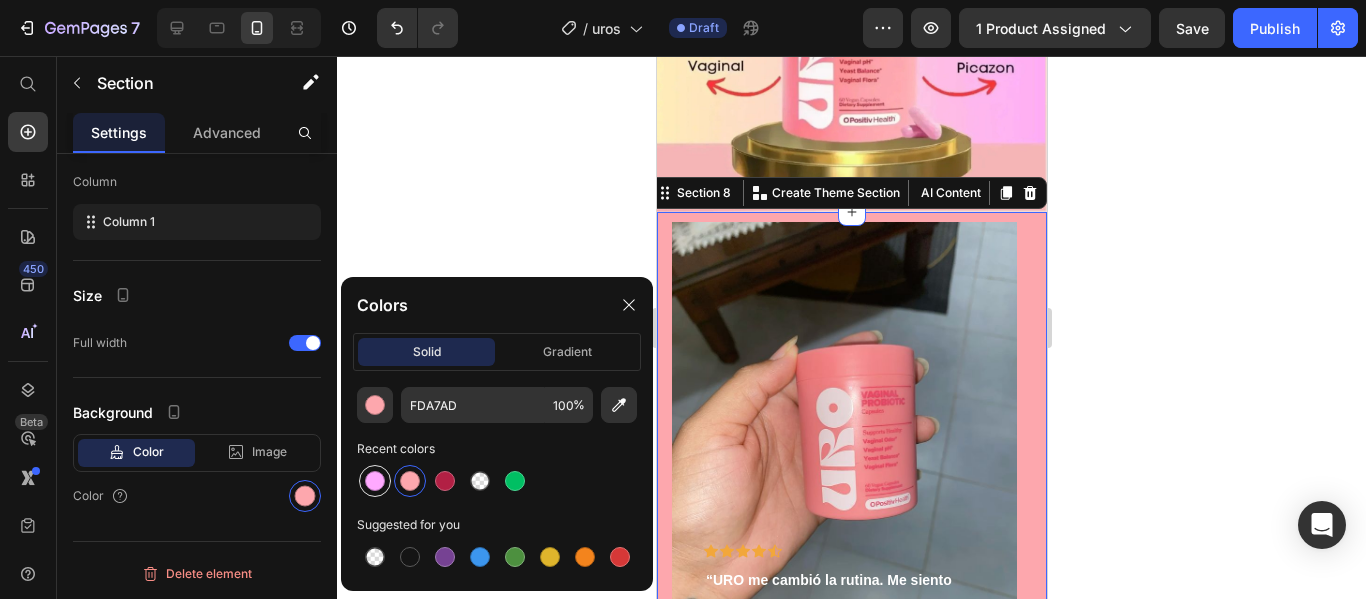 click at bounding box center (375, 481) 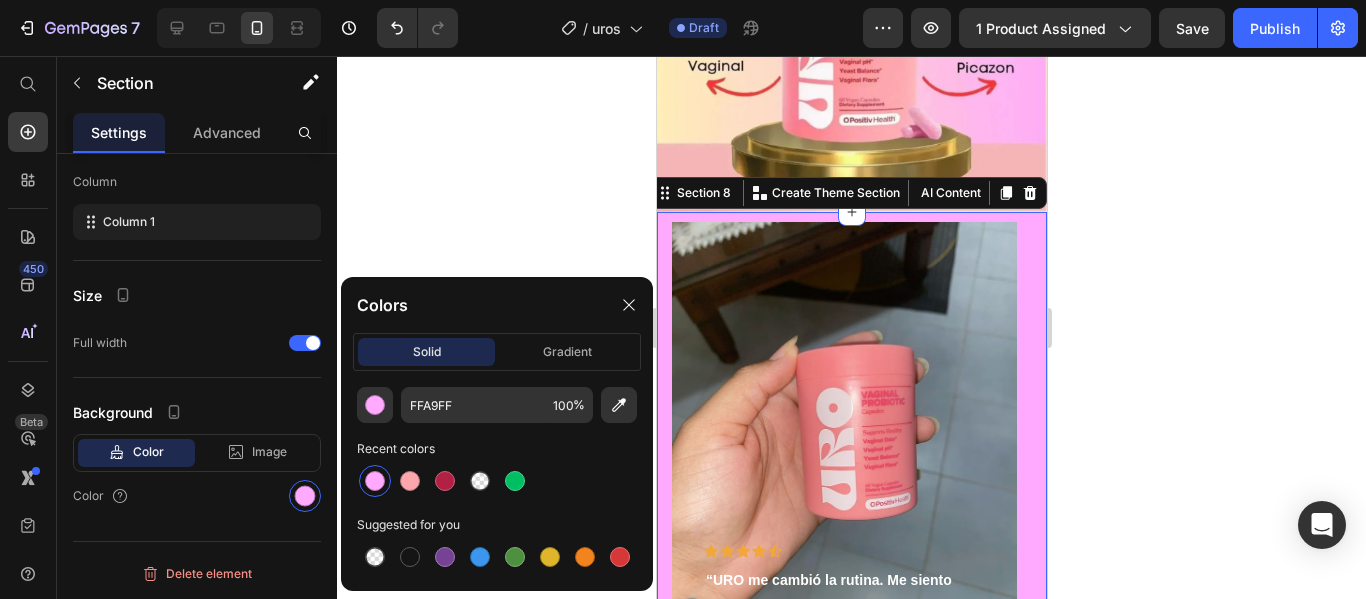 click 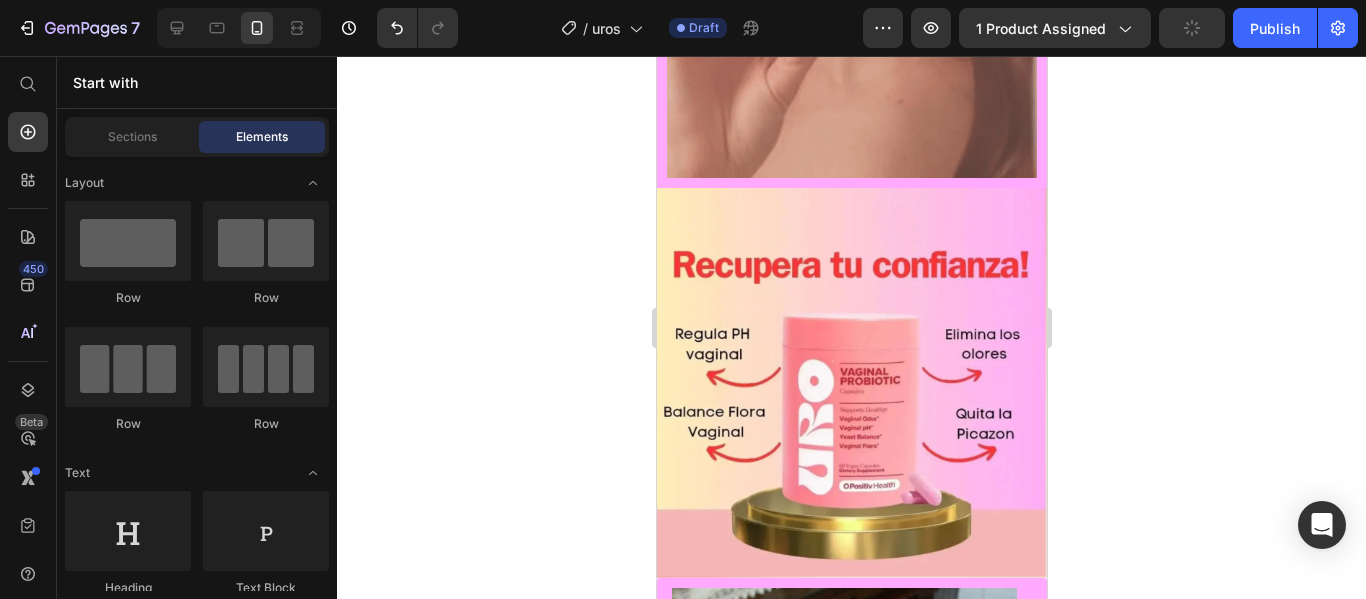 scroll, scrollTop: 2914, scrollLeft: 0, axis: vertical 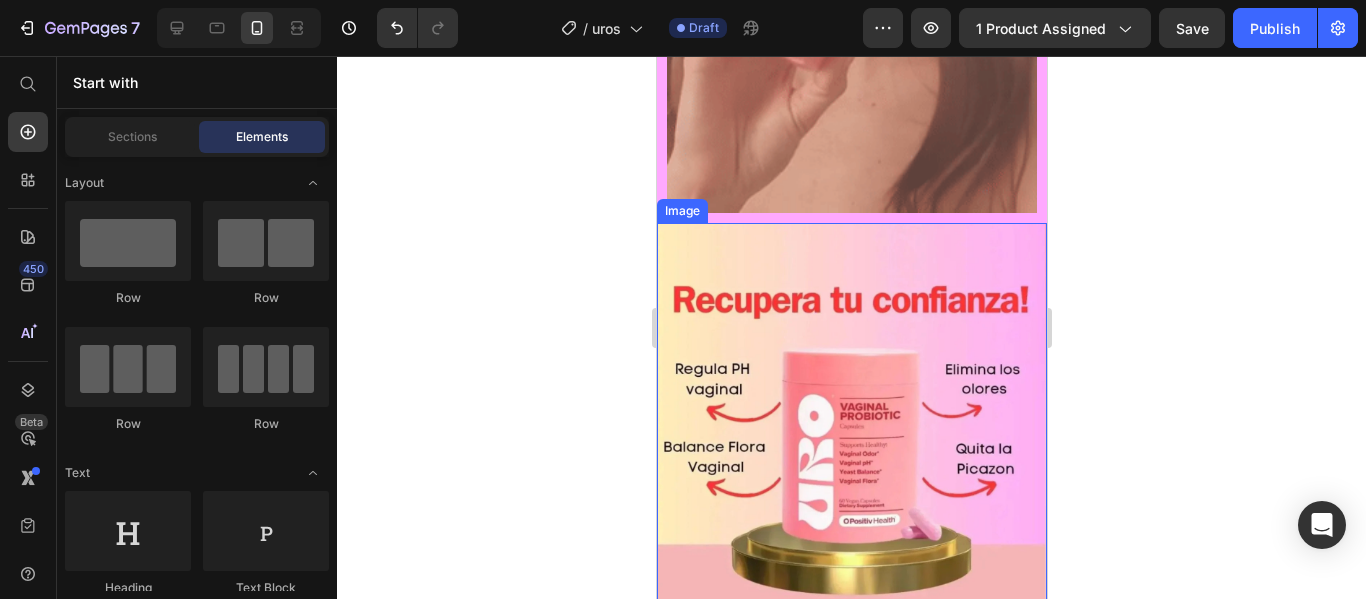 click at bounding box center [851, 418] 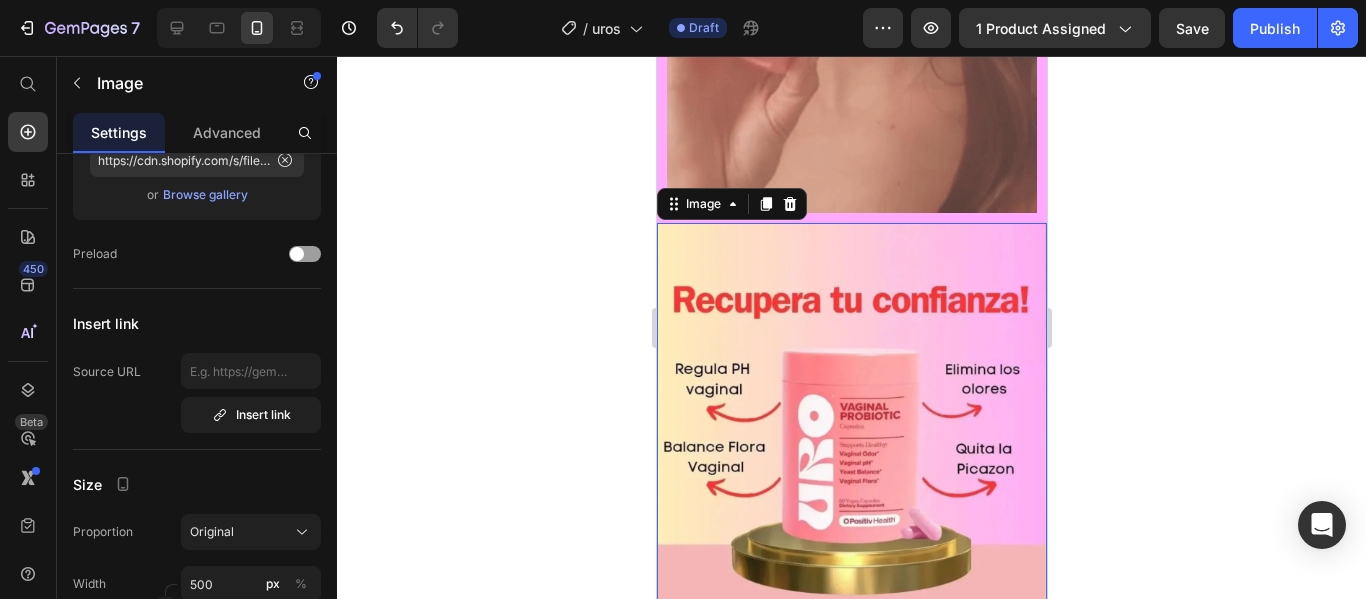 scroll, scrollTop: 0, scrollLeft: 0, axis: both 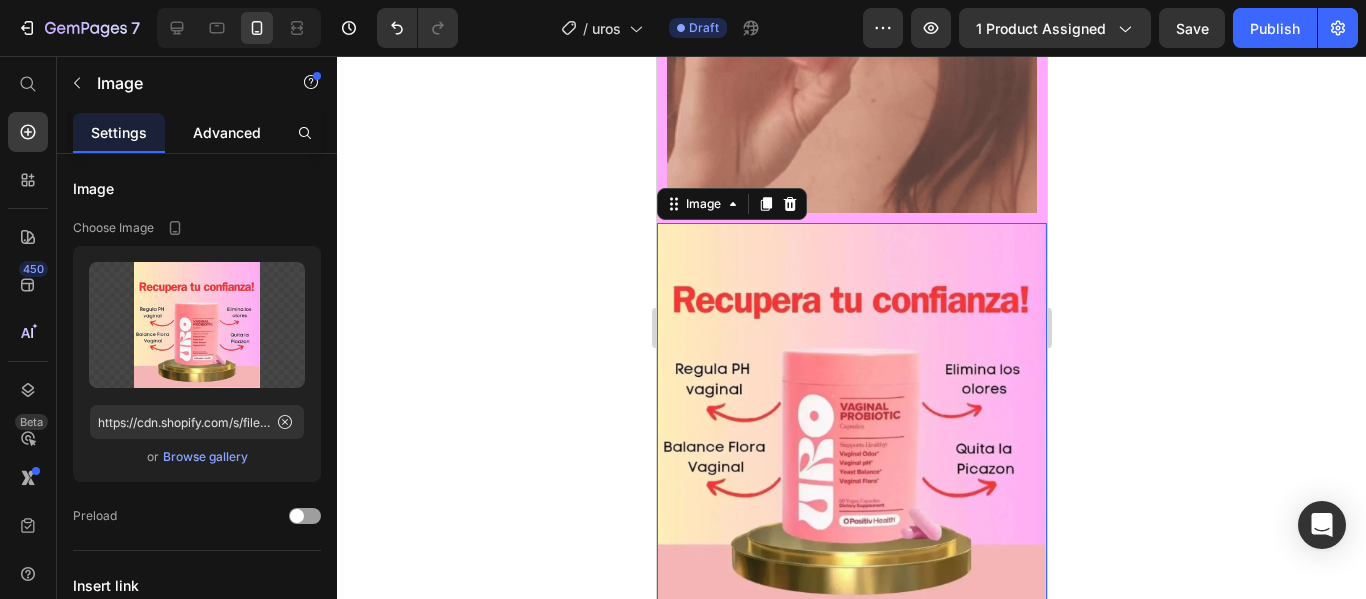 click on "Advanced" at bounding box center [227, 132] 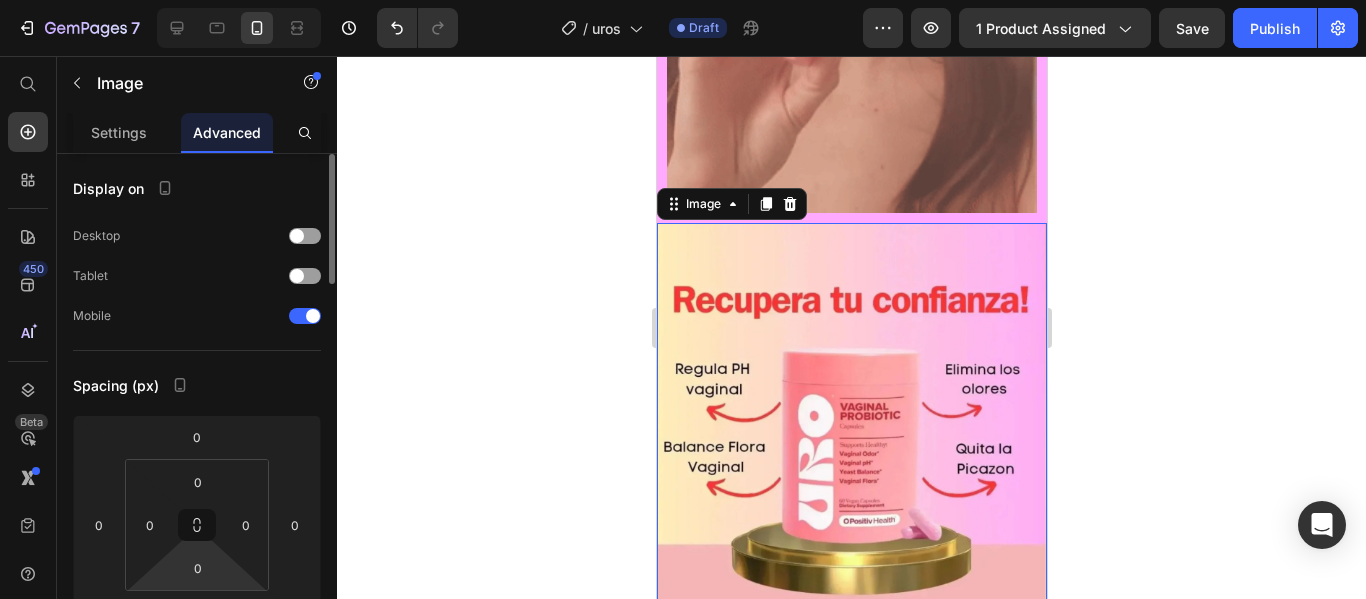 scroll, scrollTop: 100, scrollLeft: 0, axis: vertical 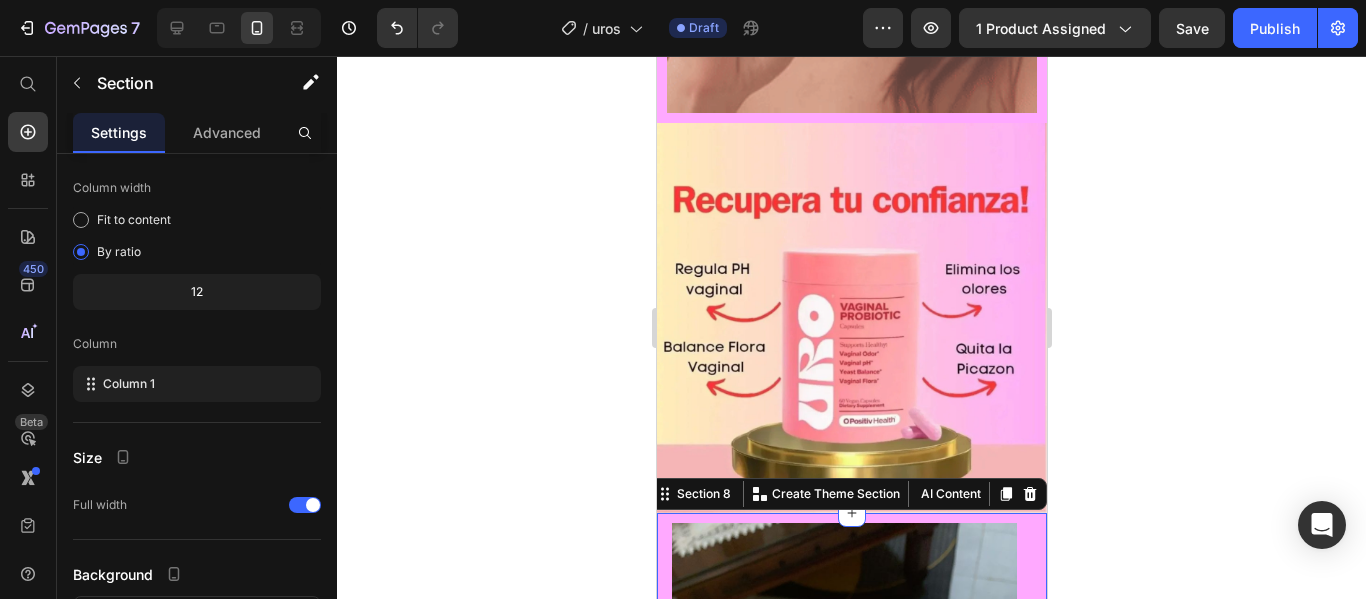 click on "Icon
Icon
Icon
Icon
Icon Row “URO me cambió la rutina. Me siento fresca y segura todo el día.” —  [FIRST] [LAST], [CITY] Text block Row
Icon
Icon
Icon
Icon
Icon Row “Desde que uso URO, olvidé los malos olores y gané confianza total.” —  [FIRST] [LAST], [CITY] Text block Row
Icon
Icon
Icon
Icon
Icon Row “Me encanta la sensación de limpieza que deja. ¡Lo uso diario sin falta!” —  [FIRST] [LAST], [CITY] Text block Row
Icon
Icon
Icon
Icon
Icon Row Tenía muchas dudas, pero URO me sorprendió. Mi zona íntima está más cuidada que nunca.” —  [FIRST] [LAST], [CITY] Text block Row Carousel Row Section 8   You can create reusable sections Create Theme Section Product" at bounding box center (851, 765) 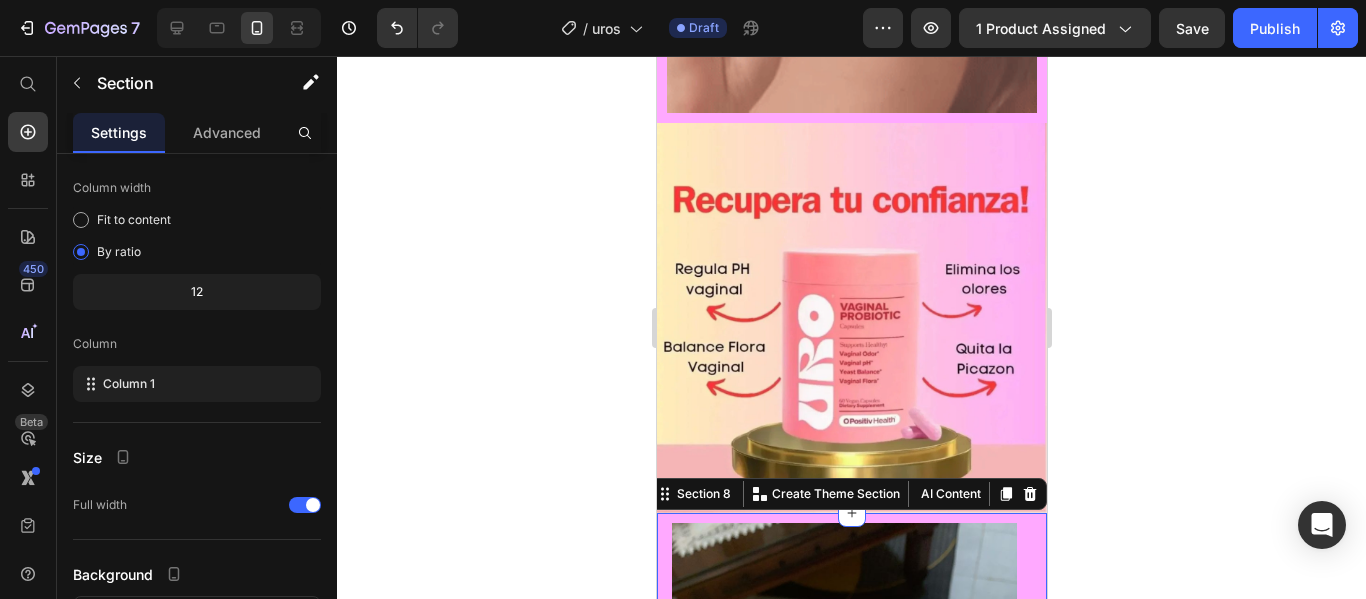 scroll, scrollTop: 0, scrollLeft: 0, axis: both 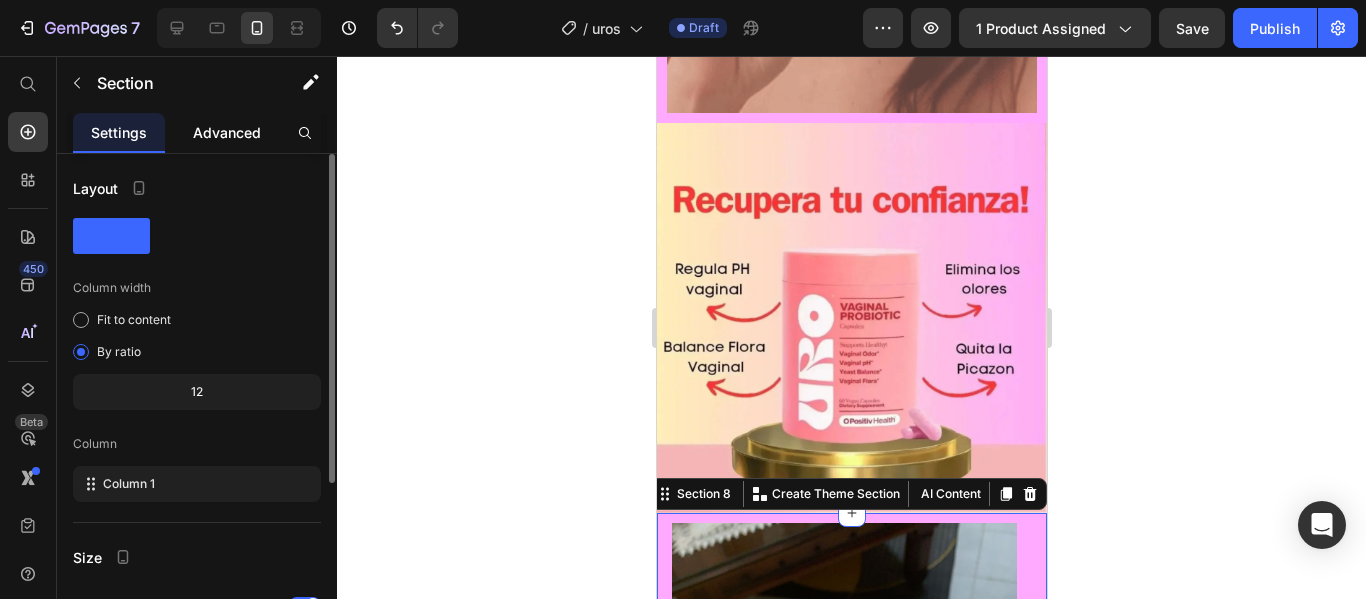 click on "Advanced" at bounding box center (227, 132) 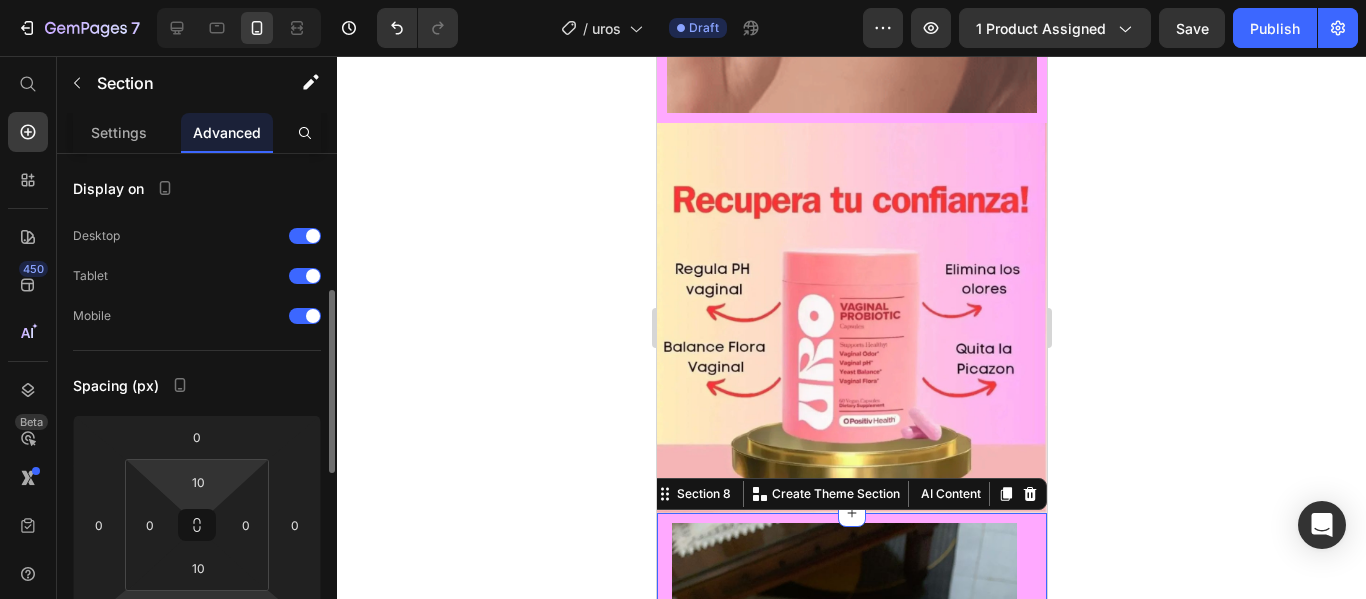 scroll, scrollTop: 200, scrollLeft: 0, axis: vertical 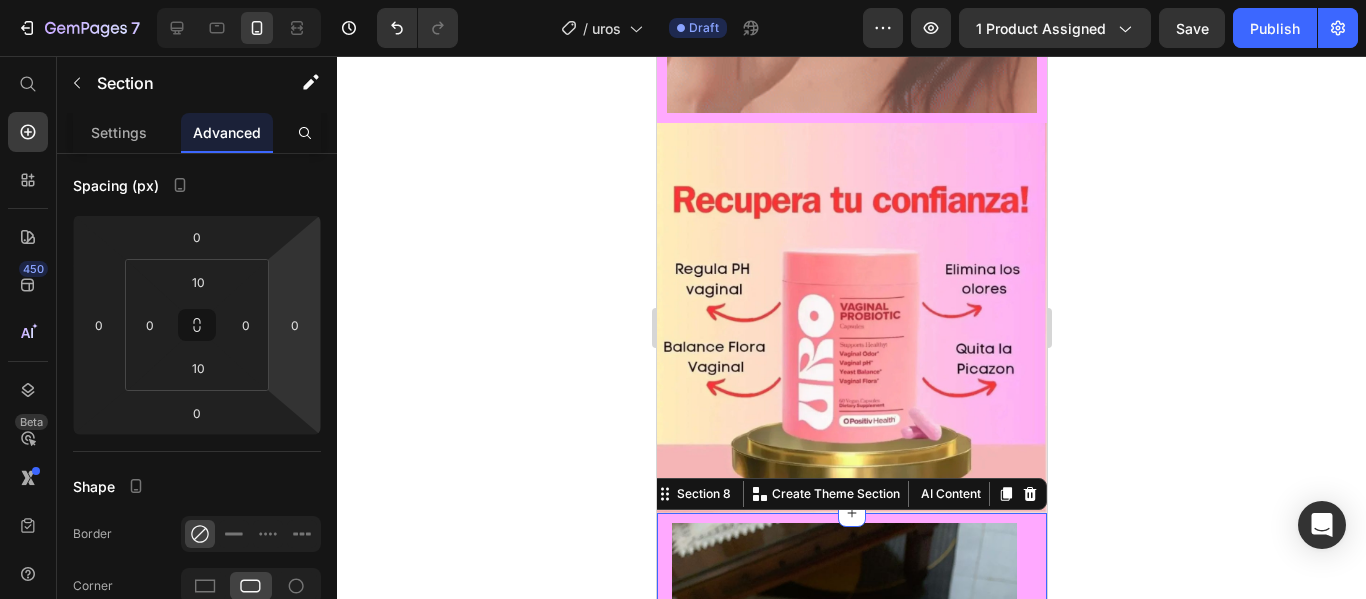 click 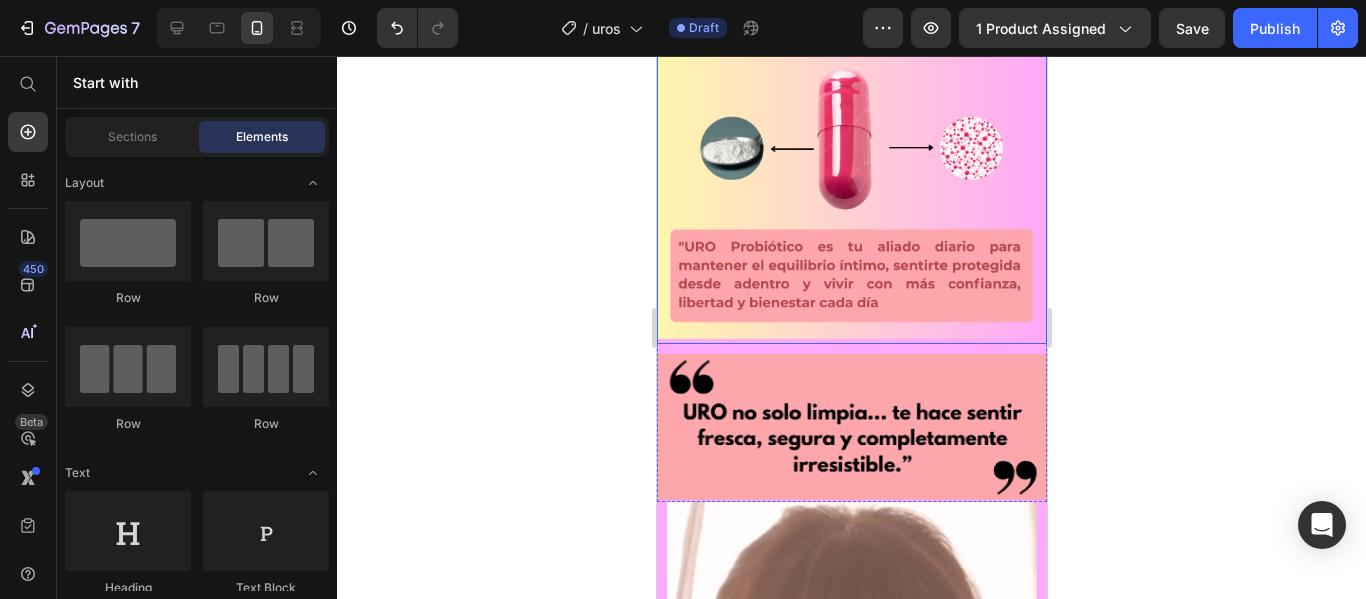 scroll, scrollTop: 2014, scrollLeft: 0, axis: vertical 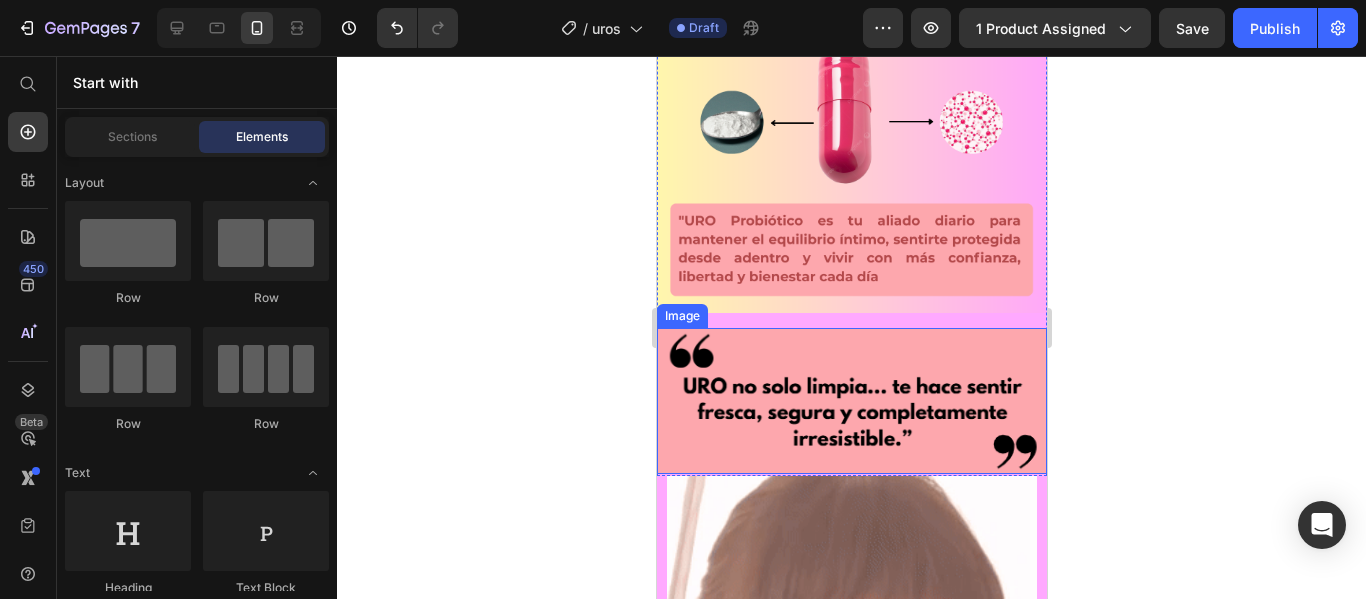 click at bounding box center (851, 401) 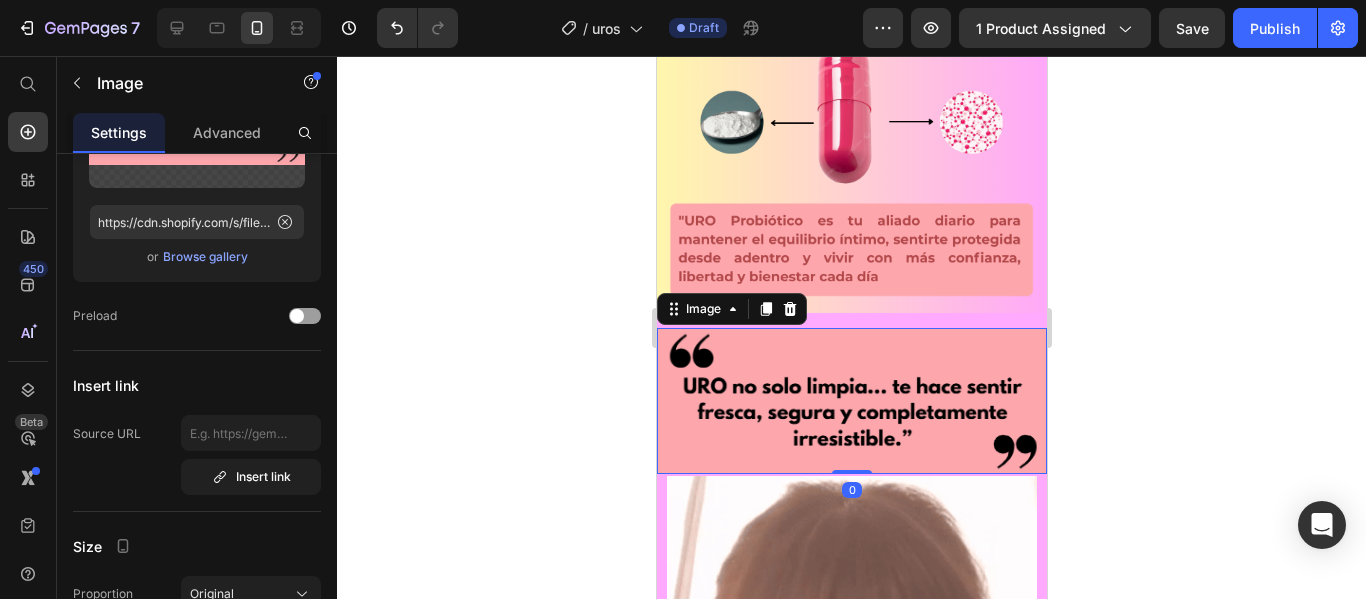 scroll, scrollTop: 0, scrollLeft: 0, axis: both 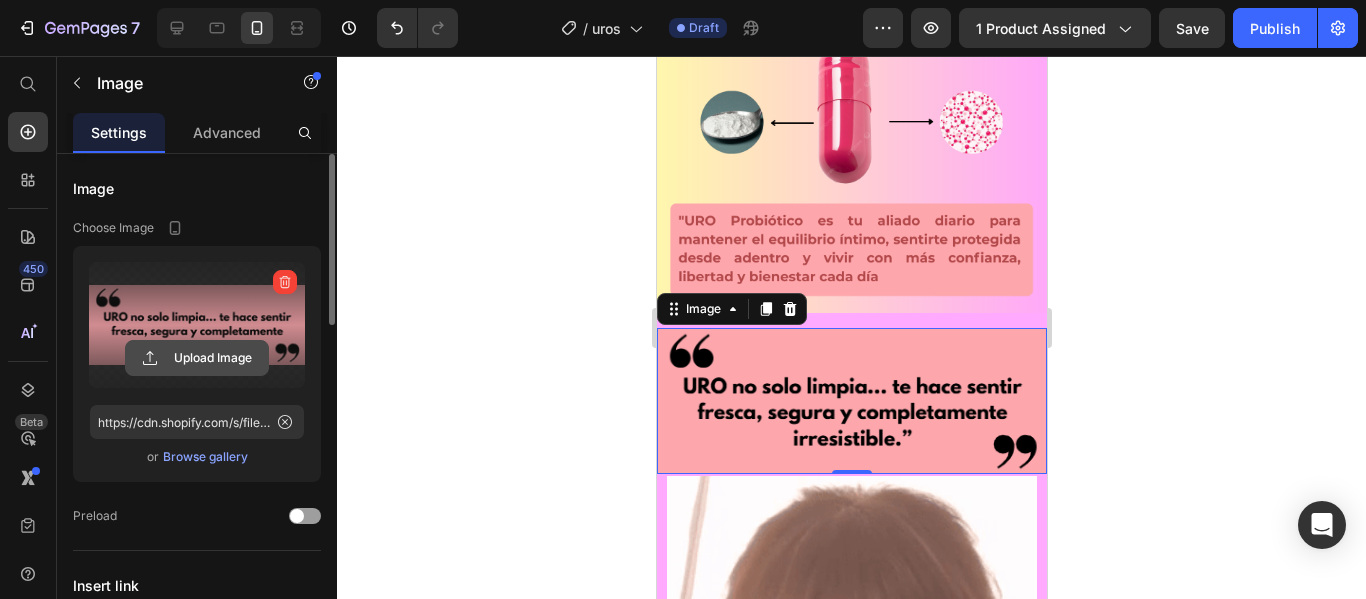 click 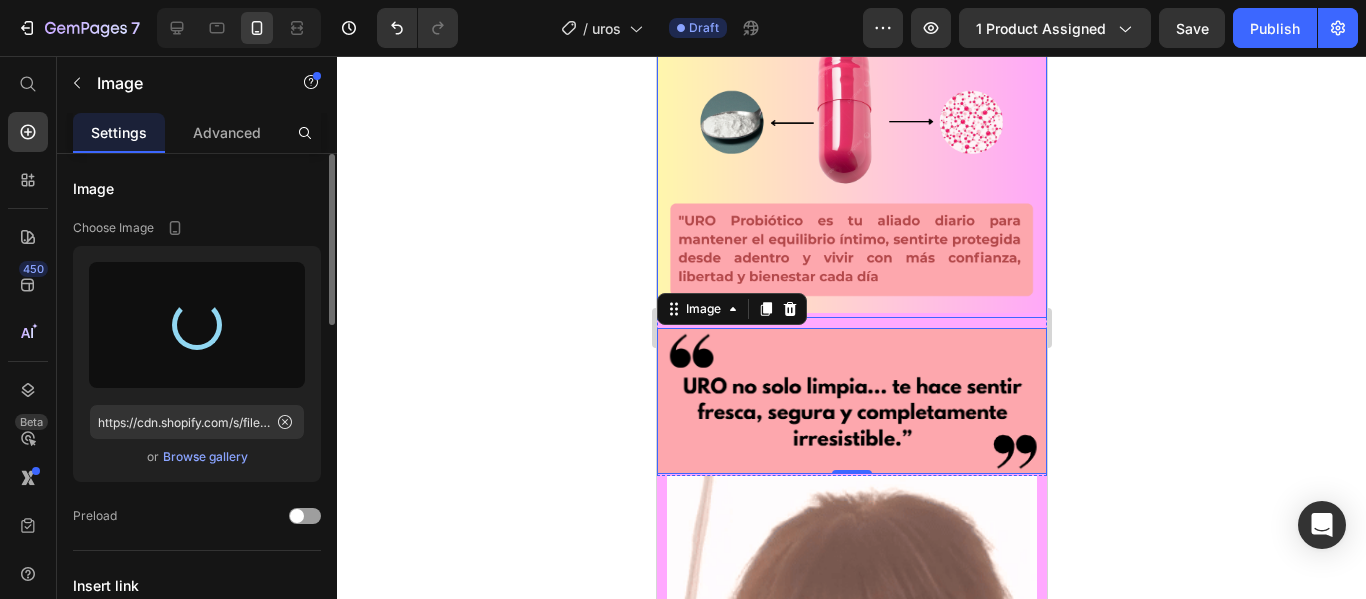 type on "https://cdn.shopify.com/s/files/1/0705/1493/3897/files/gempages_570415304547500928-a51eda4a-22a6-4a72-a314-b2b6490c9005.png" 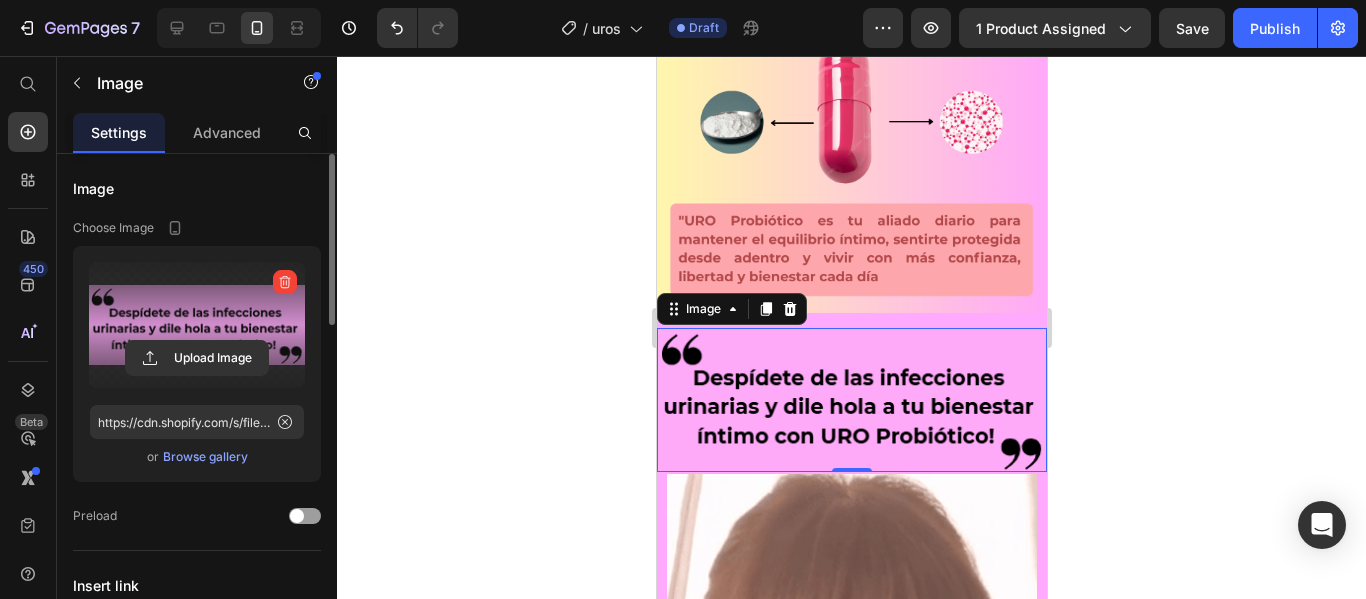 click 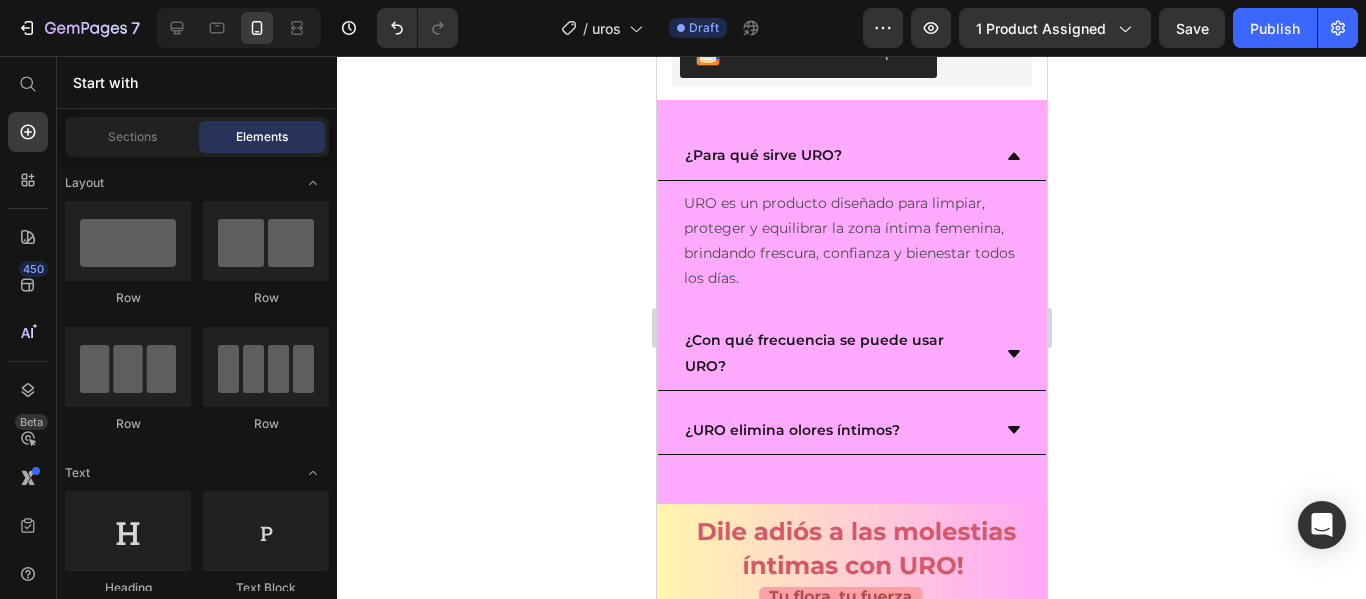 scroll, scrollTop: 1413, scrollLeft: 0, axis: vertical 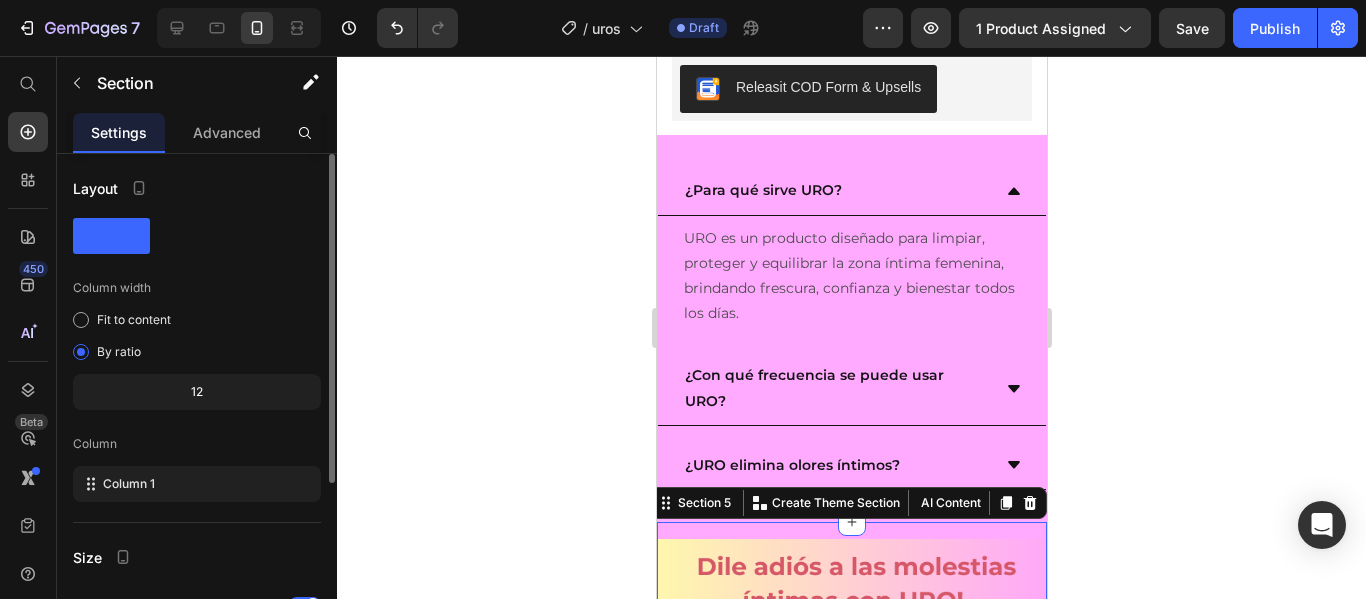 click on "Image Image" at bounding box center [851, 806] 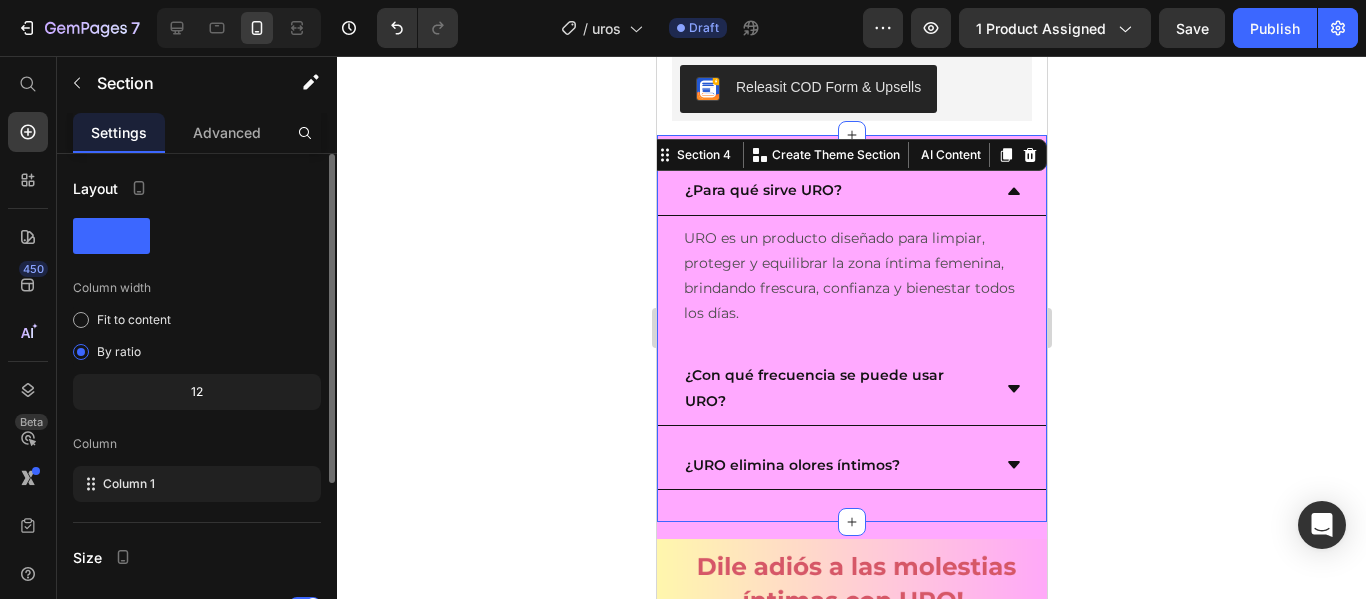 click on "¿Para qué sirve URO? URO es un producto diseñado para limpiar, proteger y equilibrar la zona íntima femenina, brindando frescura, confianza y bienestar todos los días. Text Block
¿Con qué frecuencia se puede usar URO?
¿URO elimina olores íntimos? Accordion Section 4   You can create reusable sections Create Theme Section AI Content Write with GemAI What would you like to describe here? Tone and Voice Persuasive Product te divina Show more Generate" at bounding box center (851, 328) 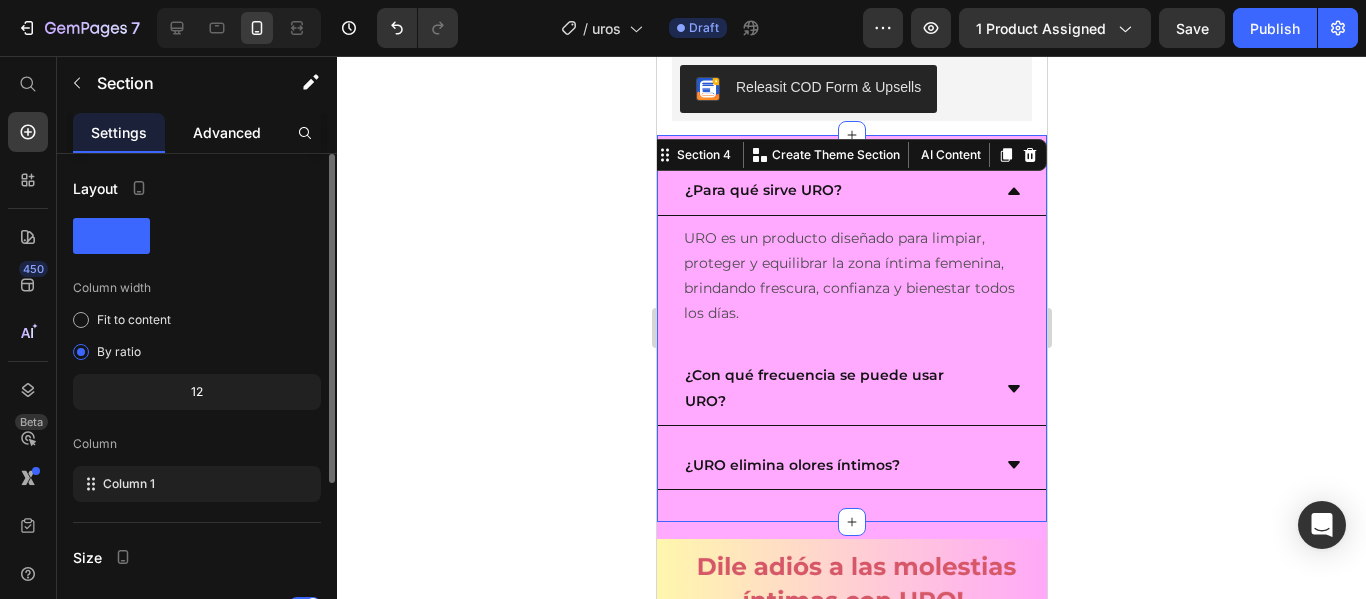 click on "Advanced" at bounding box center [227, 132] 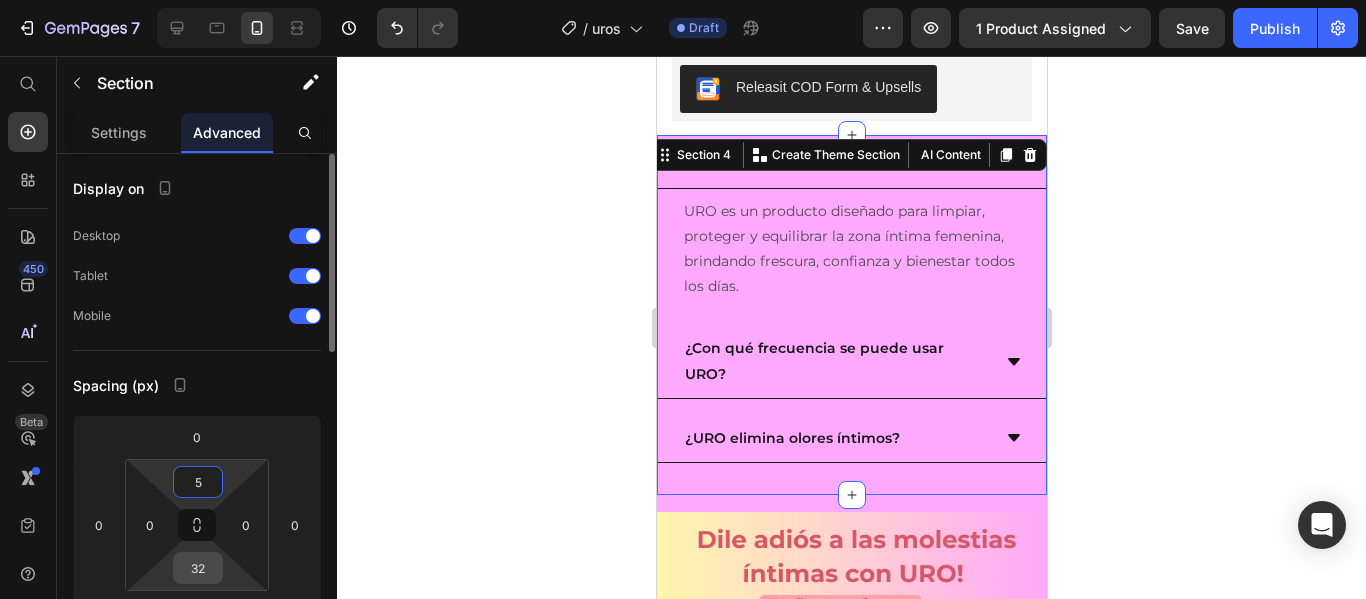 type on "5" 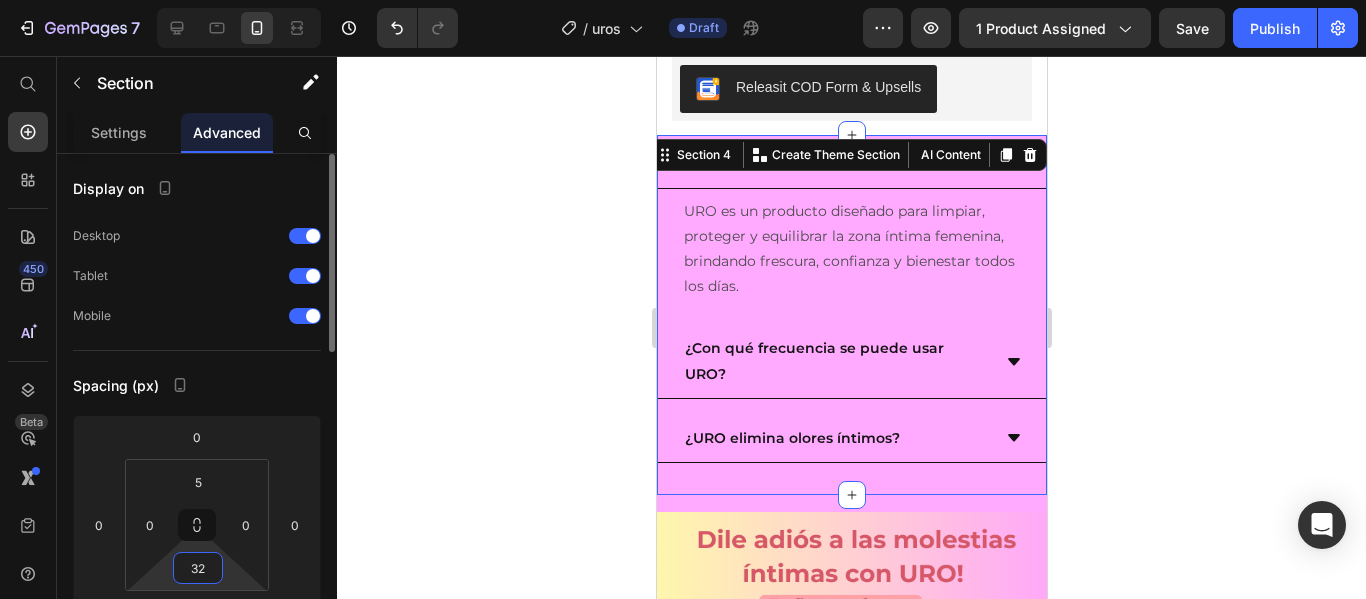 drag, startPoint x: 213, startPoint y: 576, endPoint x: 188, endPoint y: 578, distance: 25.079872 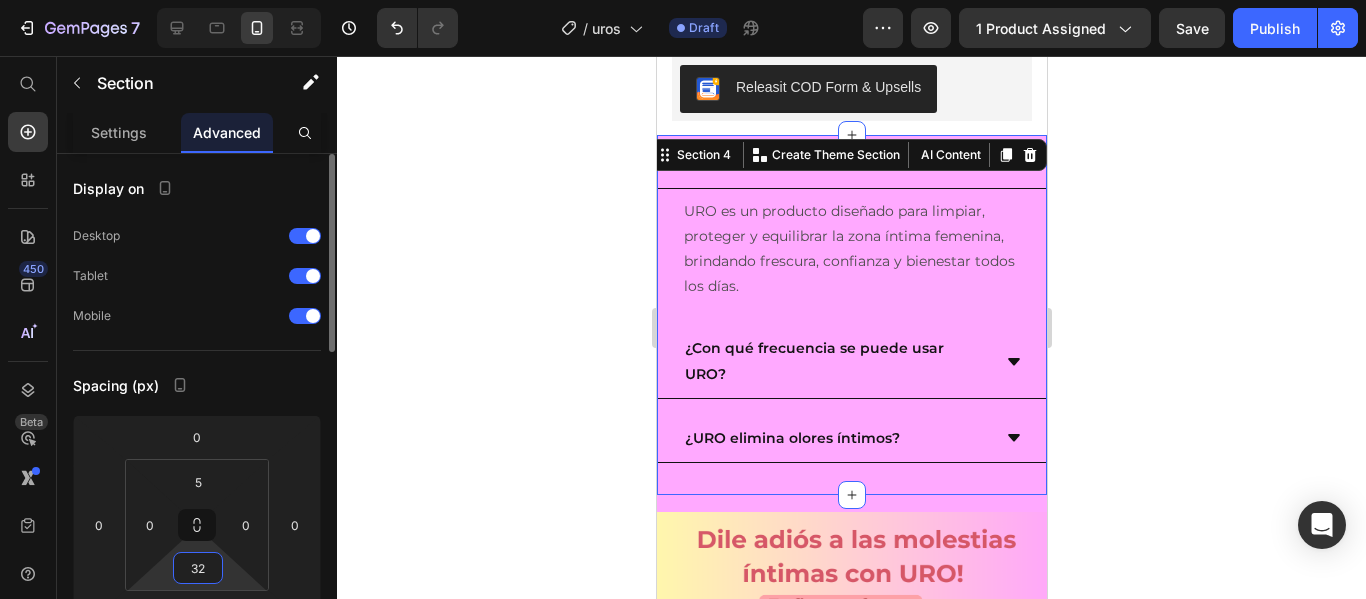 click on "32" at bounding box center (198, 568) 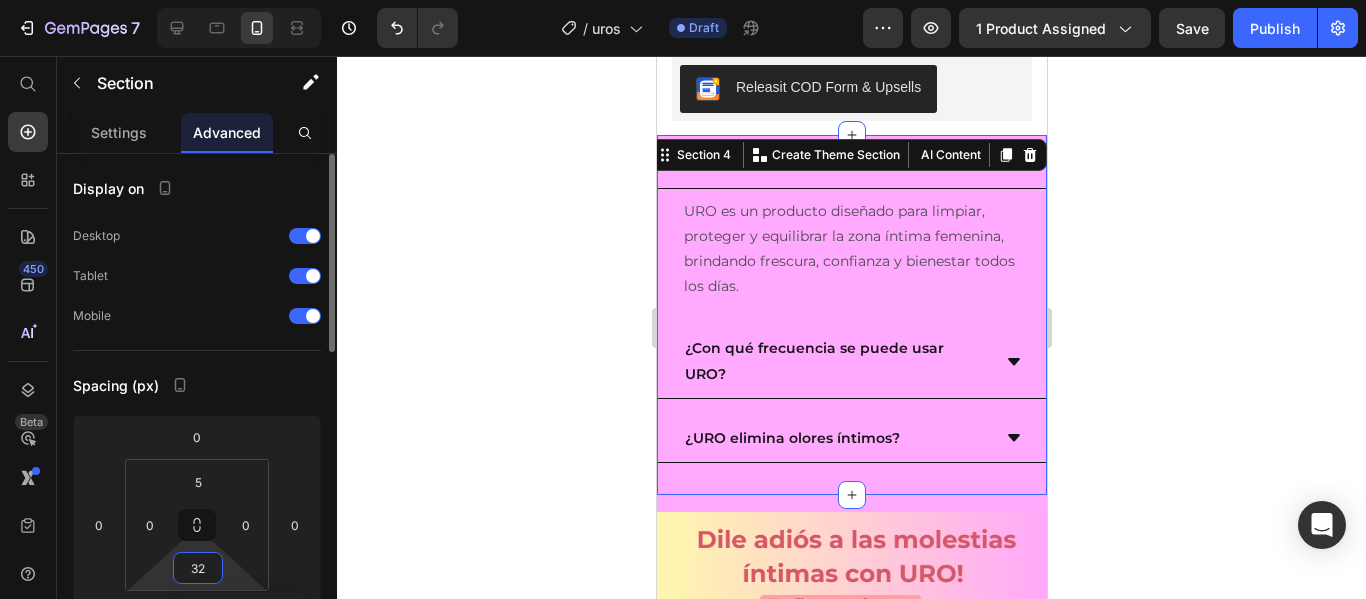 click on "32" at bounding box center (198, 568) 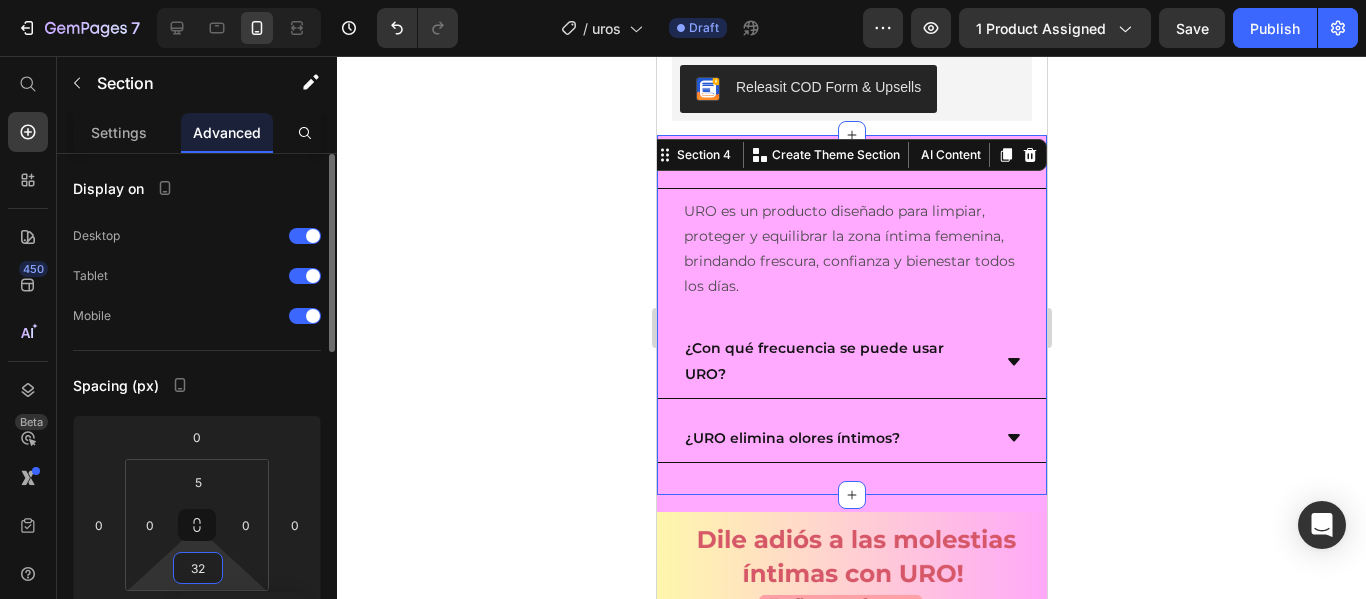 type on "3" 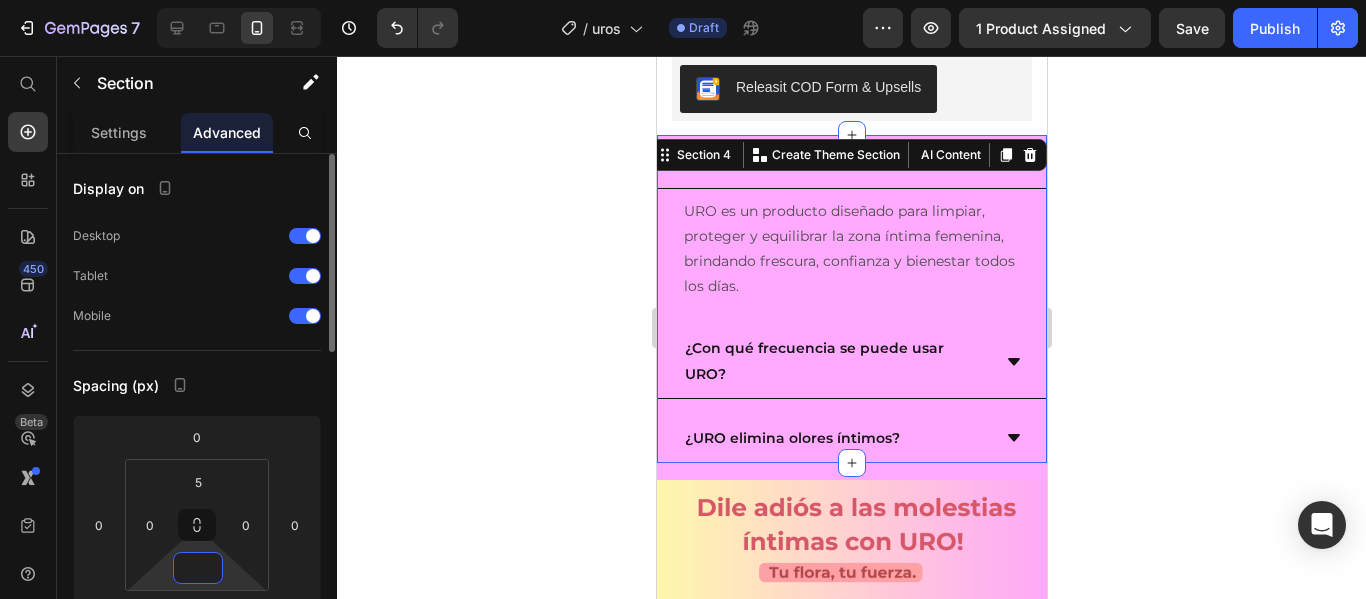 type on "5" 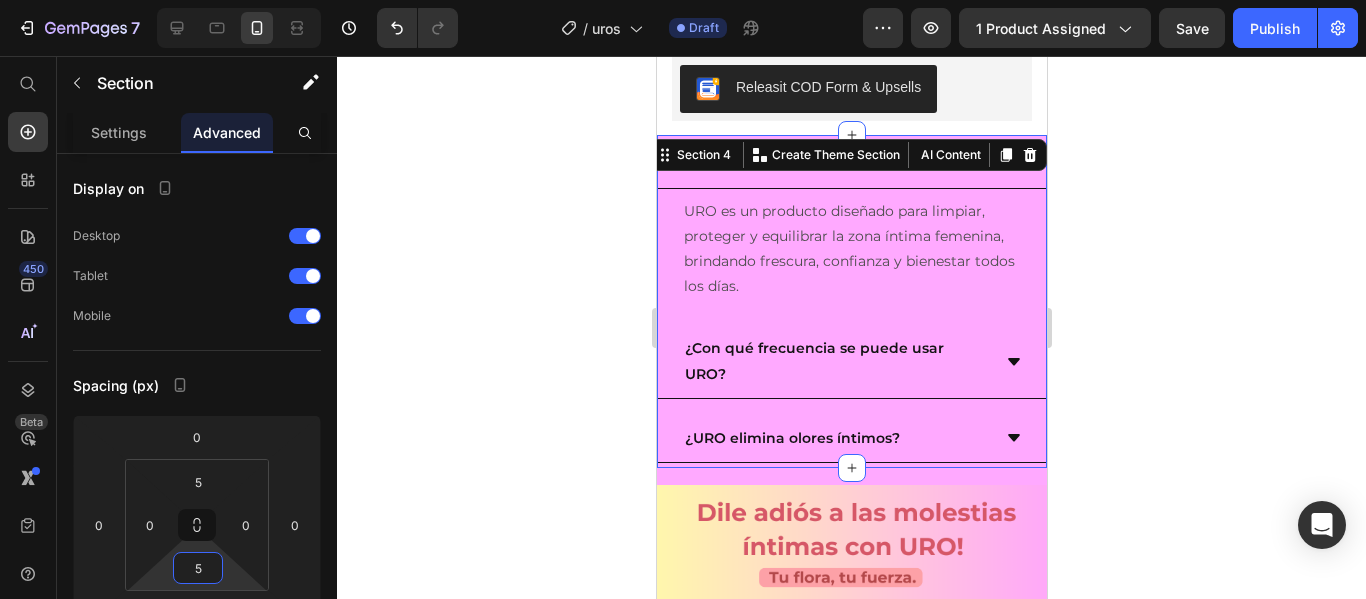 click 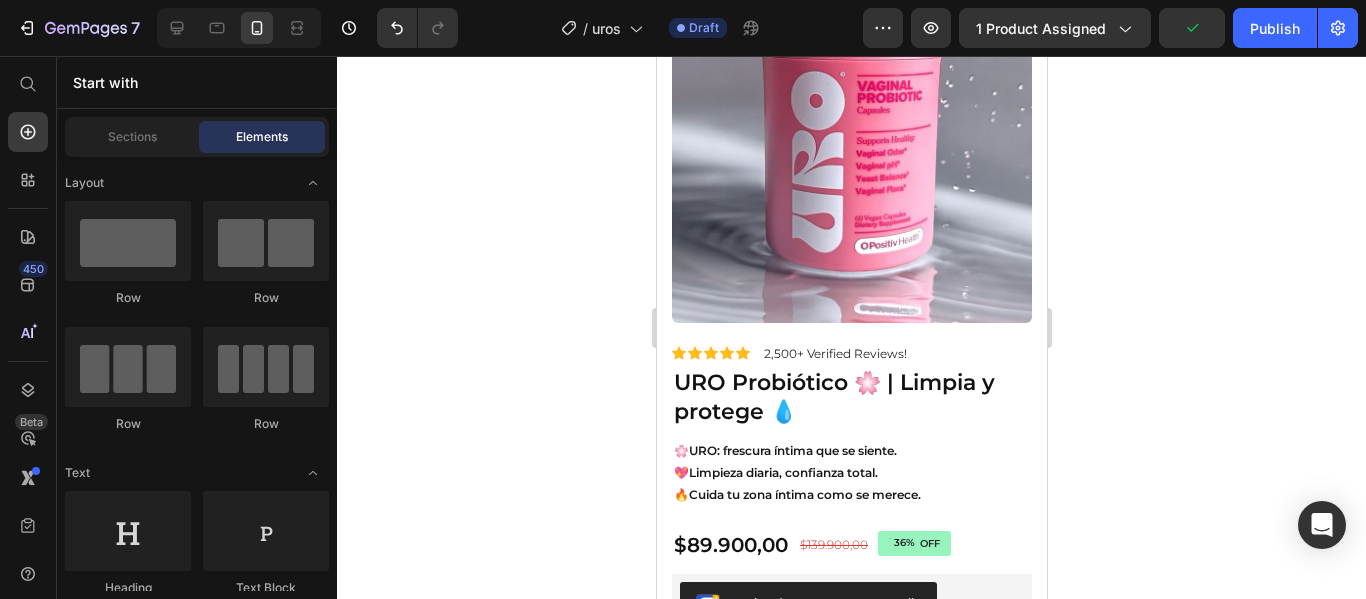 scroll, scrollTop: 855, scrollLeft: 0, axis: vertical 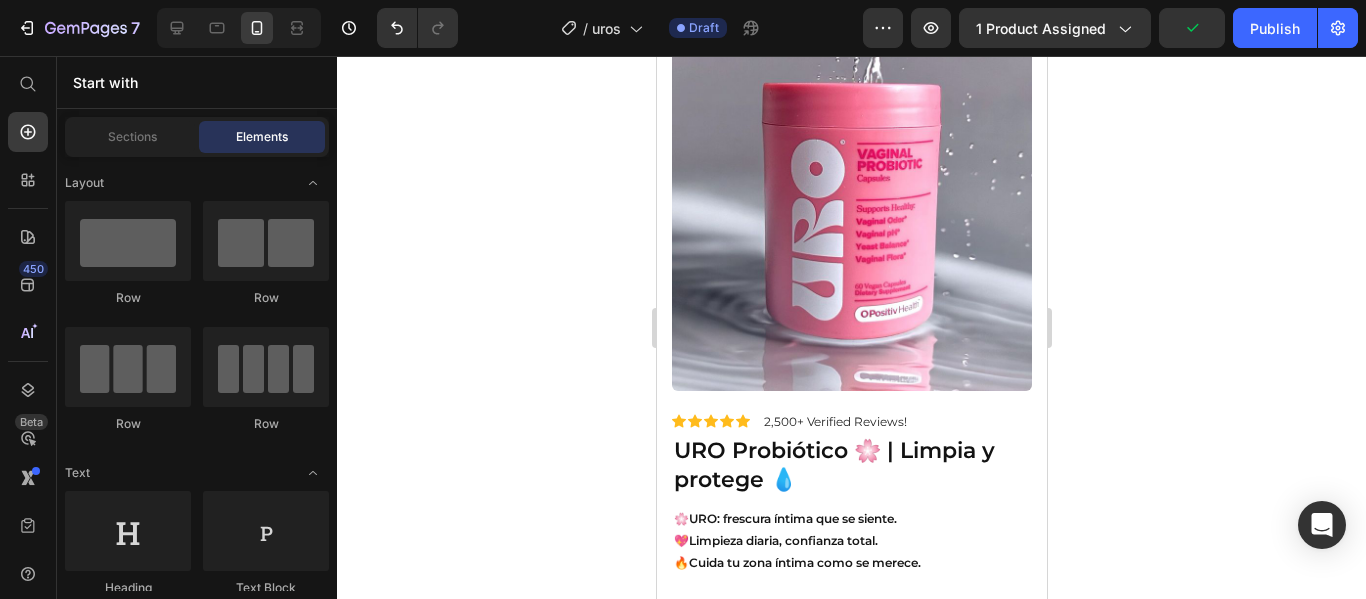 drag, startPoint x: 1032, startPoint y: 275, endPoint x: 1707, endPoint y: 176, distance: 682.2214 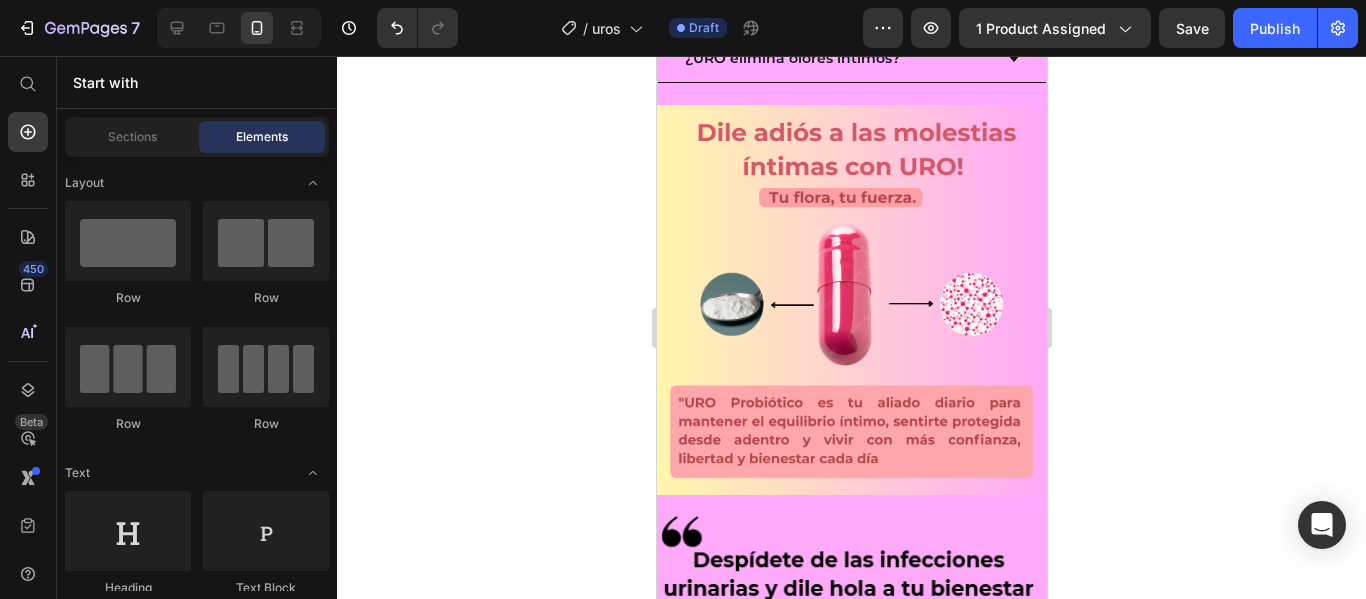 scroll, scrollTop: 1699, scrollLeft: 0, axis: vertical 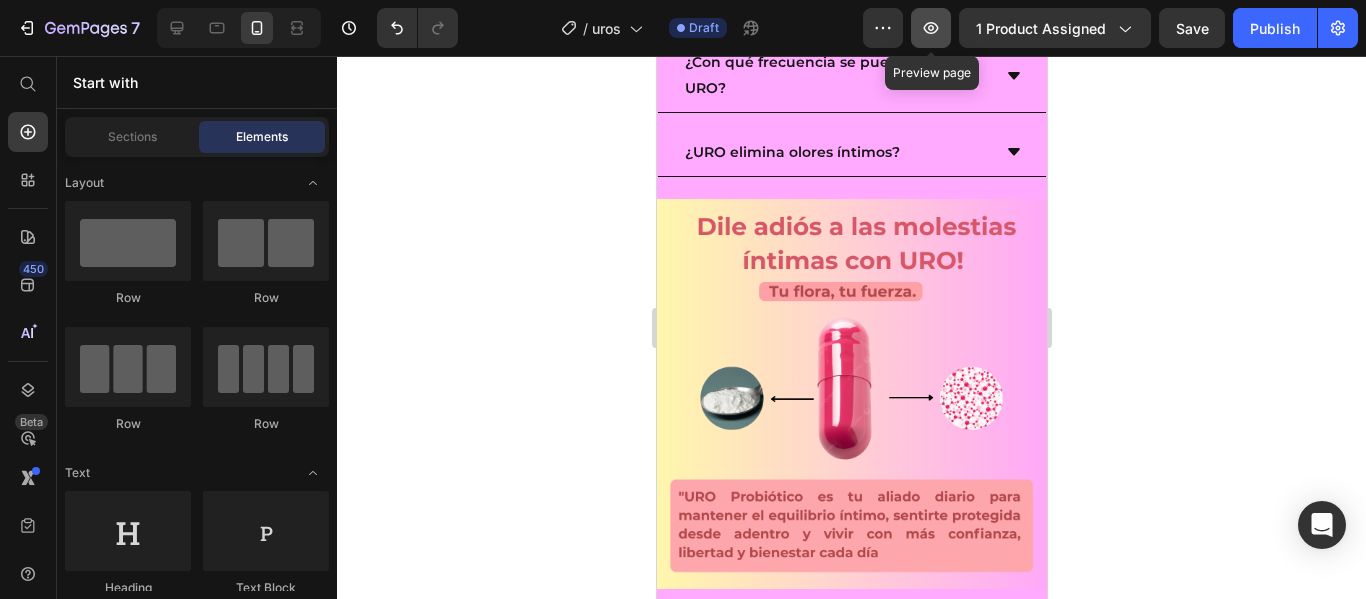 click 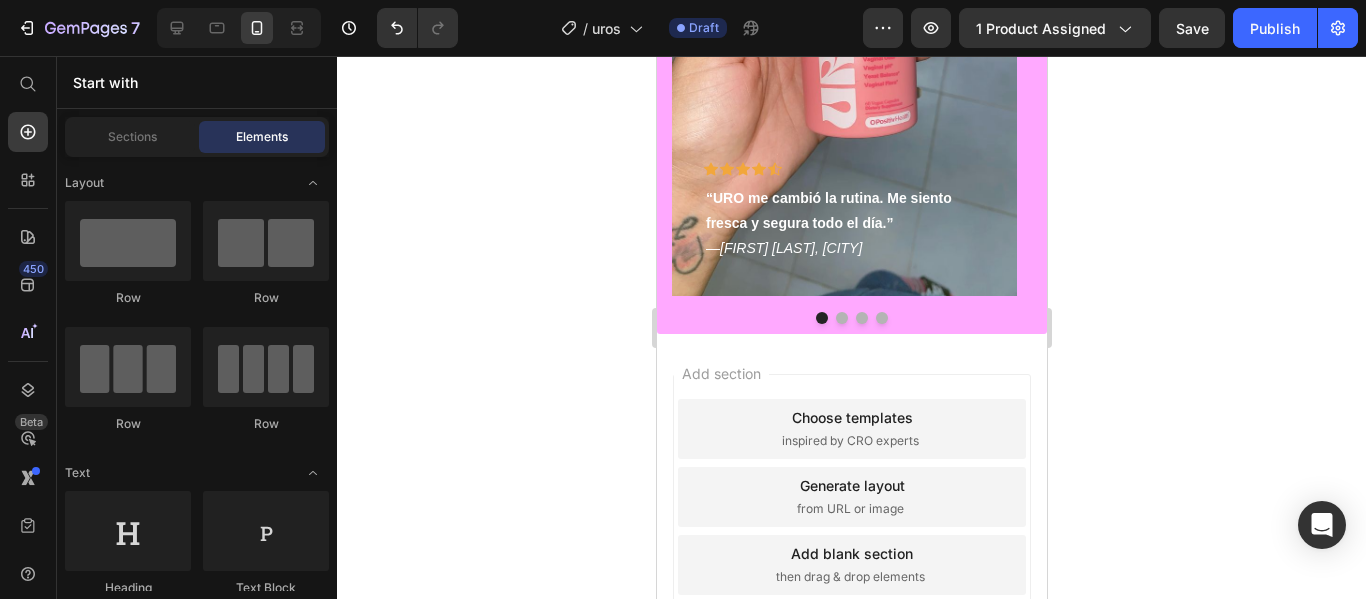 scroll, scrollTop: 3759, scrollLeft: 0, axis: vertical 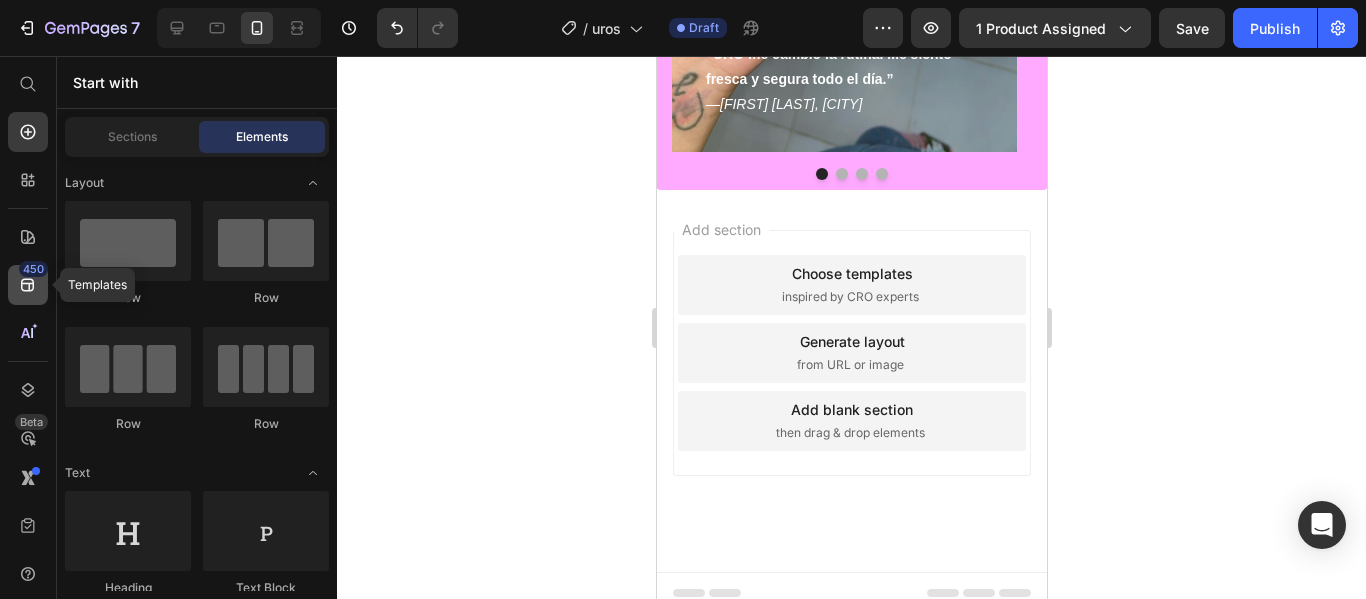 click 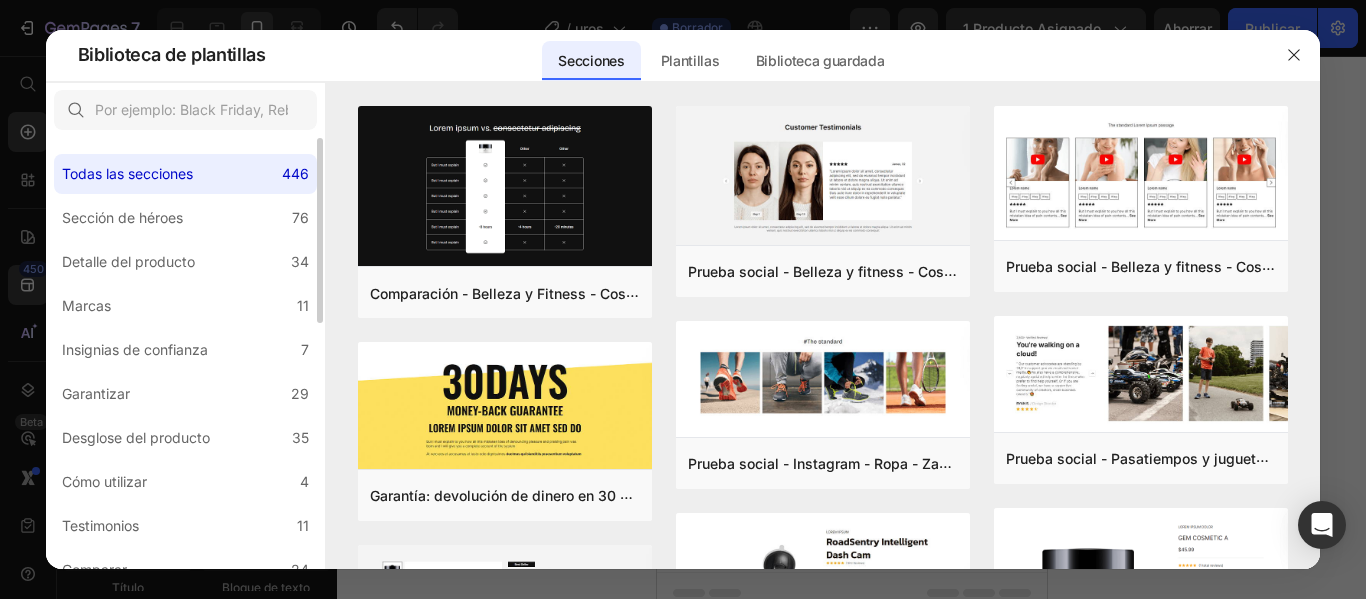 scroll, scrollTop: 100, scrollLeft: 0, axis: vertical 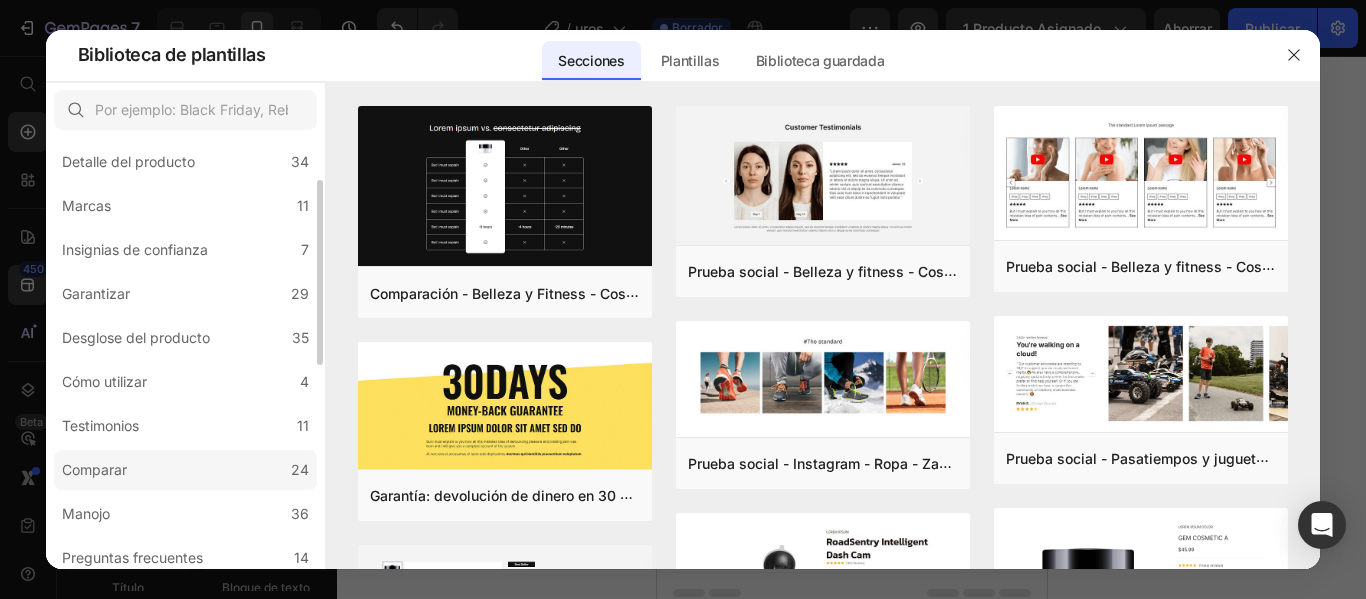 click on "Comparar 24" 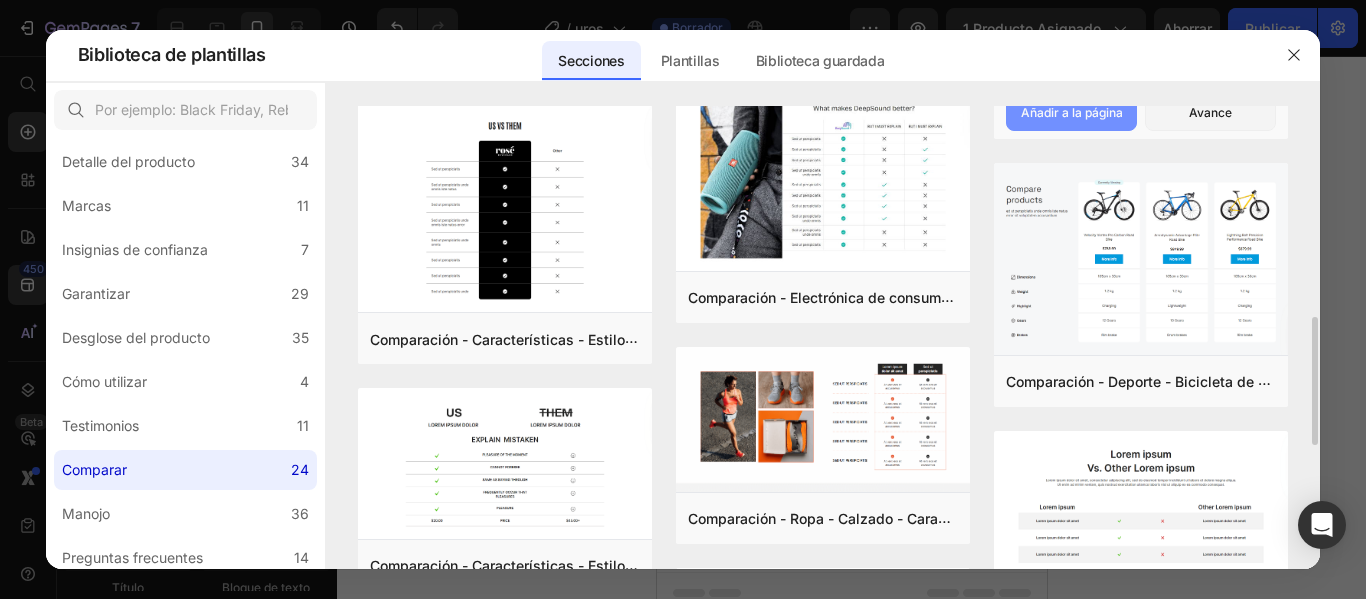 scroll, scrollTop: 400, scrollLeft: 0, axis: vertical 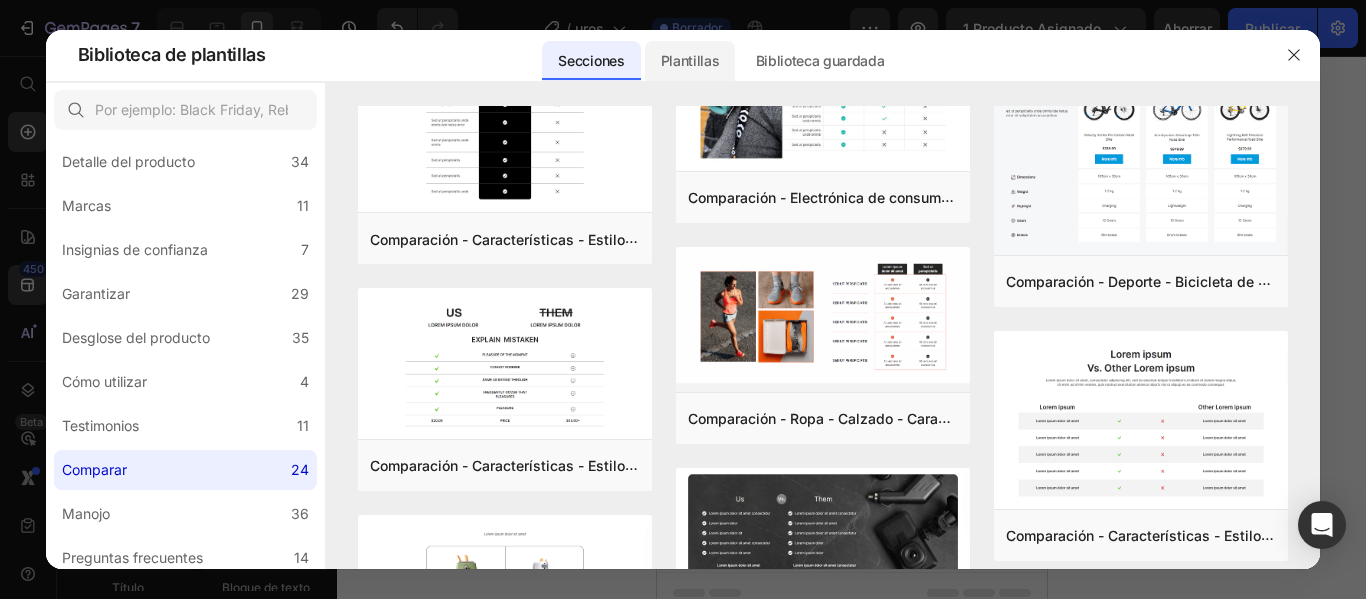 click on "Plantillas" at bounding box center [690, 60] 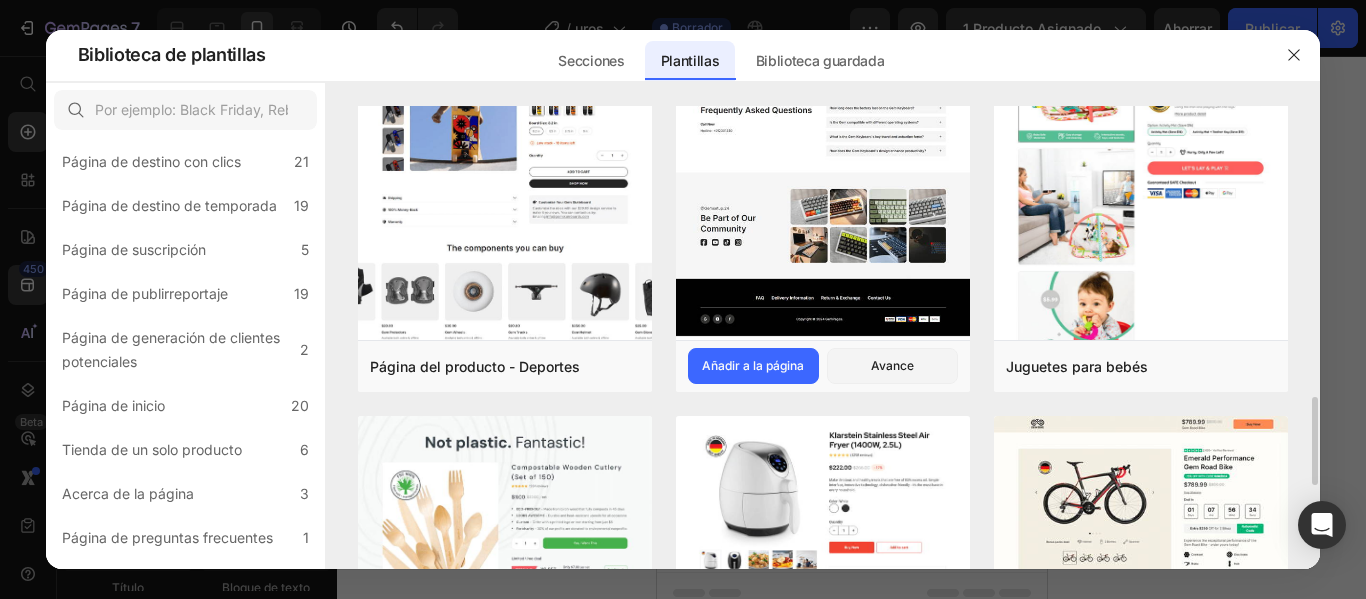 scroll, scrollTop: 1000, scrollLeft: 0, axis: vertical 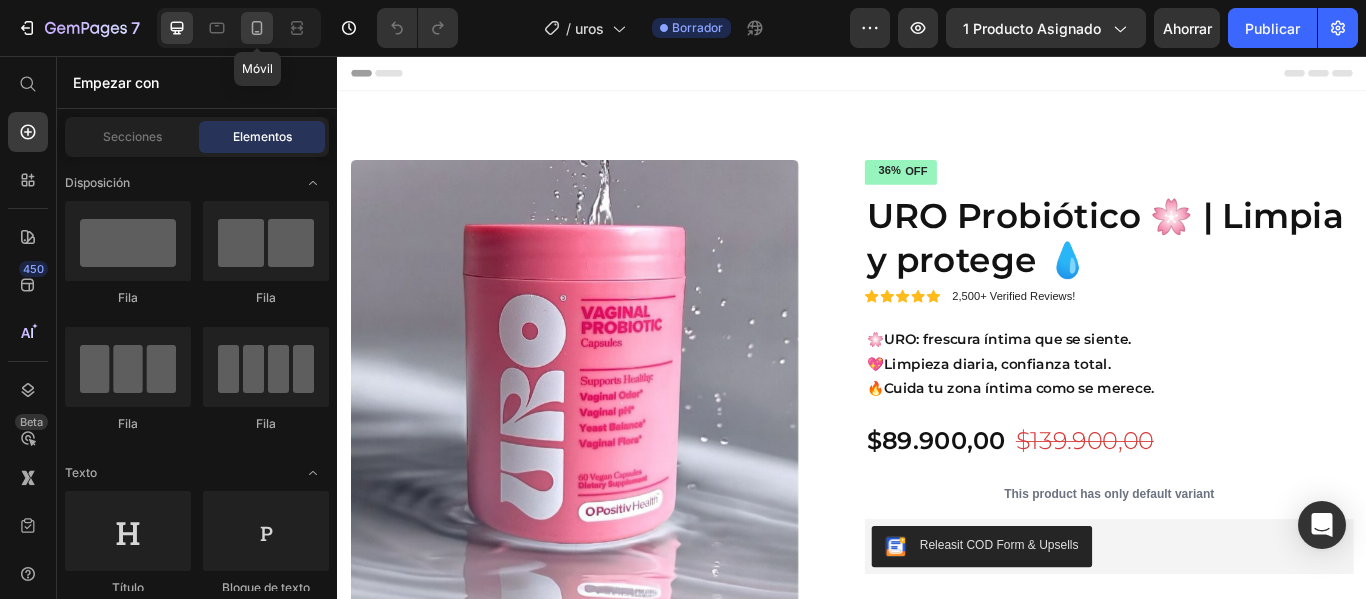 click 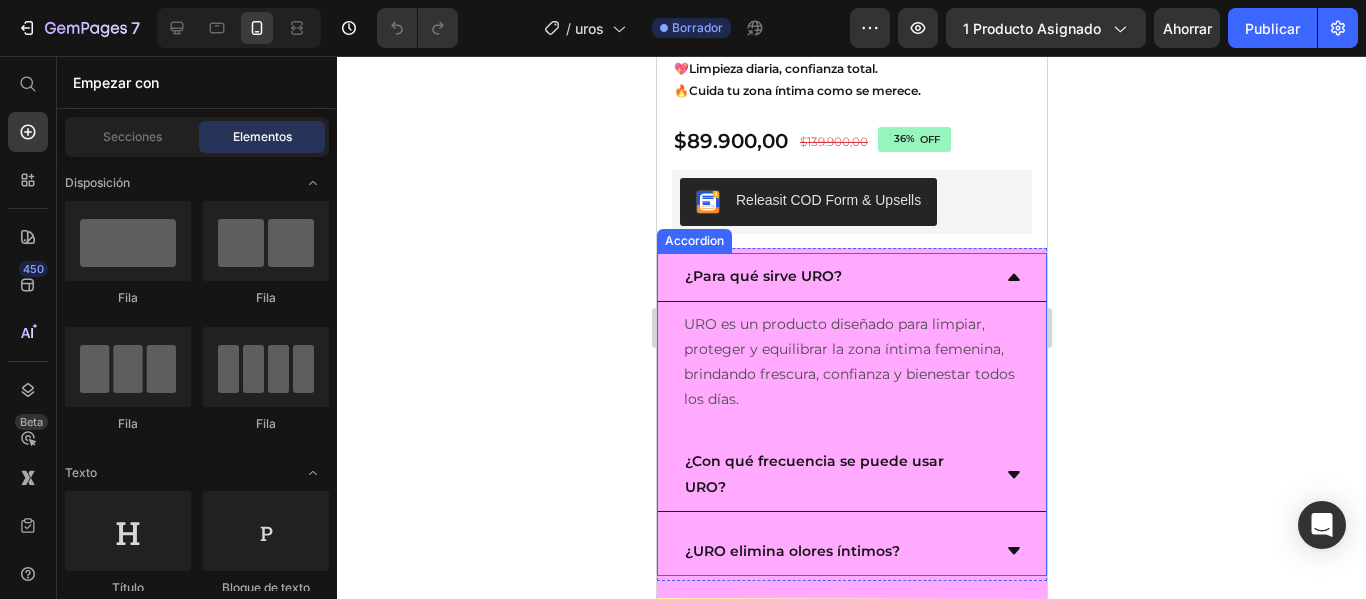 scroll, scrollTop: 1400, scrollLeft: 0, axis: vertical 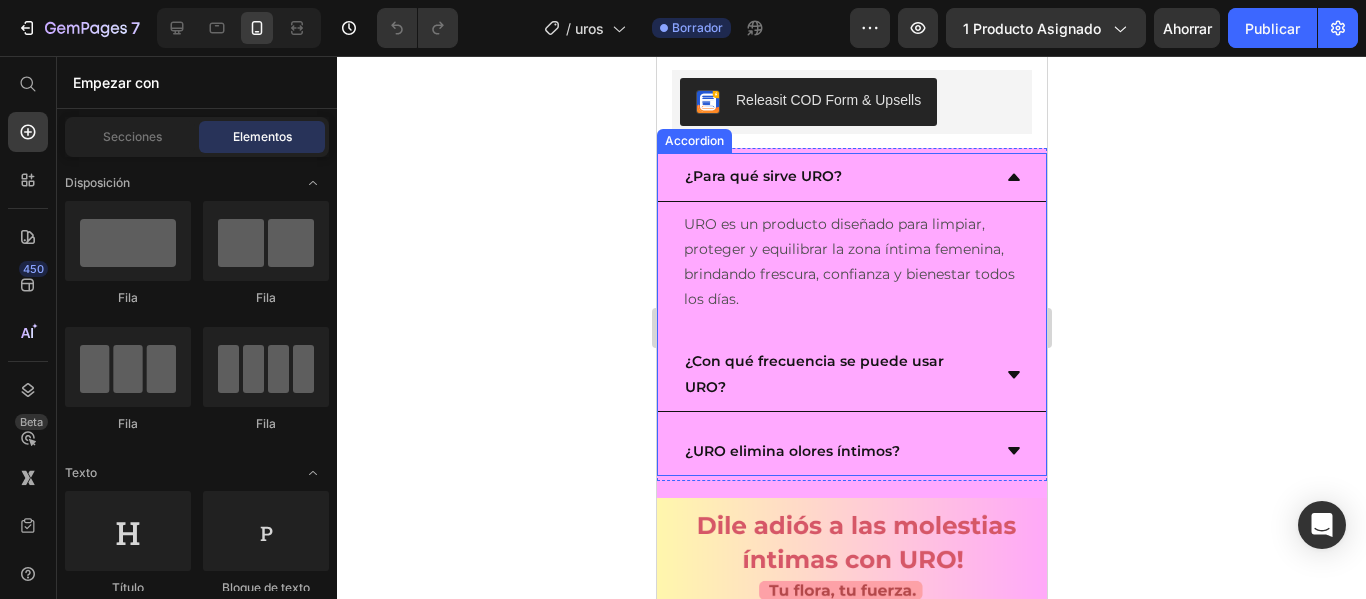 click on "¿Para qué sirve URO?" at bounding box center [851, 177] 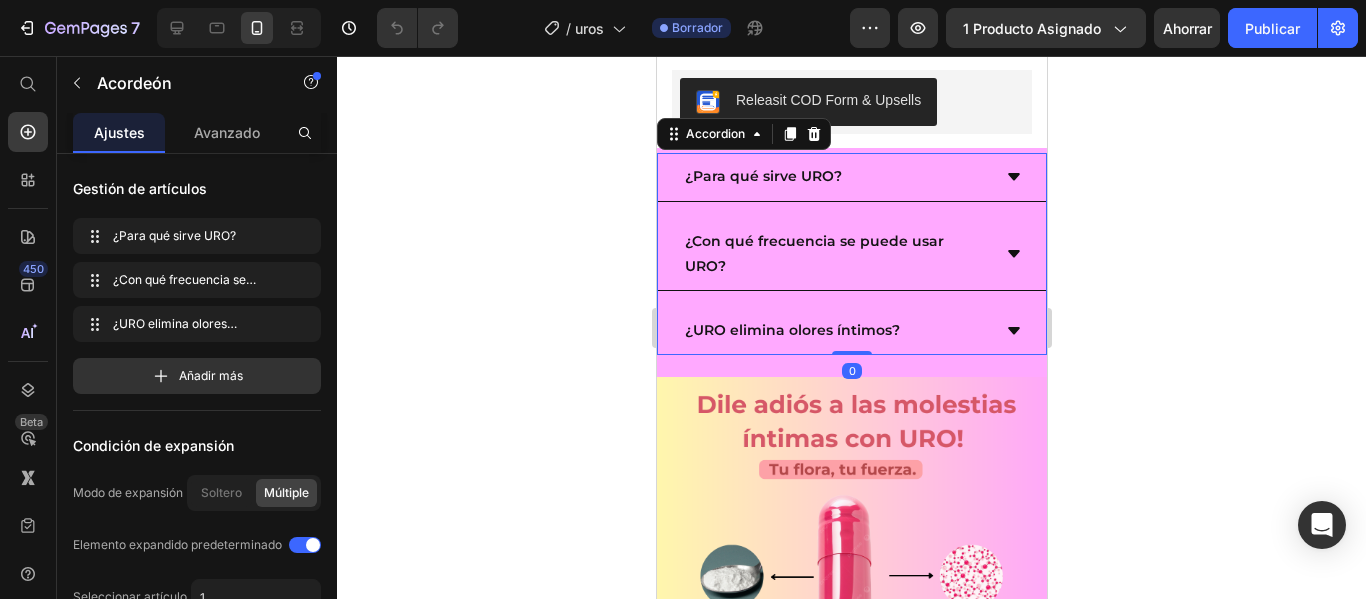 click 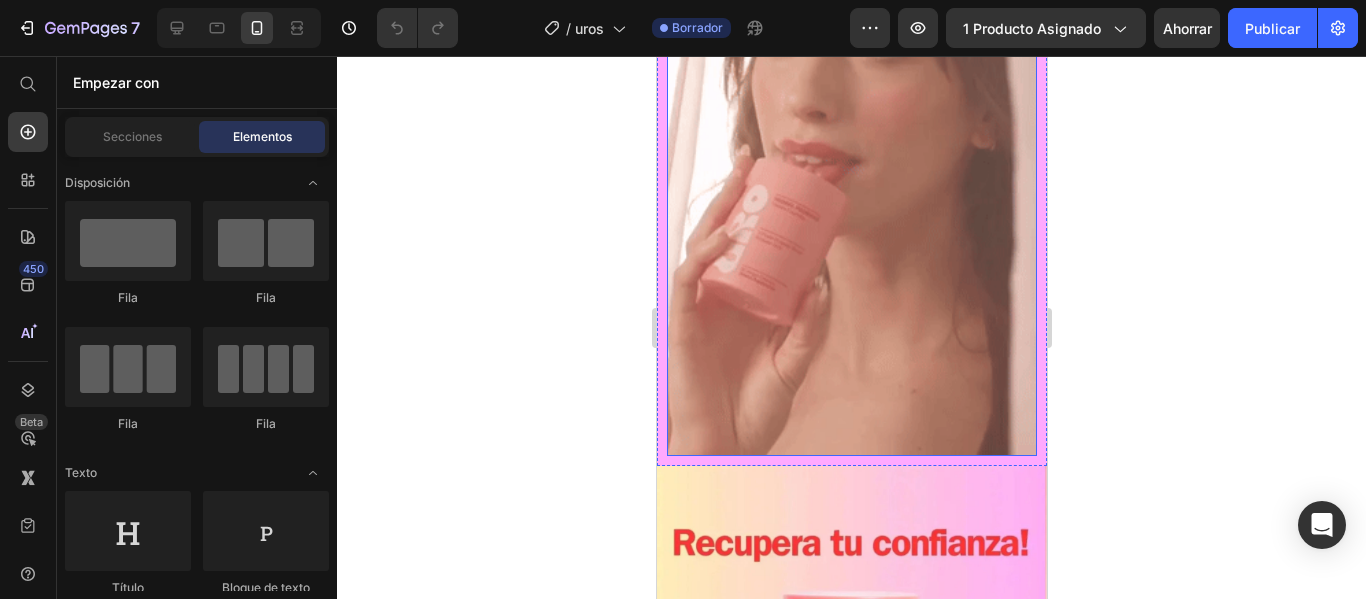 scroll, scrollTop: 2400, scrollLeft: 0, axis: vertical 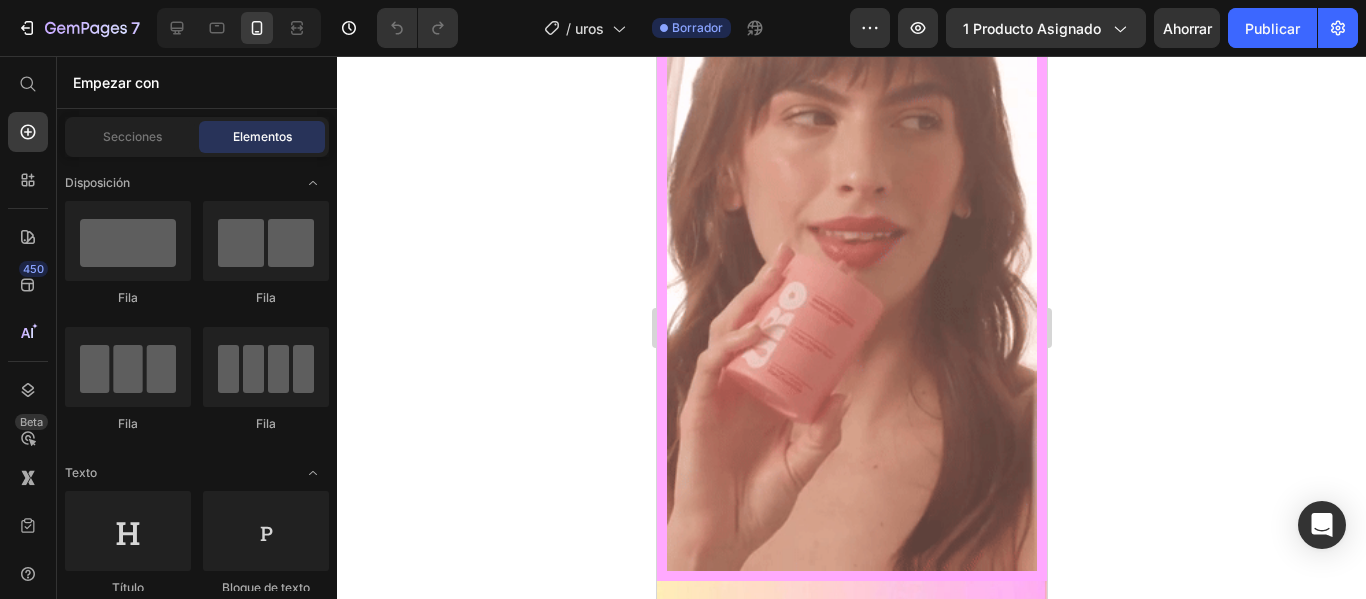 click 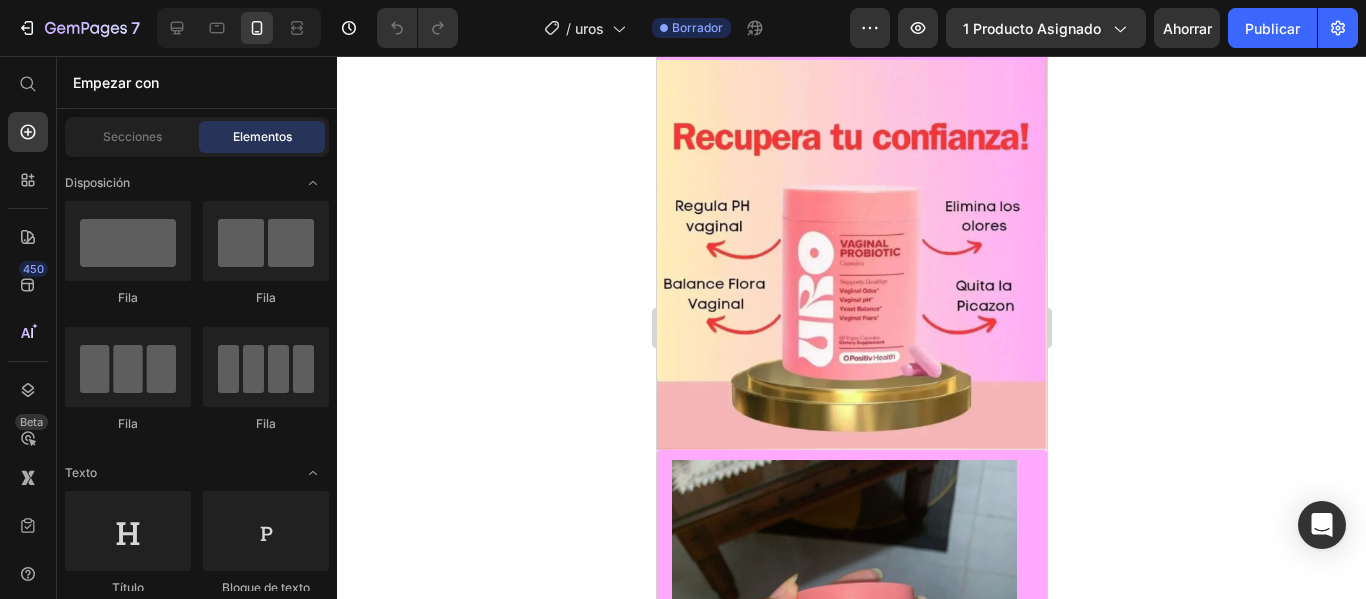 scroll, scrollTop: 3221, scrollLeft: 0, axis: vertical 